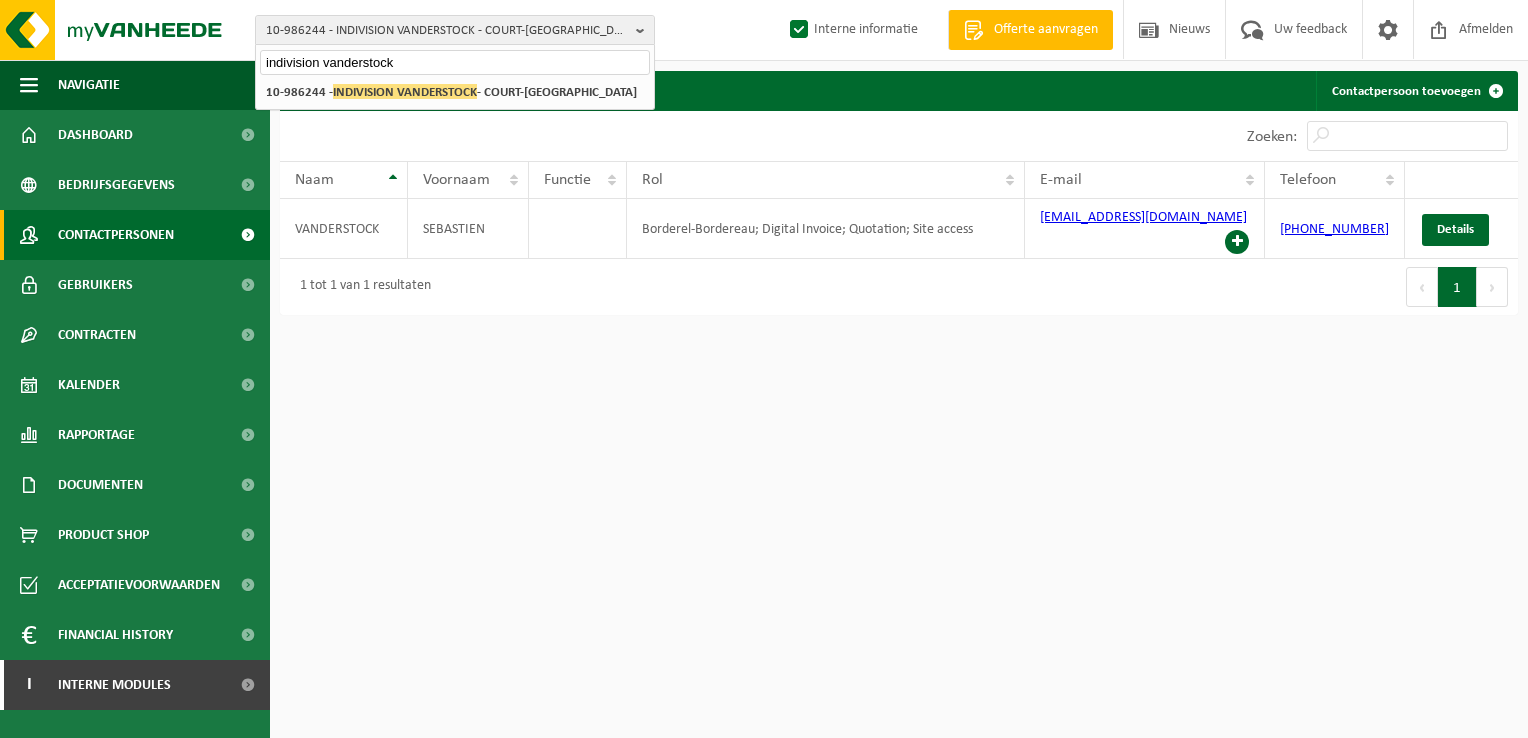 scroll, scrollTop: 0, scrollLeft: 0, axis: both 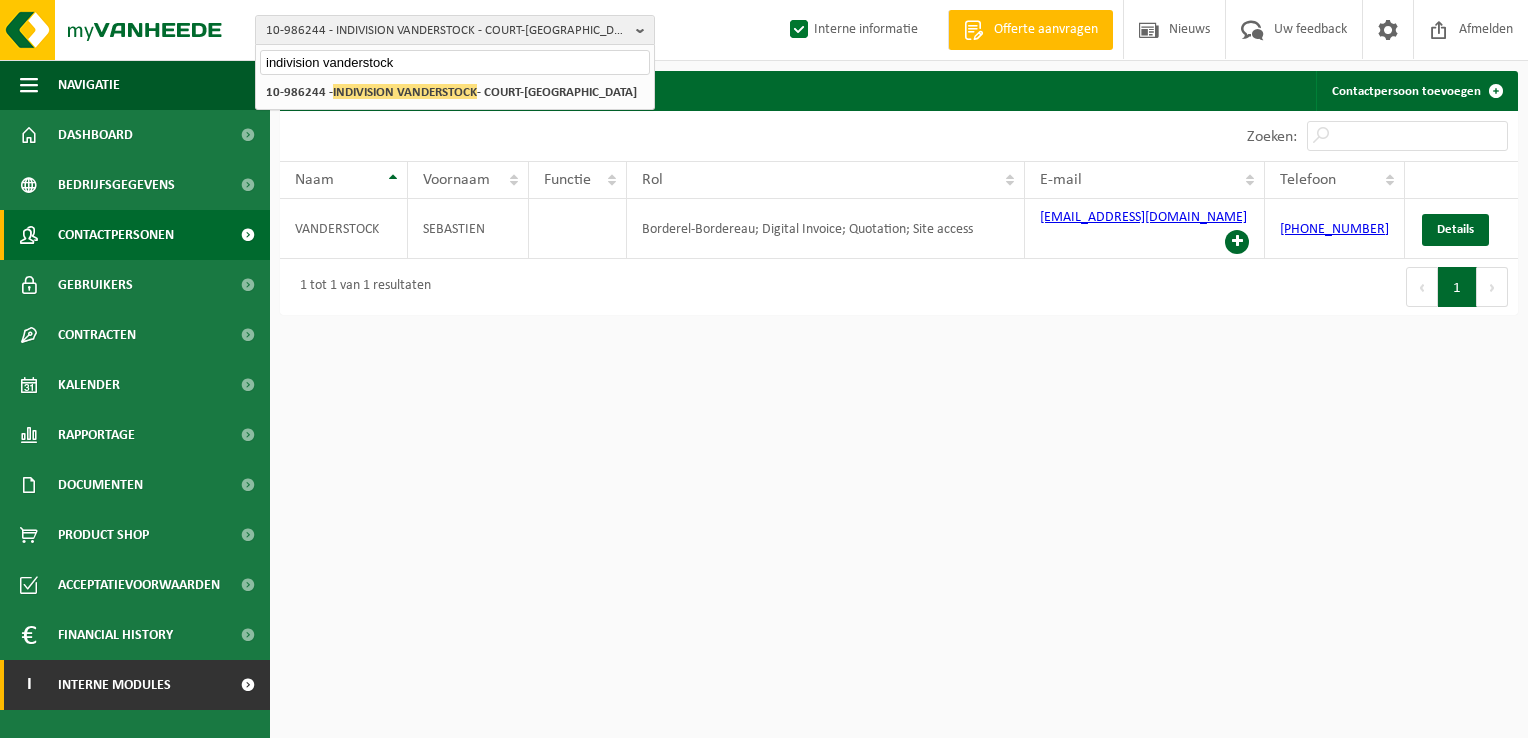 click at bounding box center (247, 685) 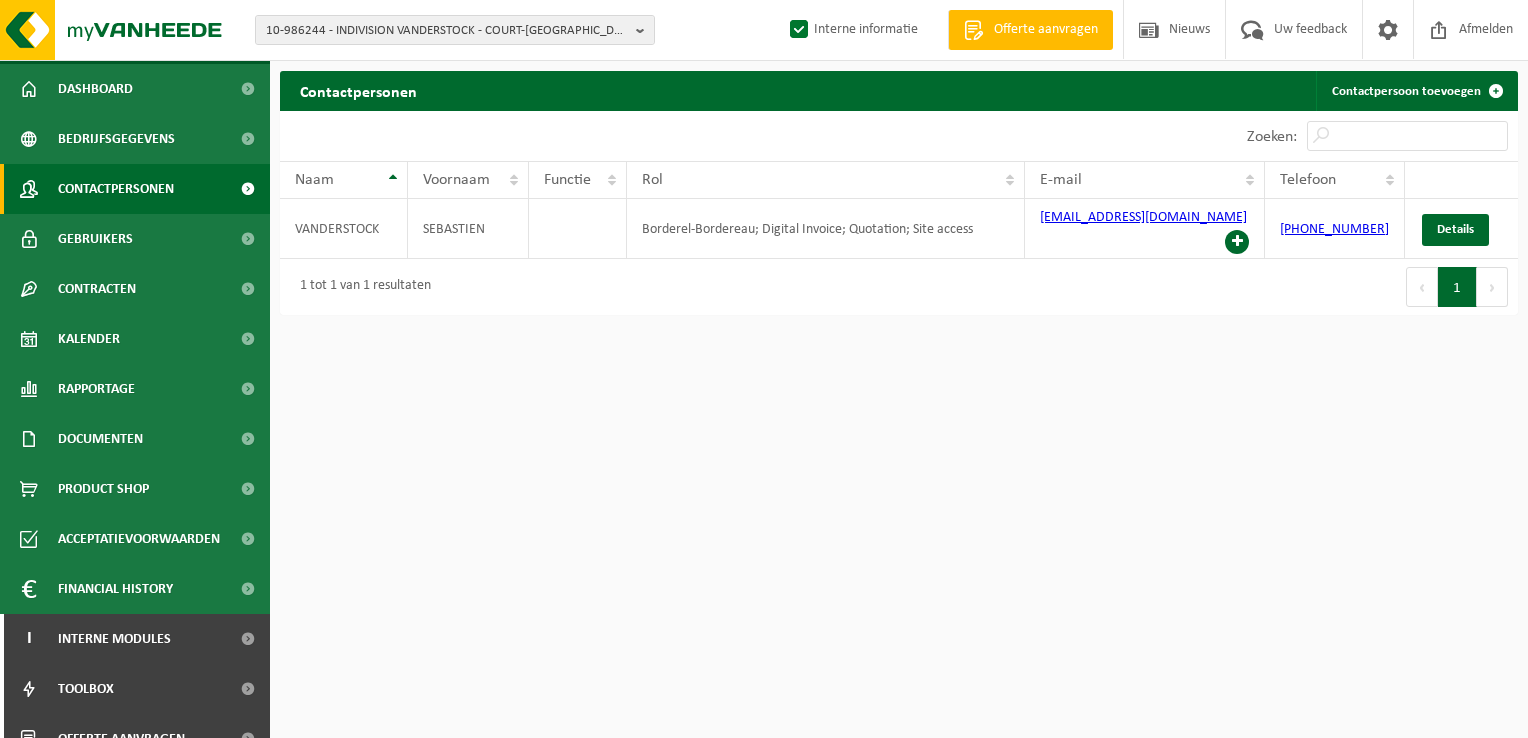 scroll, scrollTop: 72, scrollLeft: 0, axis: vertical 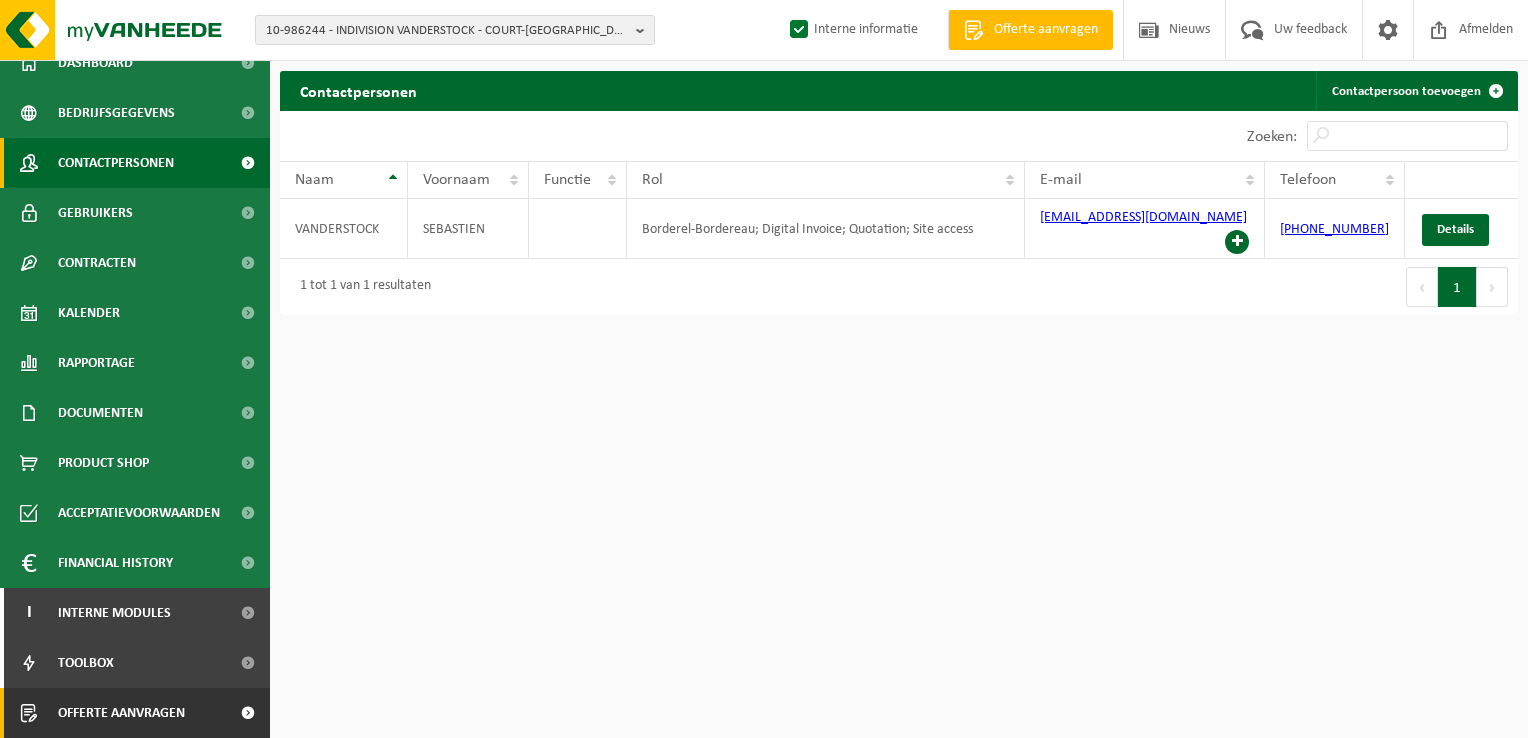 click on "Offerte aanvragen" at bounding box center [135, 713] 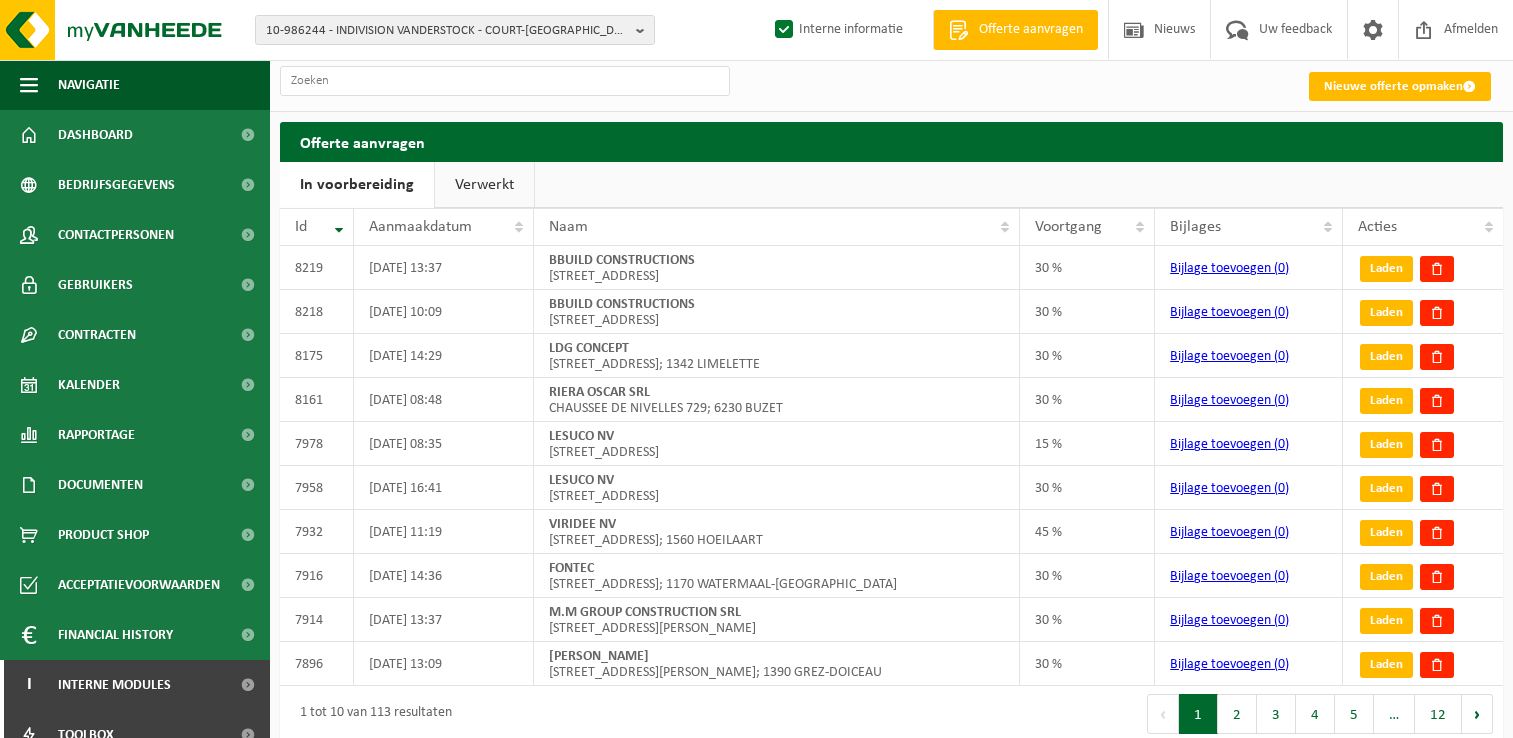 scroll, scrollTop: 0, scrollLeft: 0, axis: both 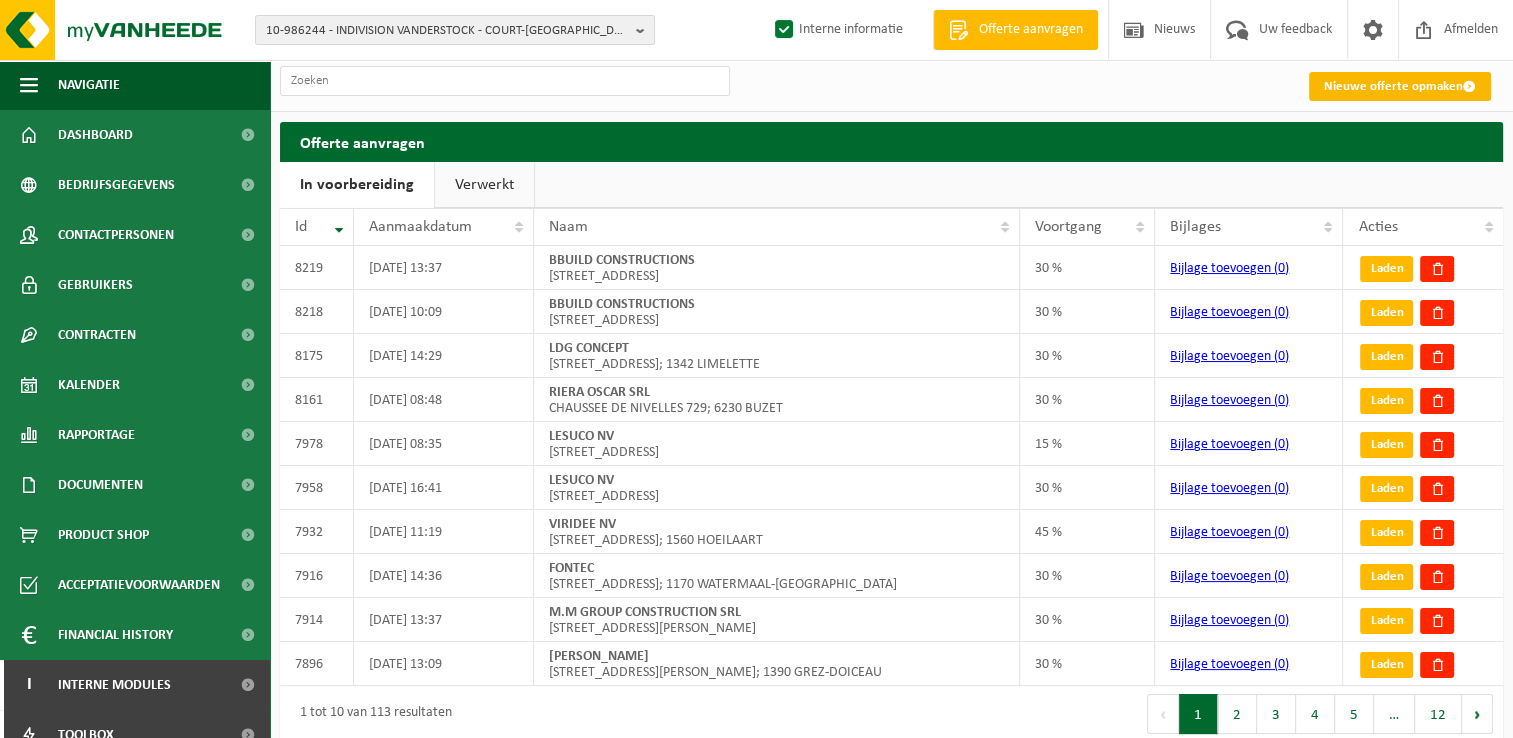 click on "Nieuwe offerte opmaken" at bounding box center [1400, 86] 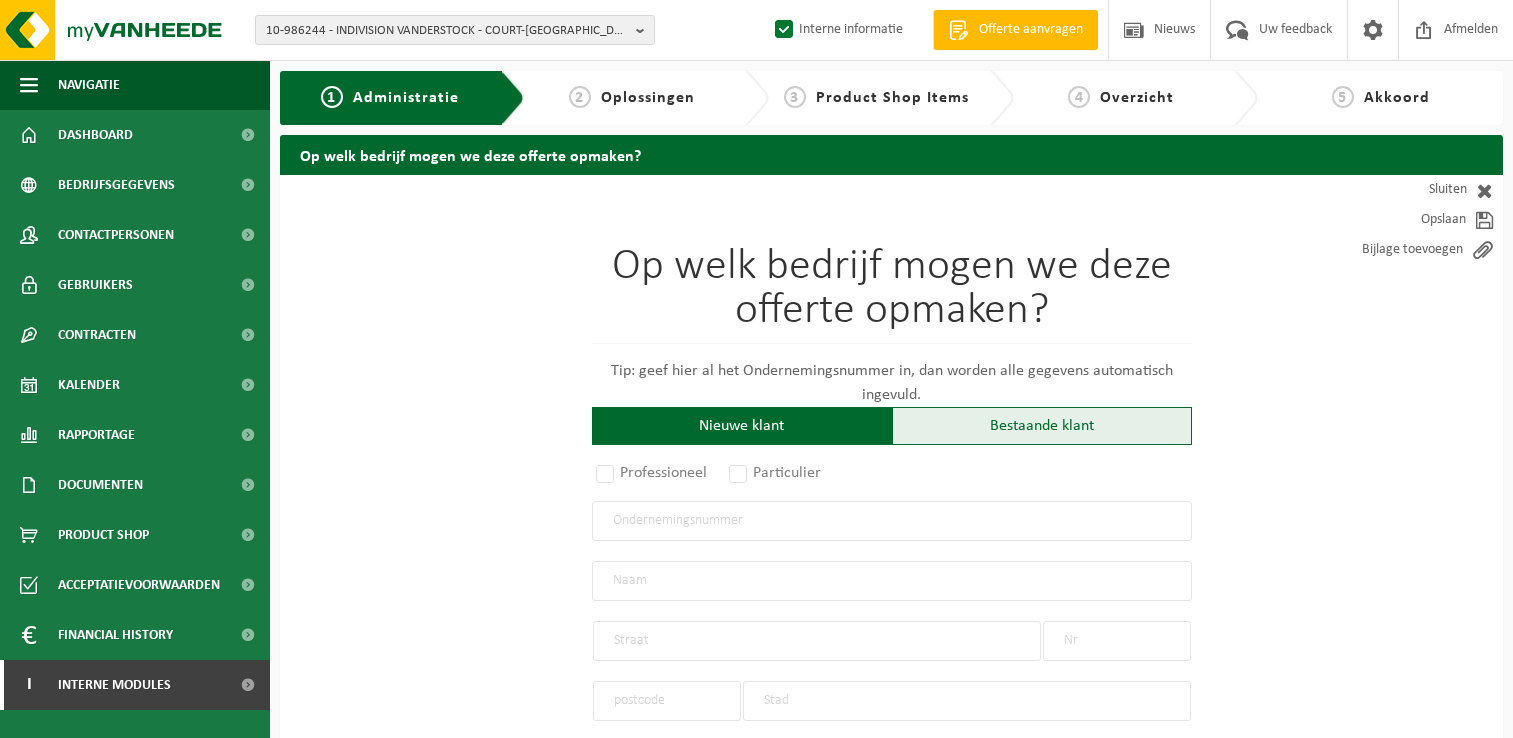 scroll, scrollTop: 0, scrollLeft: 0, axis: both 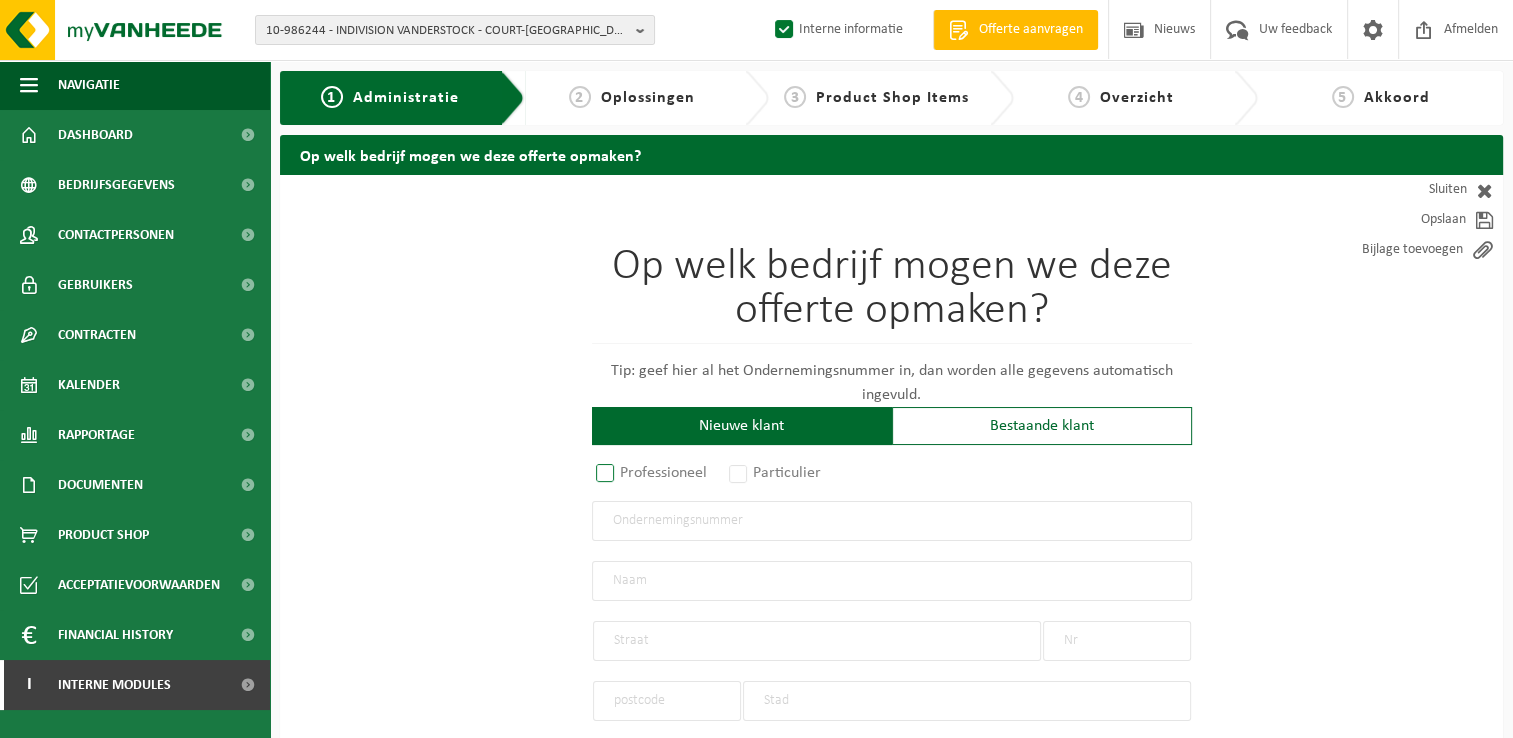 click on "Professioneel" at bounding box center (652, 473) 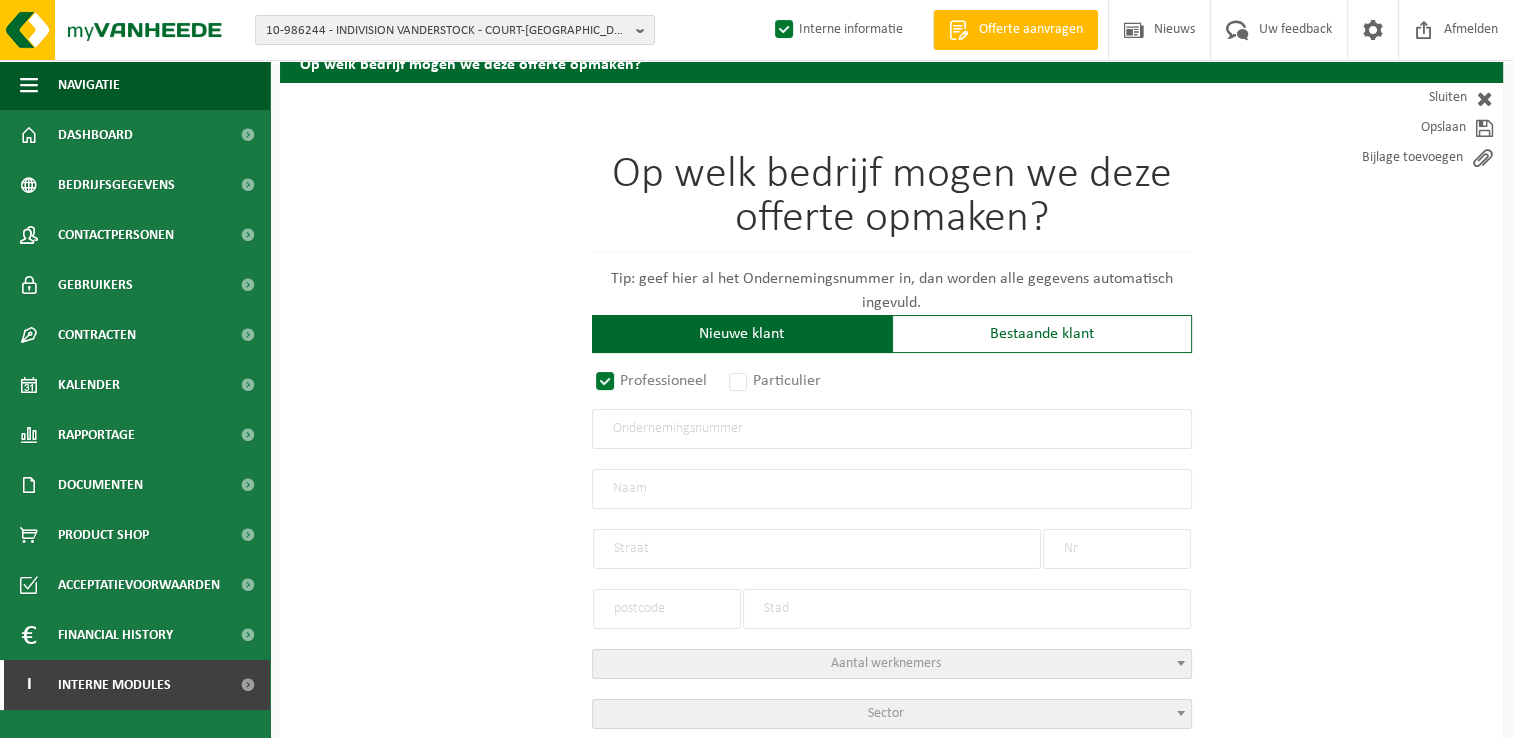 scroll, scrollTop: 200, scrollLeft: 0, axis: vertical 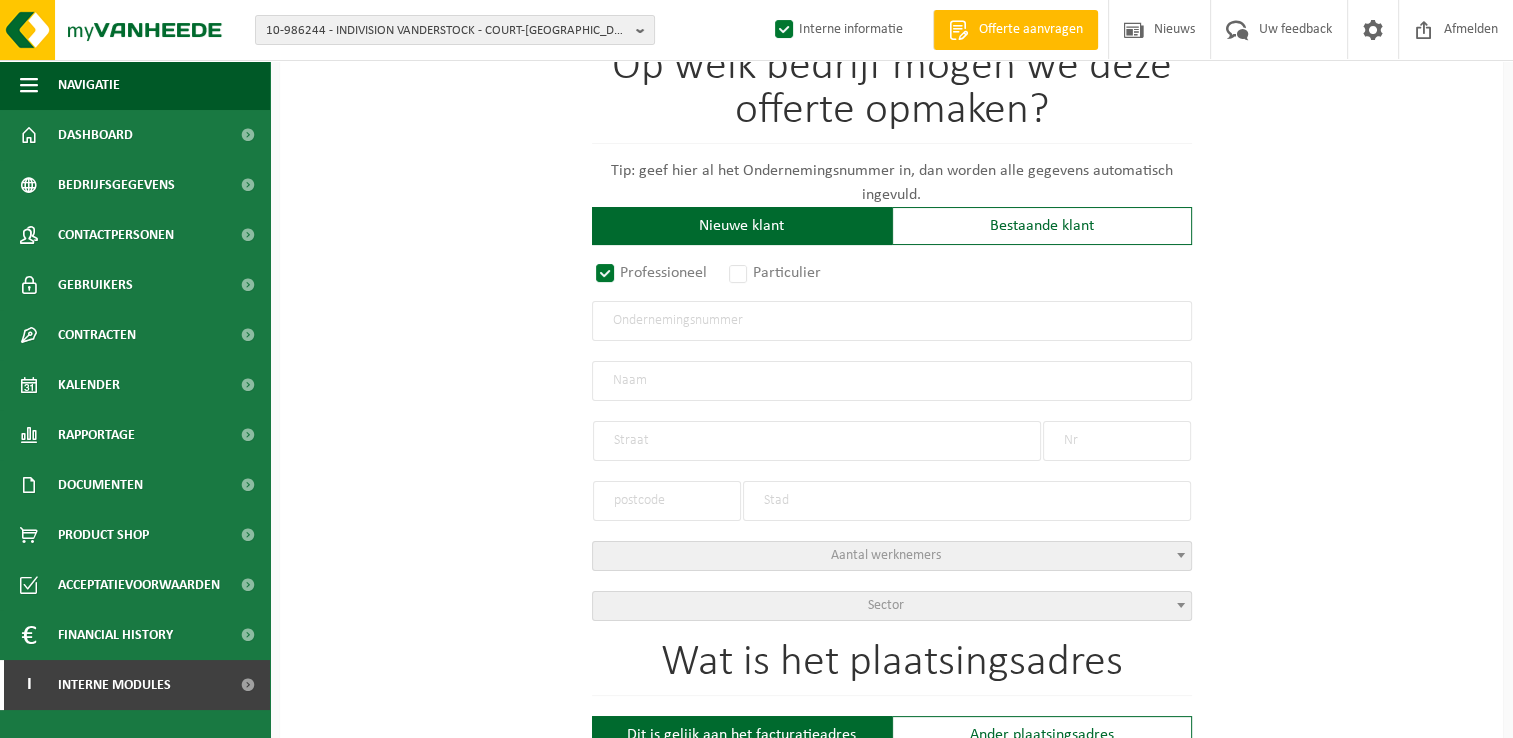 click at bounding box center (892, 321) 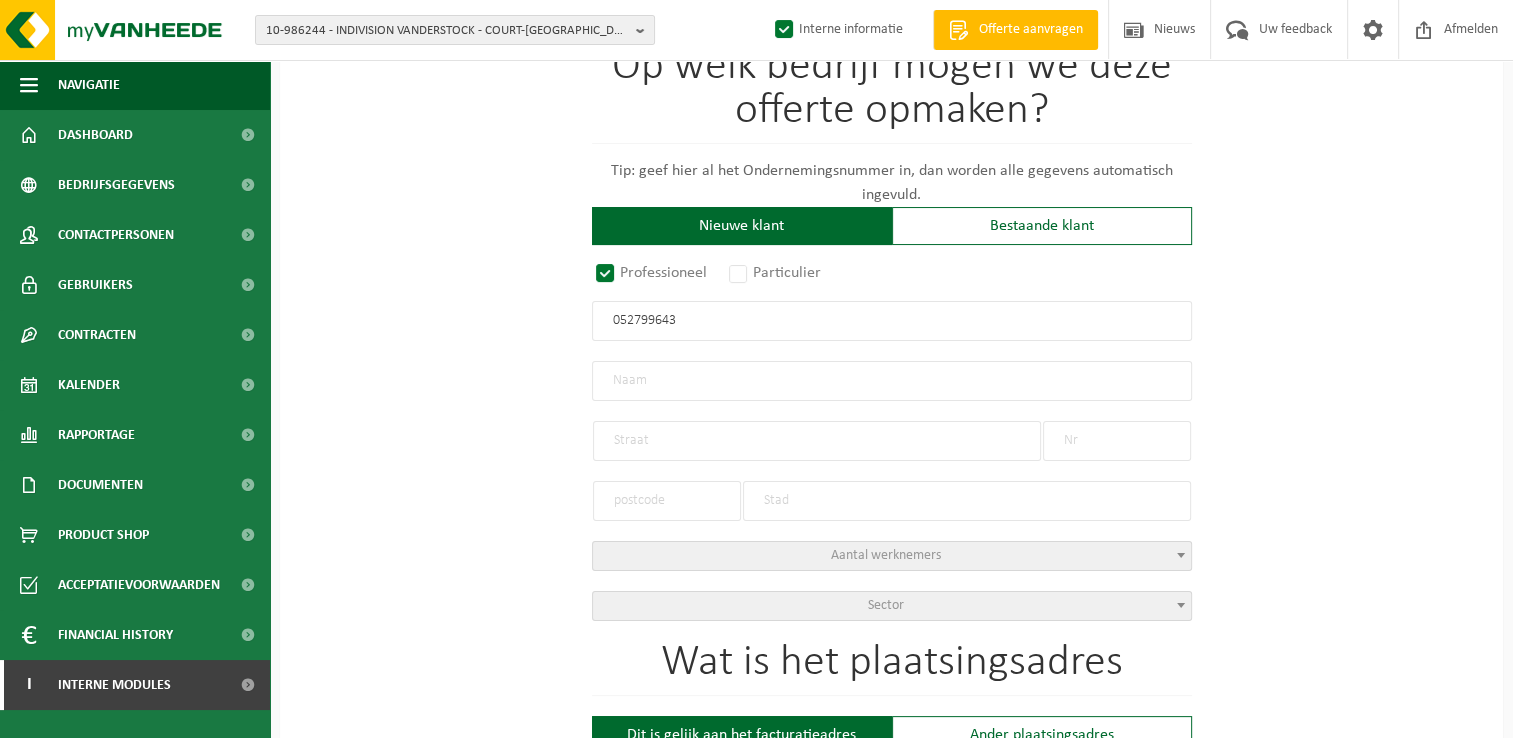 type on "0527996437" 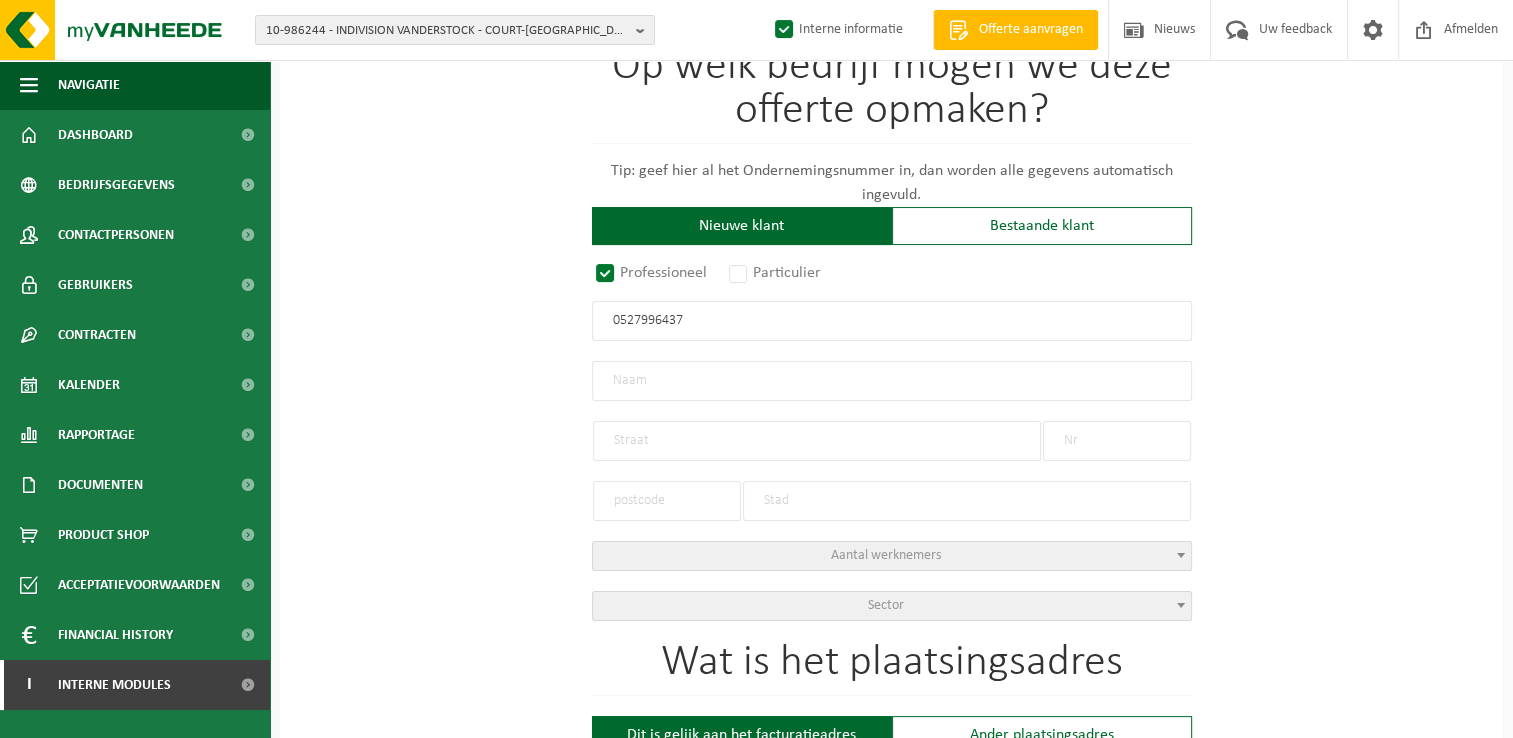radio on "true" 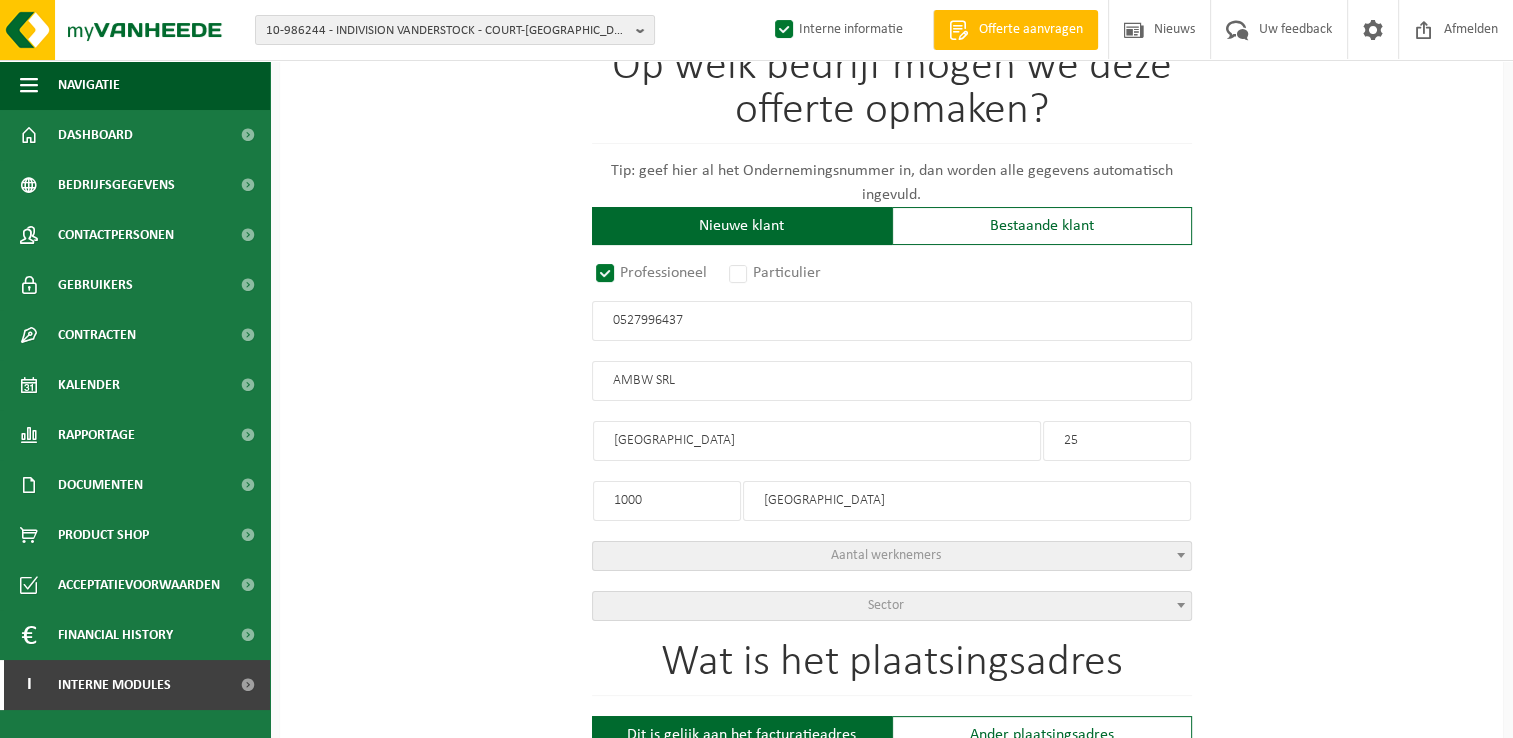 select on "D" 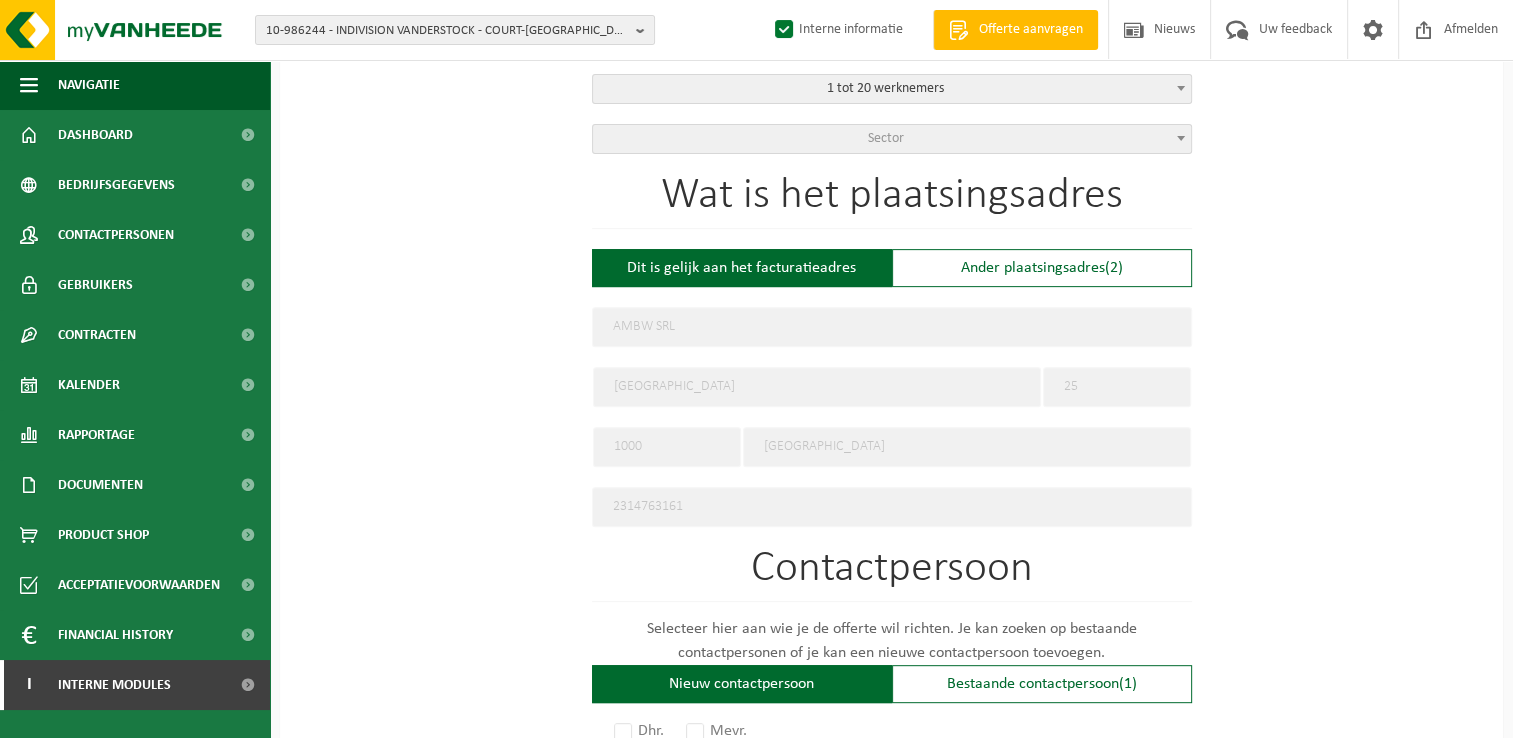 scroll, scrollTop: 700, scrollLeft: 0, axis: vertical 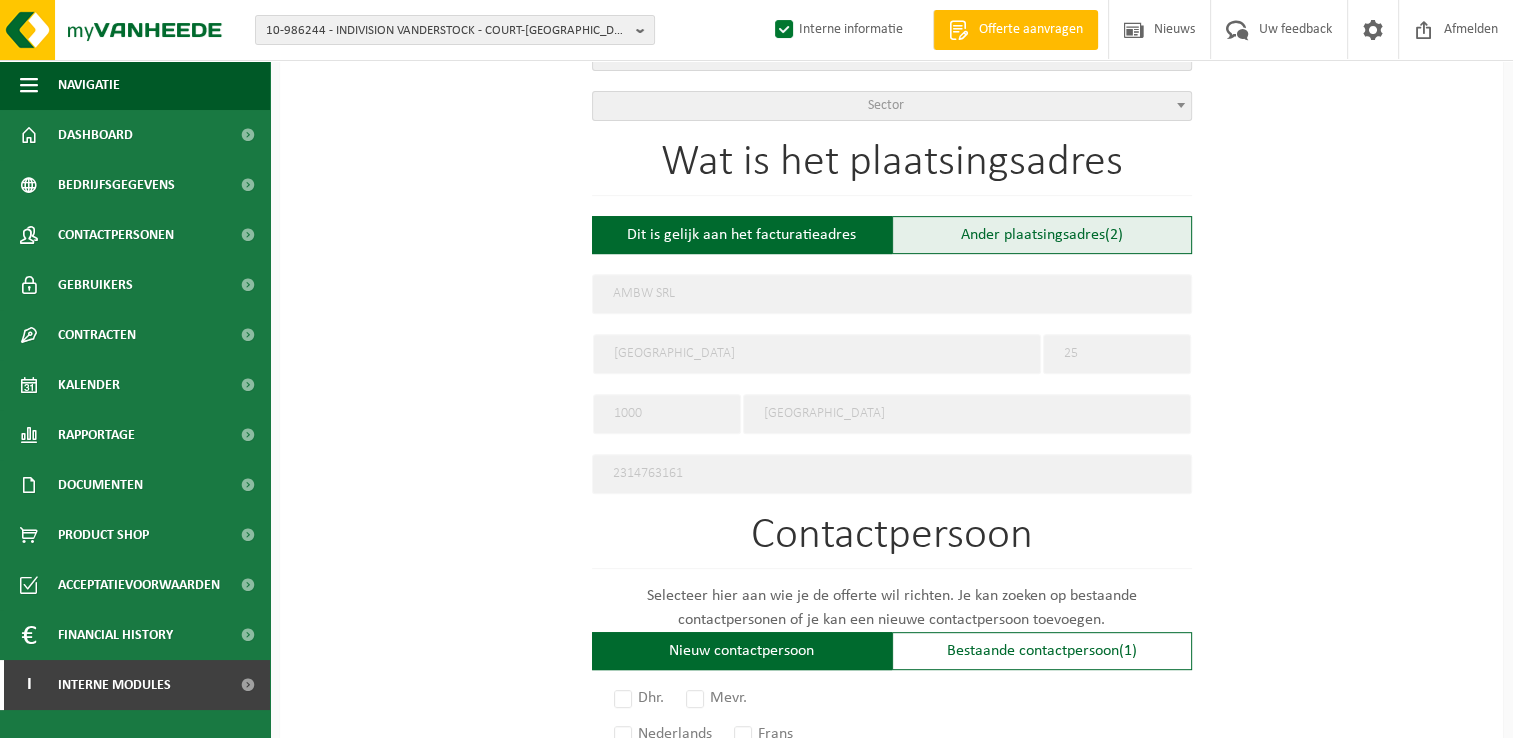 type on "0527996437" 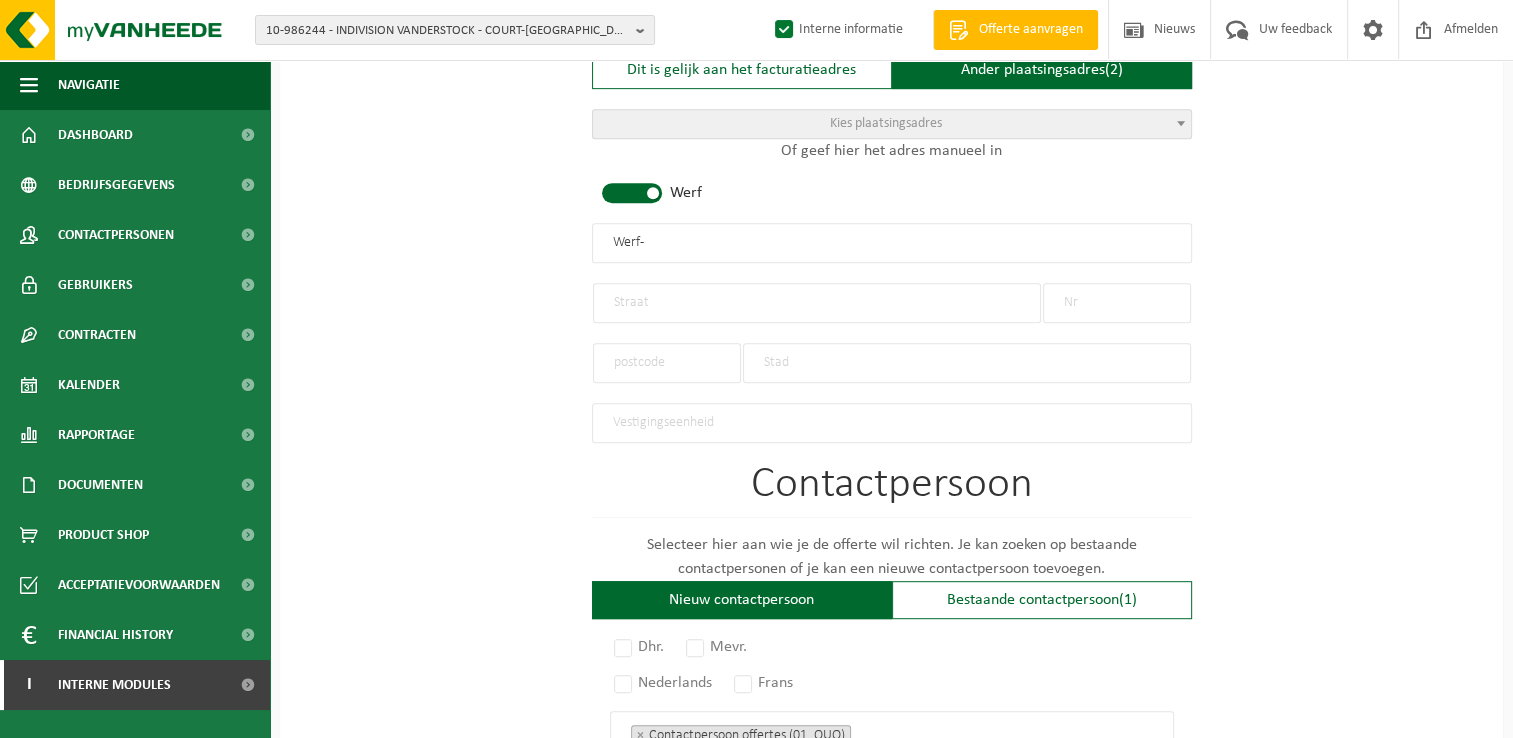 scroll, scrollTop: 900, scrollLeft: 0, axis: vertical 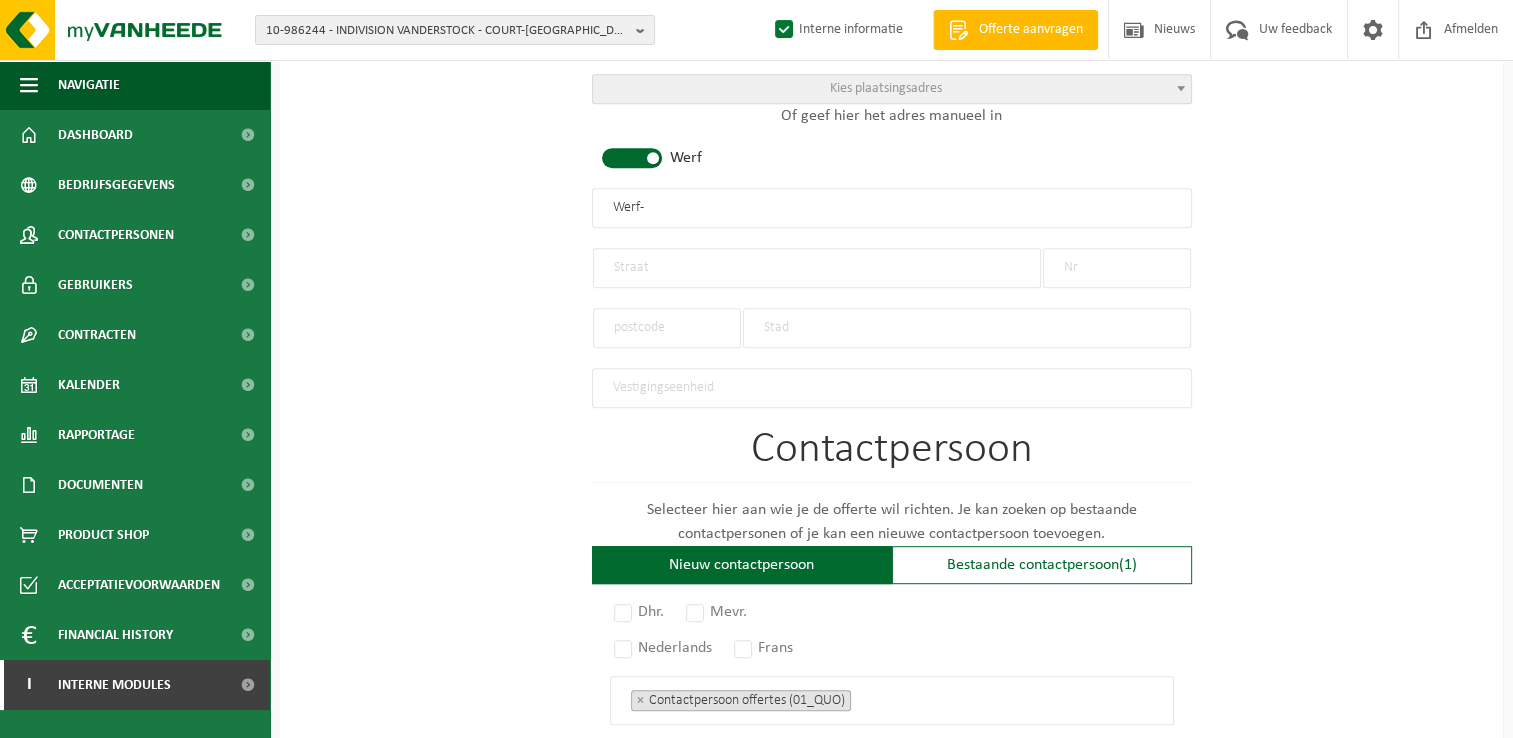 click at bounding box center [817, 268] 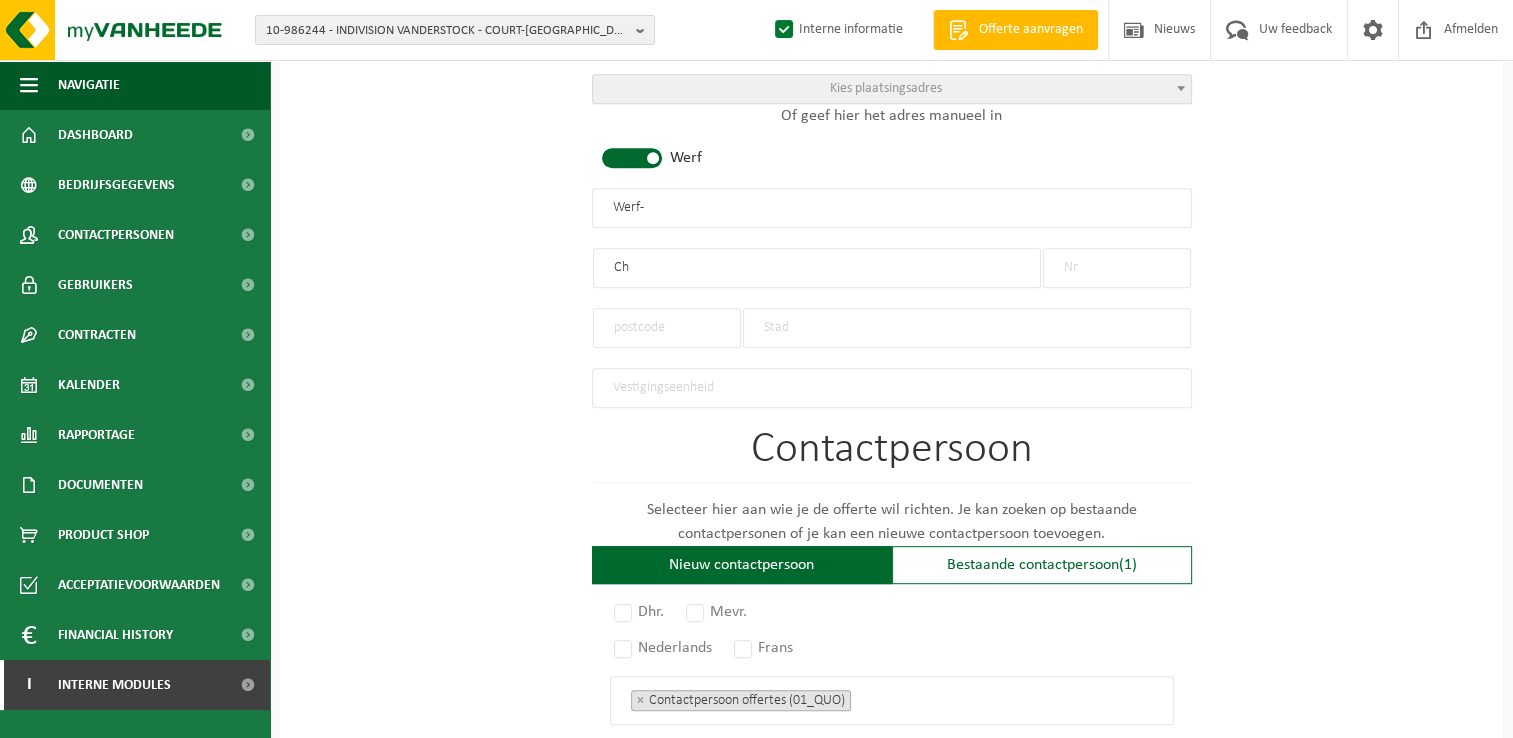 type on "C" 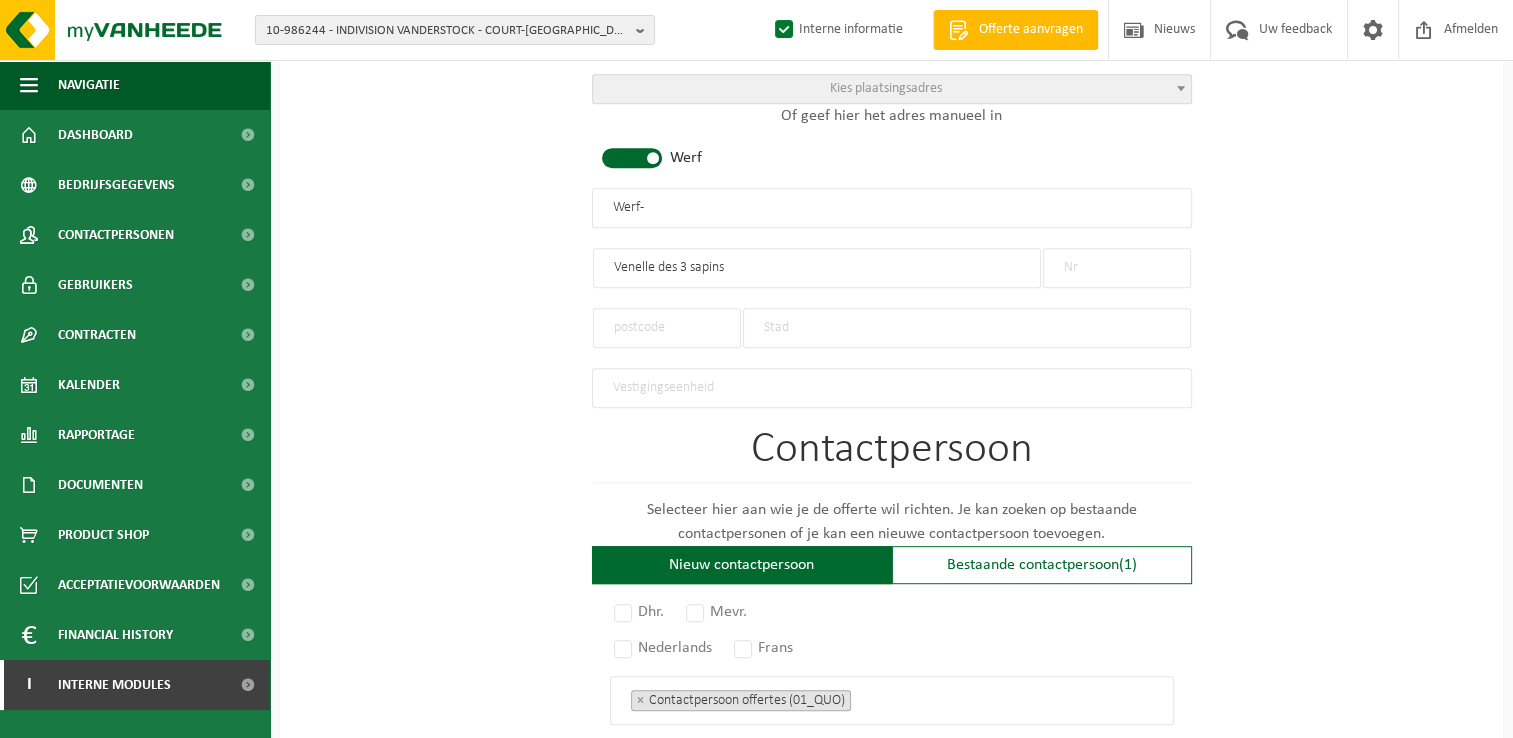 type on "Venelle des 3 sapins" 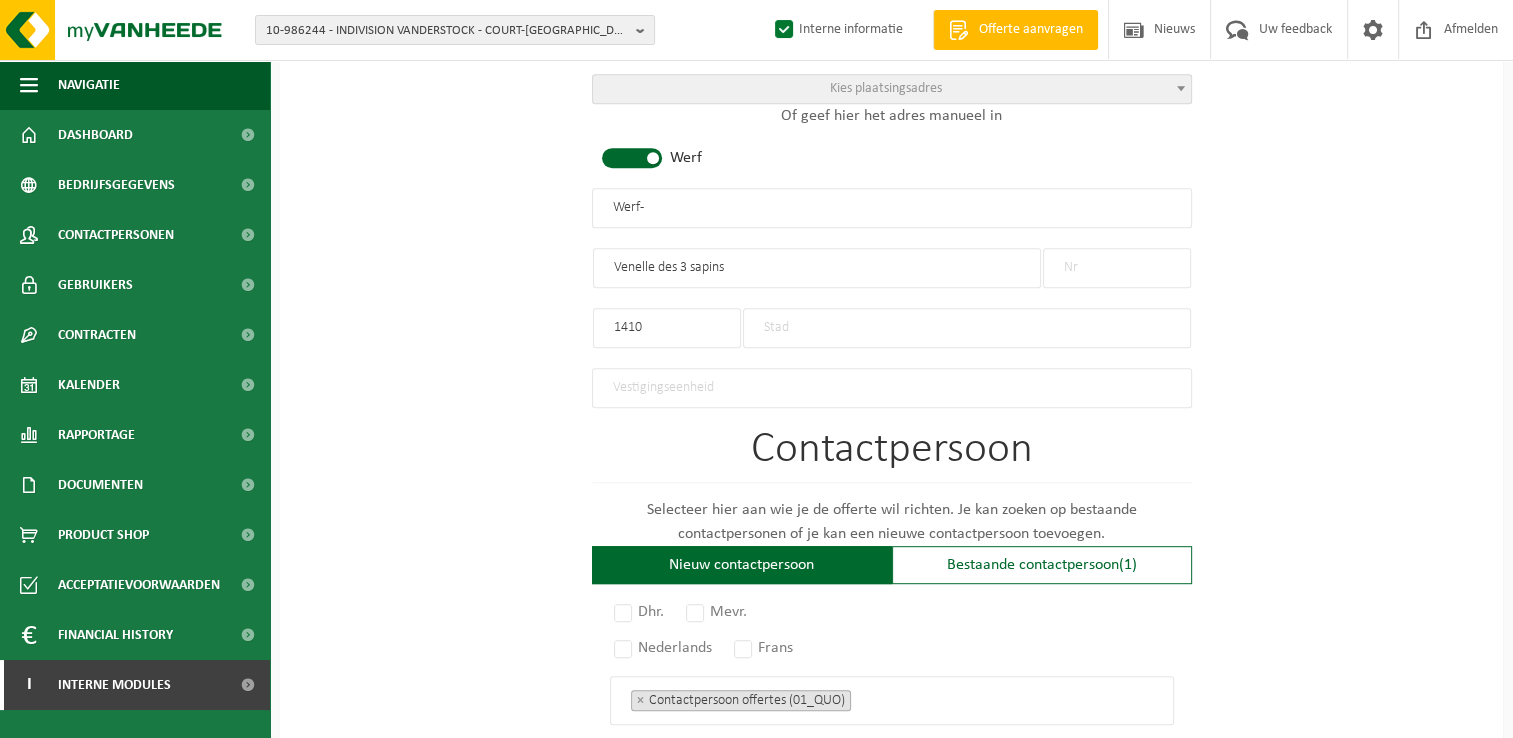 type on "206" 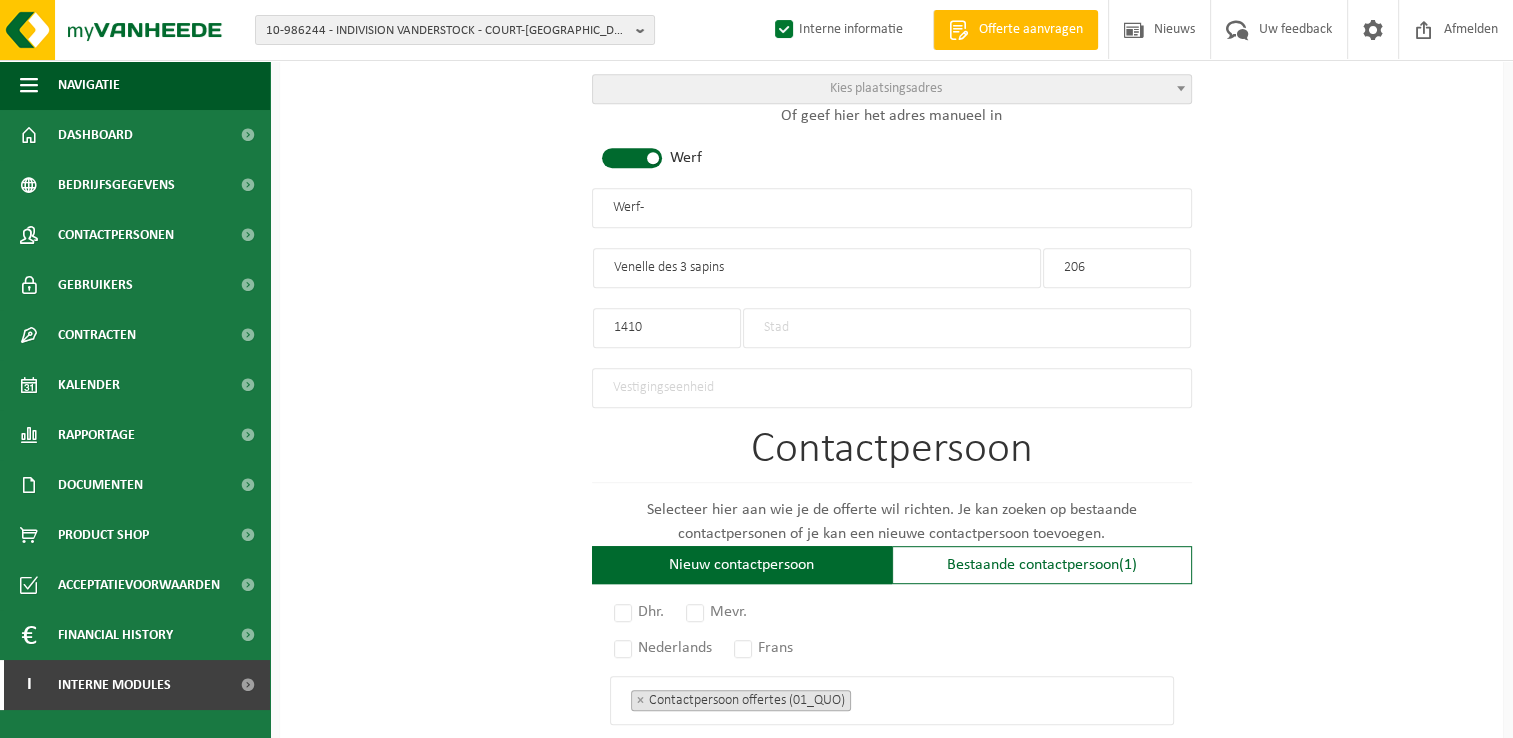 type on "WATERLOO" 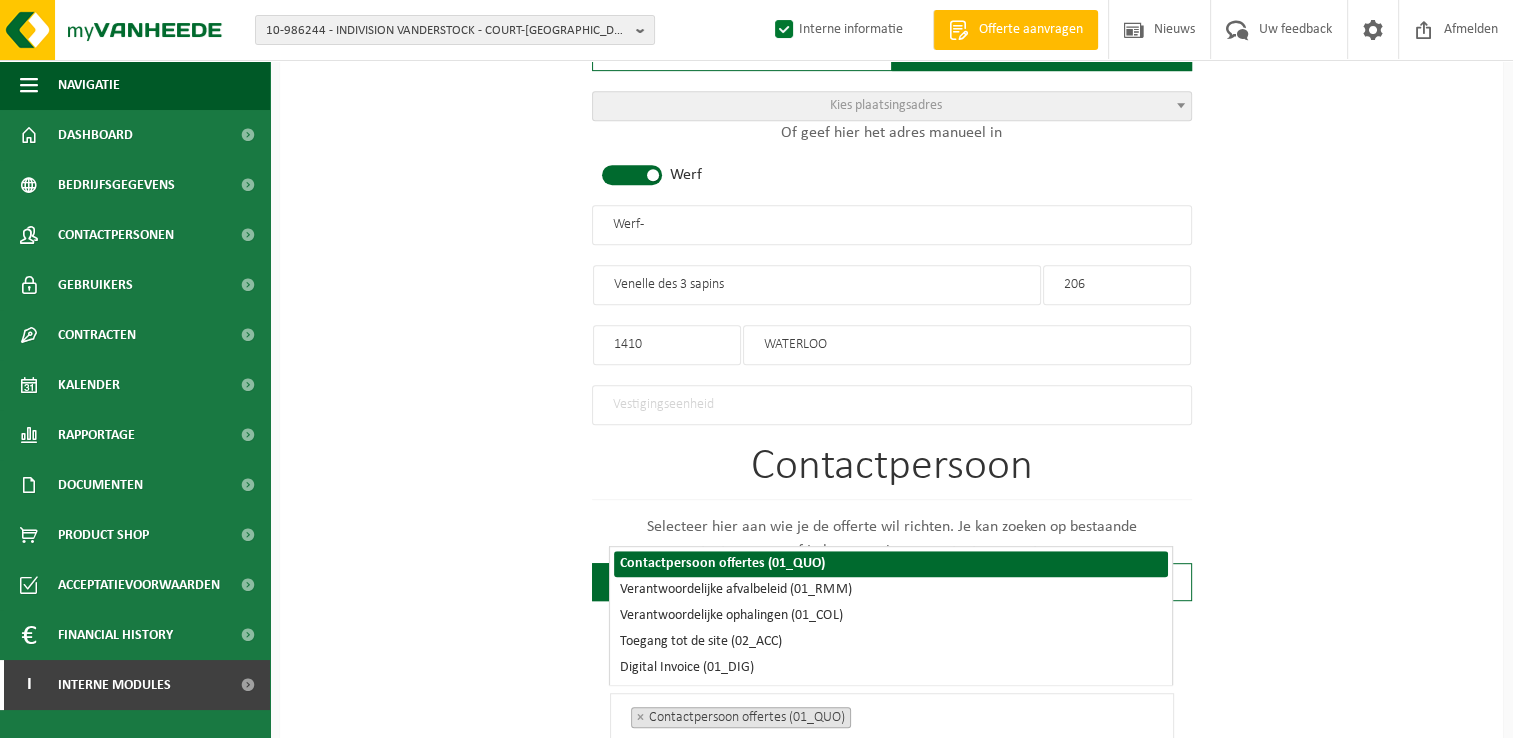 scroll, scrollTop: 783, scrollLeft: 0, axis: vertical 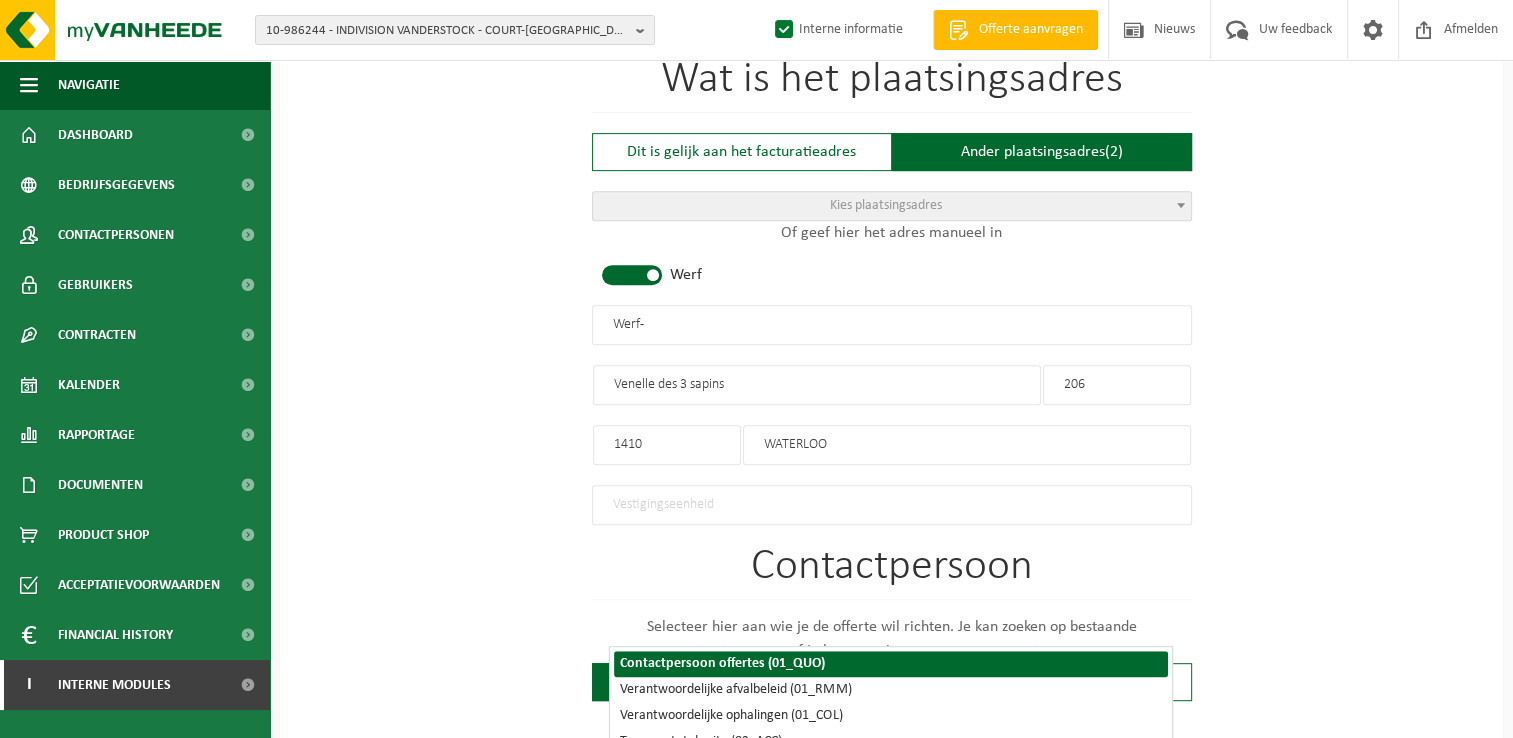 click on "Op welk bedrijf mogen we deze offerte opmaken?   Tip: geef hier al het Ondernemingsnummer in, dan worden alle gegevens automatisch ingevuld.       Nieuwe klant   Bestaande klant           Kies bestaande klant   Kies bestaande klant            Professioneel       Particulier          0527996437         C           AMBW SRL                 BOULEVARD DE WATERLOO       25           1000       BRUXELLES               1 tot 20 werknemers   20 tot 50 werknemers   50 tot 250 werknemers   Meer dan 250 werknemers   Particulier   1 tot 20 werknemers               Teelt van rijst (NACE-0112)   Teelt van groenten, meloenen en wortel- en knolgewassen (NACE-0113)   Teelt van suikerriet (NACE-0114)   Teelt van tabak (NACE-0115)   Teelt van vezelgewassen (NACE-0116)   Teelt van andere eenjarige gewassen (NACE-0119)   Teelt van druiven (NACE-0121)   Teelt van tropisch en subtropisch fruit (NACE-0122)   Teelt van citrusvruchten (NACE-0123)   Teelt van pit- en steenvruchten (NACE-0124)" at bounding box center [892, 354] 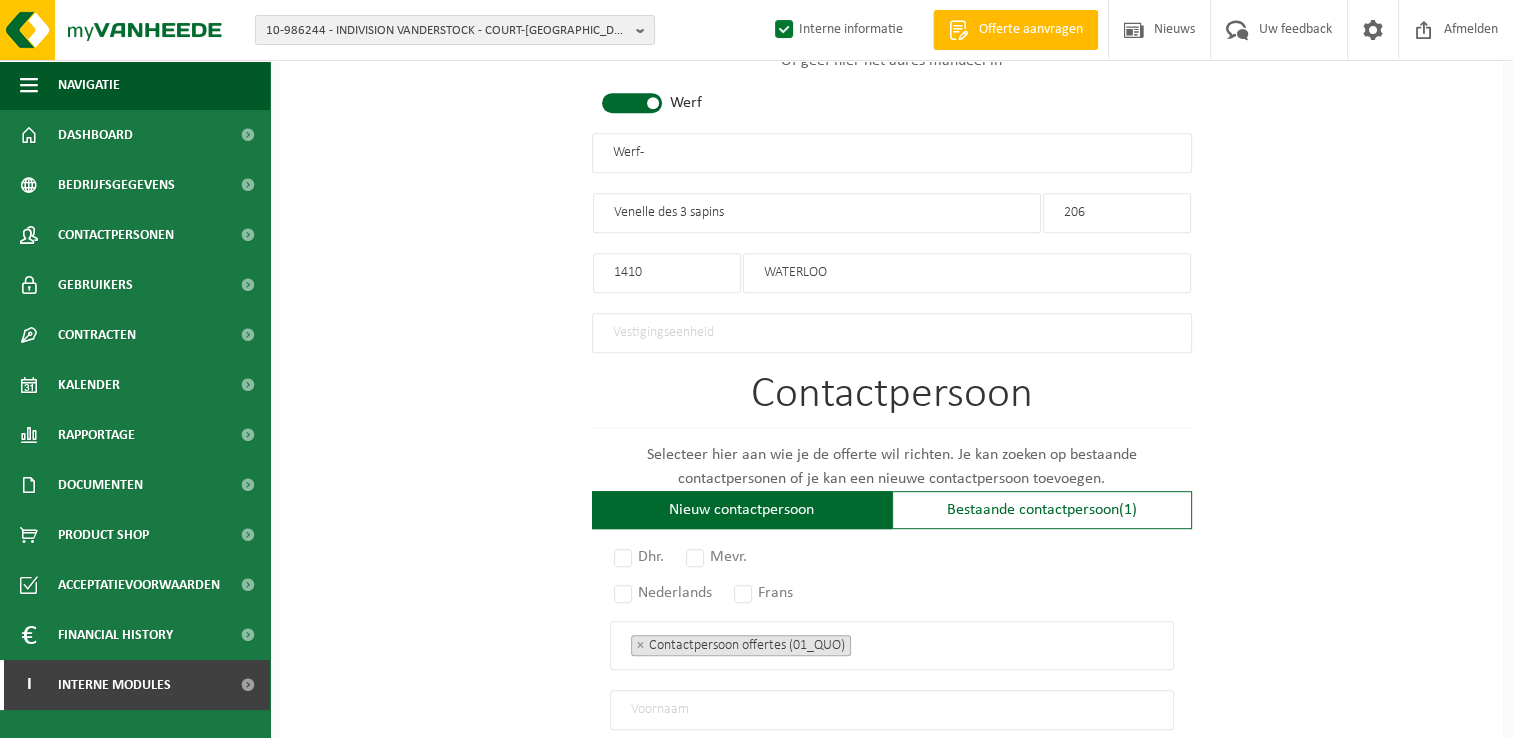 scroll, scrollTop: 922, scrollLeft: 0, axis: vertical 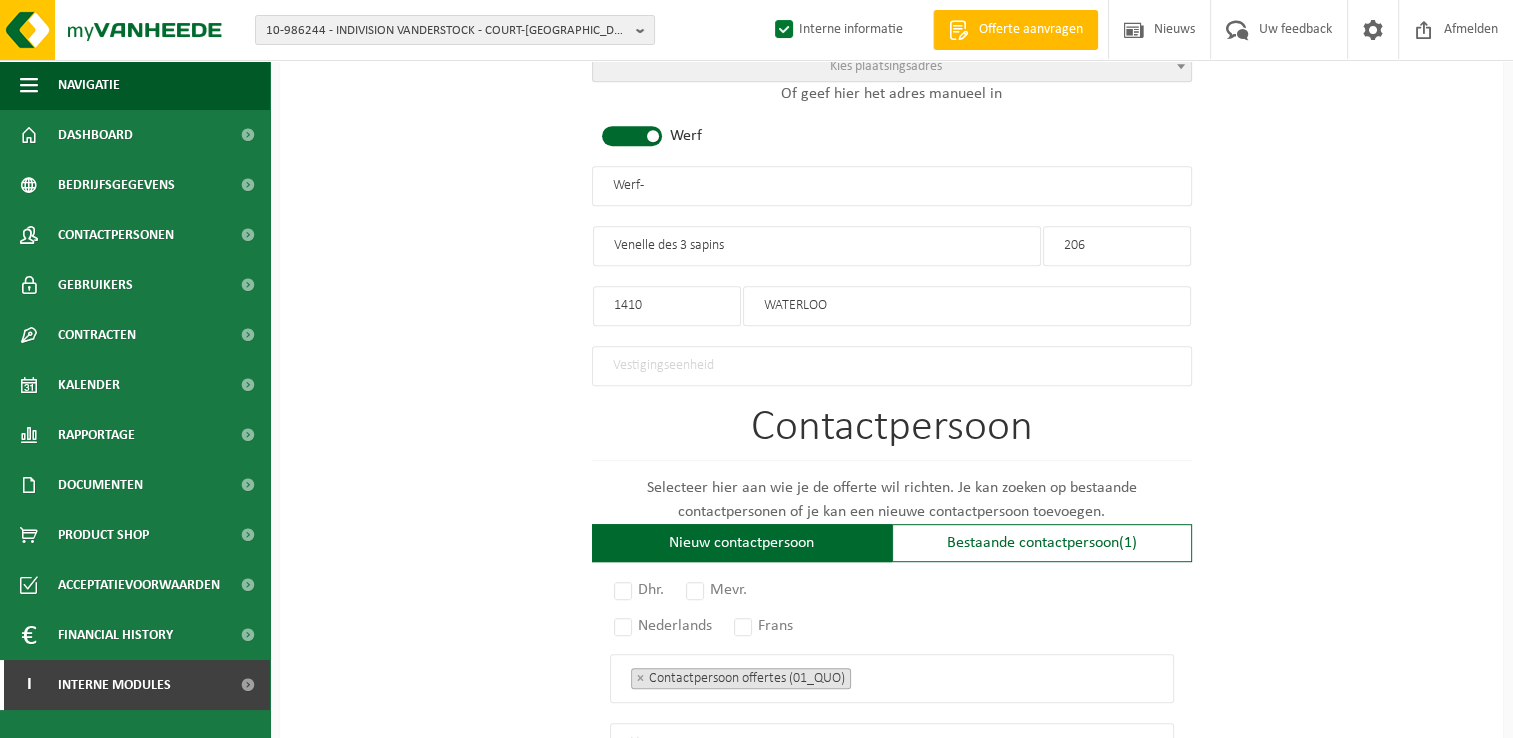 drag, startPoint x: 1109, startPoint y: 245, endPoint x: 935, endPoint y: 259, distance: 174.56232 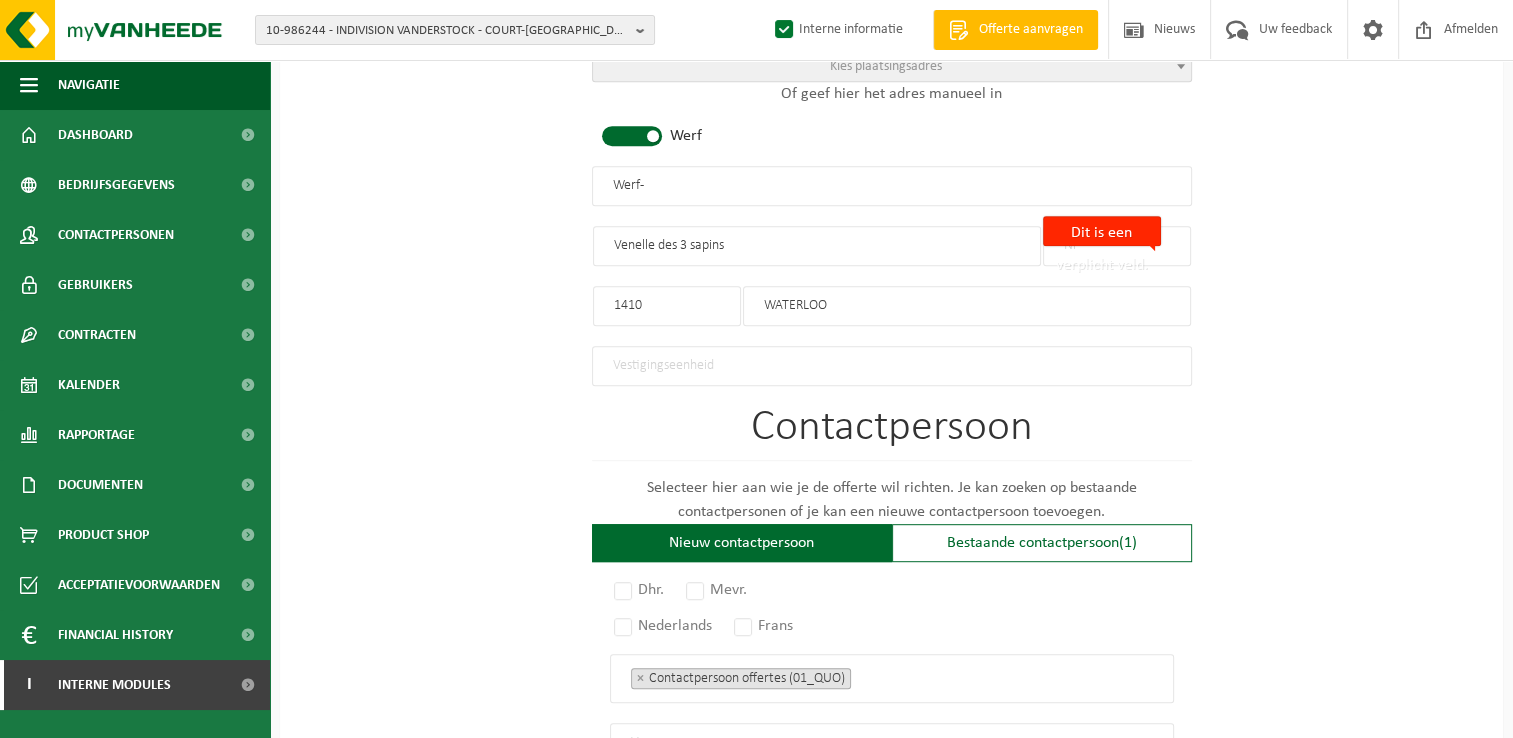 type 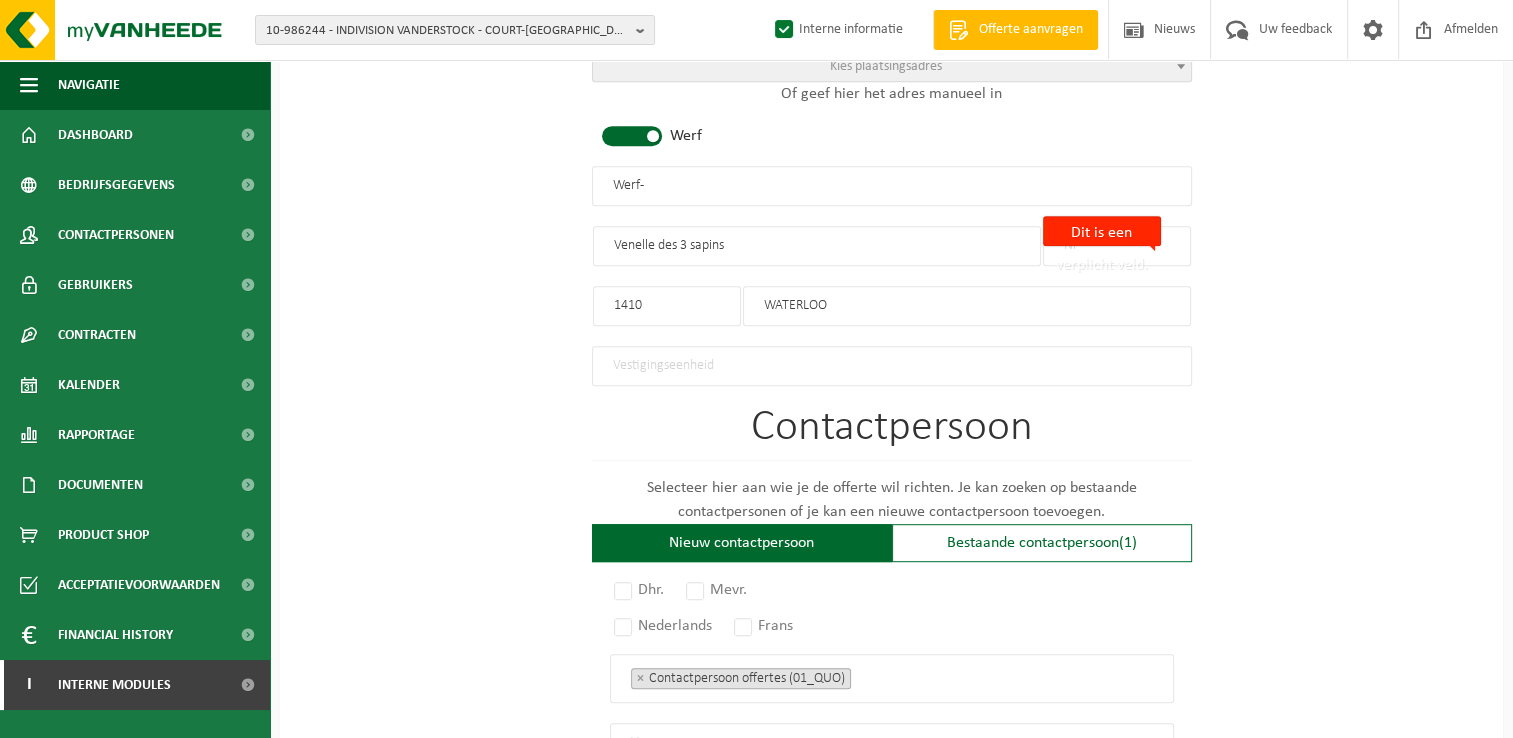 click on "Op welk bedrijf mogen we deze offerte opmaken?   Tip: geef hier al het Ondernemingsnummer in, dan worden alle gegevens automatisch ingevuld.       Nieuwe klant   Bestaande klant           Kies bestaande klant   Kies bestaande klant            Professioneel       Particulier          0527996437         C           AMBW SRL                 BOULEVARD DE WATERLOO       25           1000       BRUXELLES               1 tot 20 werknemers   20 tot 50 werknemers   50 tot 250 werknemers   Meer dan 250 werknemers   Particulier   1 tot 20 werknemers               Teelt van rijst (NACE-0112)   Teelt van groenten, meloenen en wortel- en knolgewassen (NACE-0113)   Teelt van suikerriet (NACE-0114)   Teelt van tabak (NACE-0115)   Teelt van vezelgewassen (NACE-0116)   Teelt van andere eenjarige gewassen (NACE-0119)   Teelt van druiven (NACE-0121)   Teelt van tropisch en subtropisch fruit (NACE-0122)   Teelt van citrusvruchten (NACE-0123)   Teelt van pit- en steenvruchten (NACE-0124)" at bounding box center [891, 215] 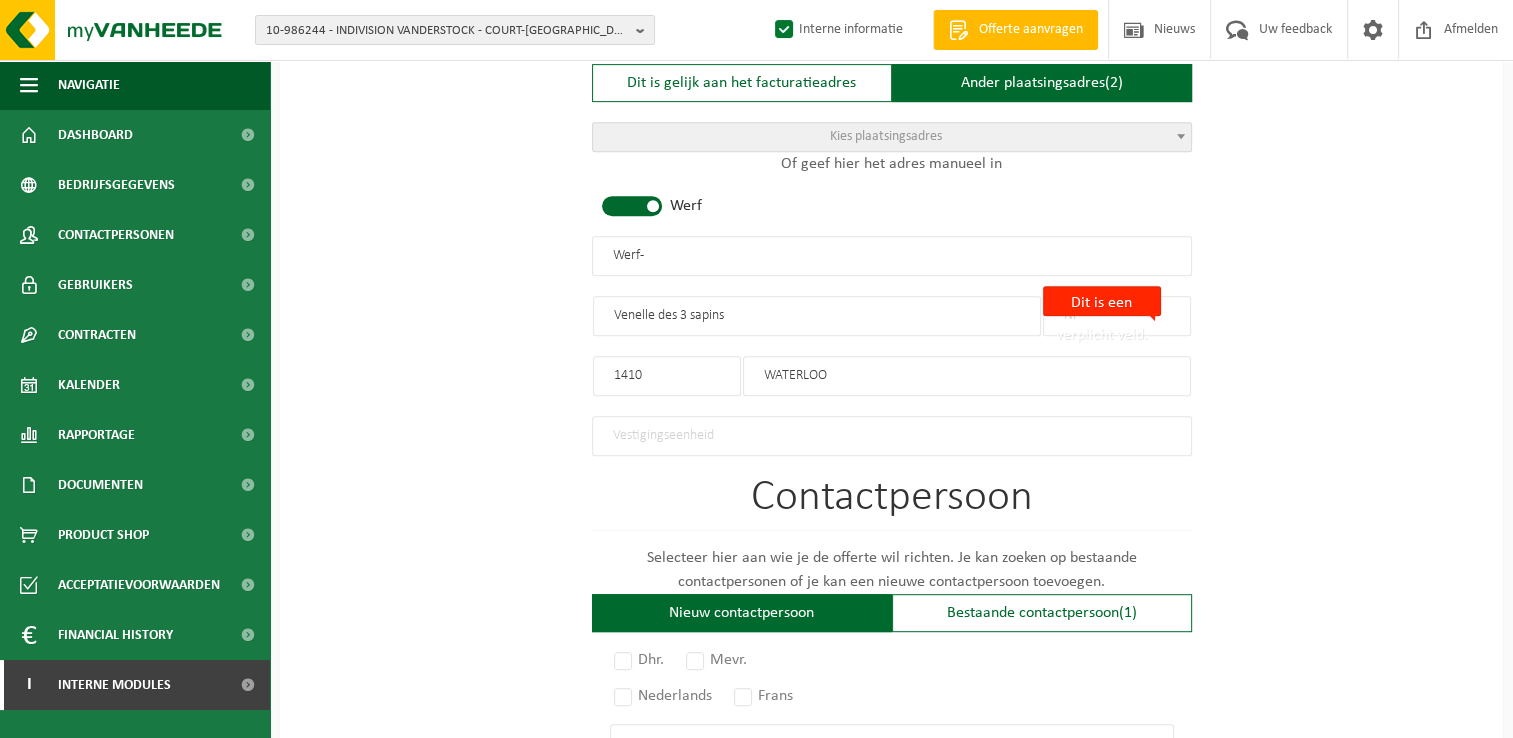scroll, scrollTop: 822, scrollLeft: 0, axis: vertical 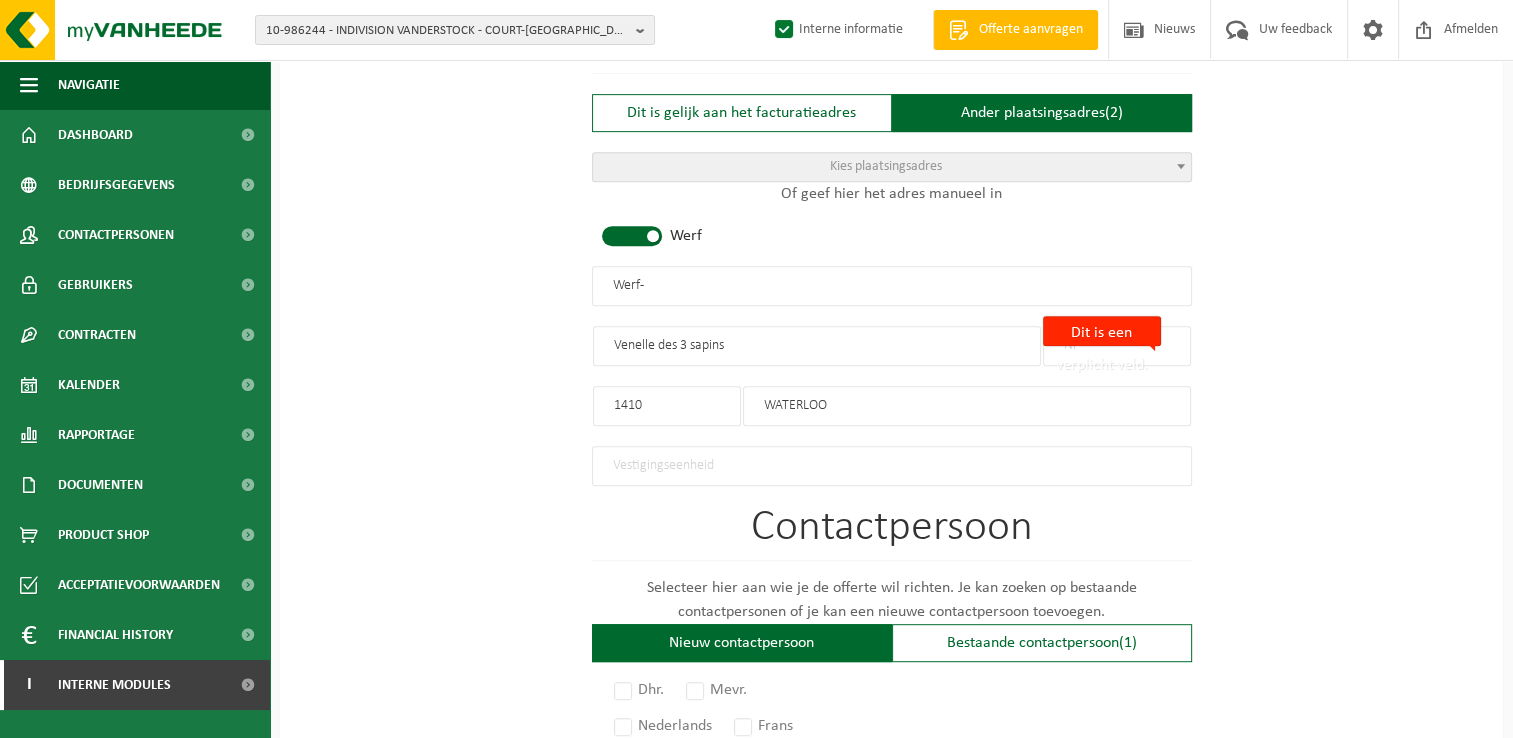 click on "Op welk bedrijf mogen we deze offerte opmaken?   Tip: geef hier al het Ondernemingsnummer in, dan worden alle gegevens automatisch ingevuld.       Nieuwe klant   Bestaande klant           Kies bestaande klant   Kies bestaande klant            Professioneel       Particulier          0527996437         C           AMBW SRL                 BOULEVARD DE WATERLOO       25           1000       BRUXELLES               1 tot 20 werknemers   20 tot 50 werknemers   50 tot 250 werknemers   Meer dan 250 werknemers   Particulier   1 tot 20 werknemers               Teelt van rijst (NACE-0112)   Teelt van groenten, meloenen en wortel- en knolgewassen (NACE-0113)   Teelt van suikerriet (NACE-0114)   Teelt van tabak (NACE-0115)   Teelt van vezelgewassen (NACE-0116)   Teelt van andere eenjarige gewassen (NACE-0119)   Teelt van druiven (NACE-0121)   Teelt van tropisch en subtropisch fruit (NACE-0122)   Teelt van citrusvruchten (NACE-0123)   Teelt van pit- en steenvruchten (NACE-0124)" at bounding box center [891, 315] 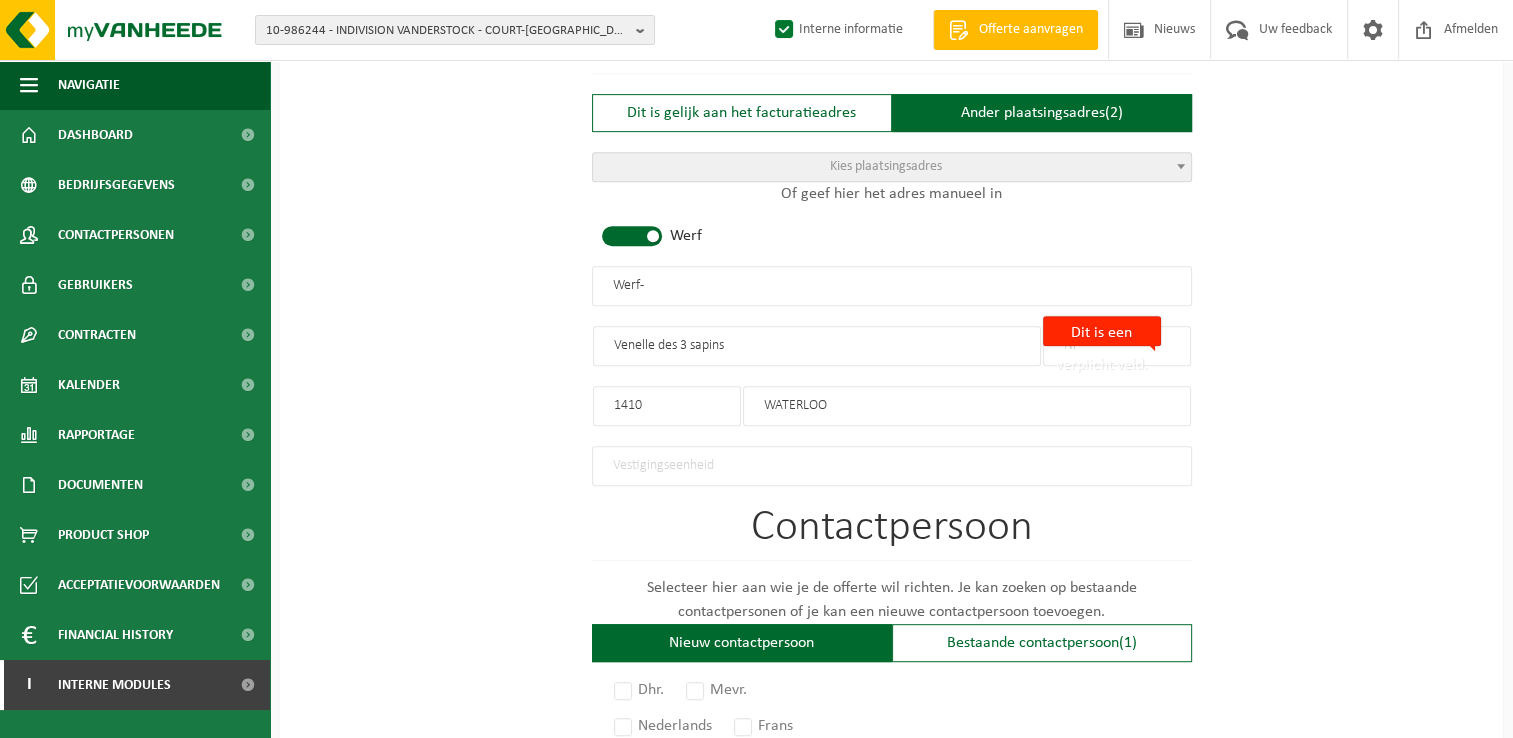 click on "Werf -" at bounding box center [892, 286] 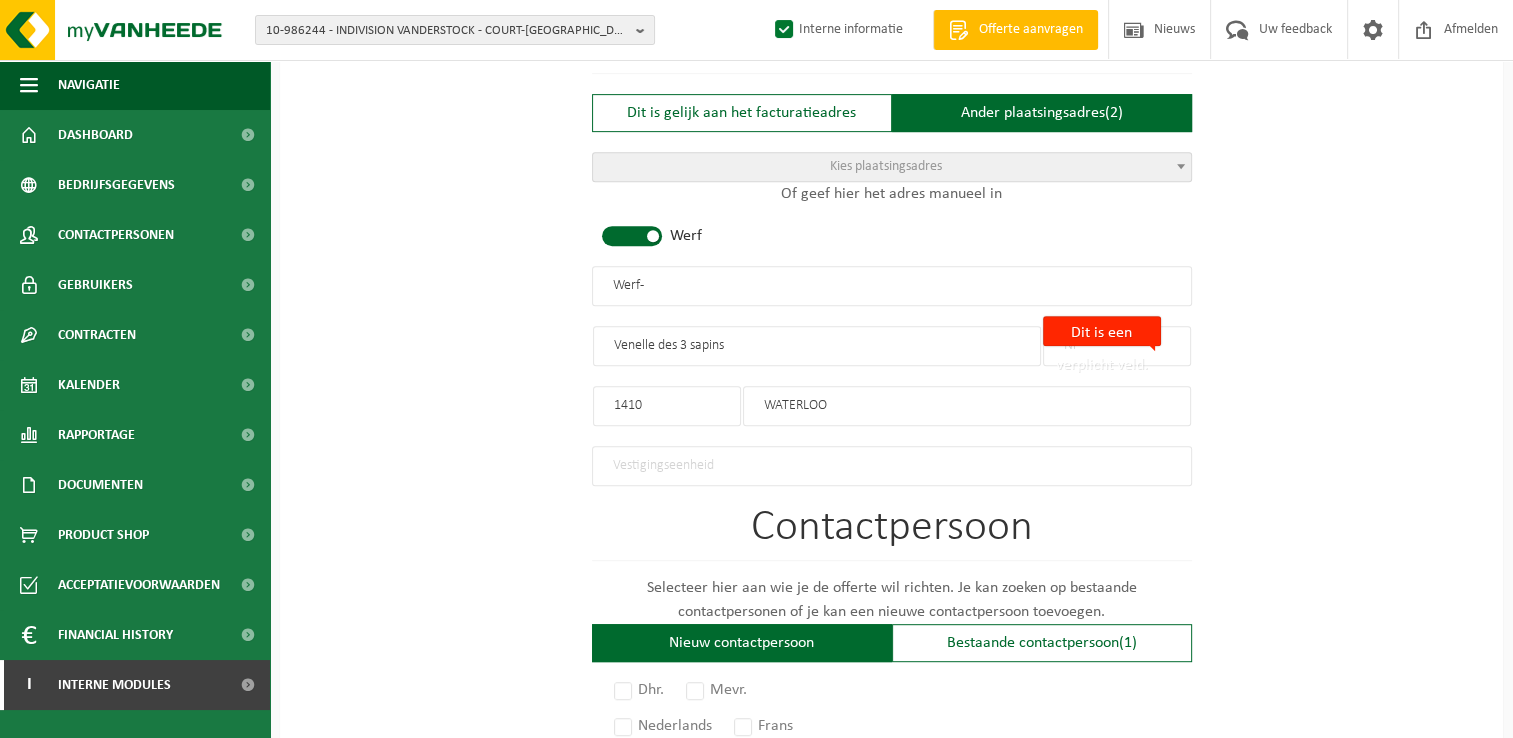 drag, startPoint x: 753, startPoint y: 264, endPoint x: 448, endPoint y: 265, distance: 305.00165 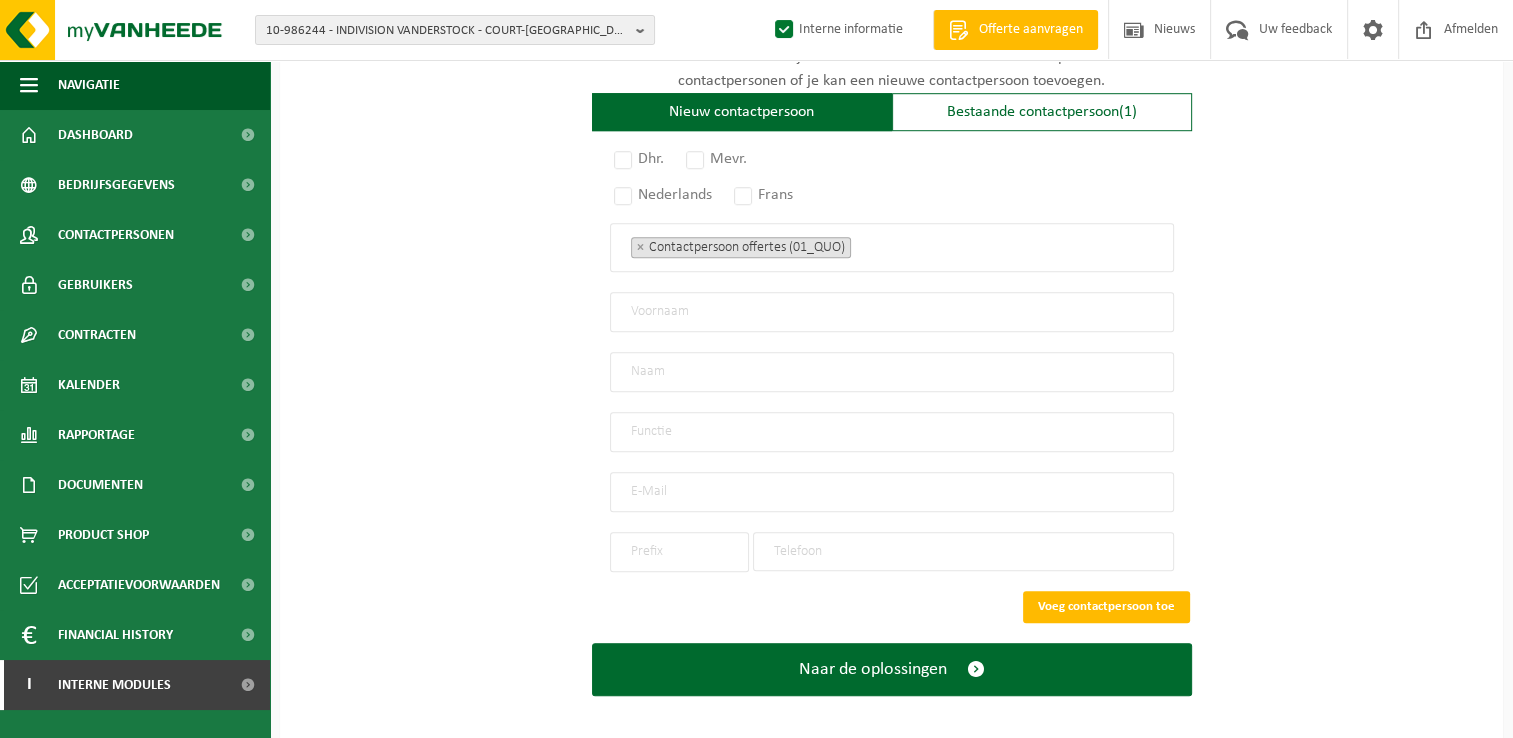 scroll, scrollTop: 1356, scrollLeft: 0, axis: vertical 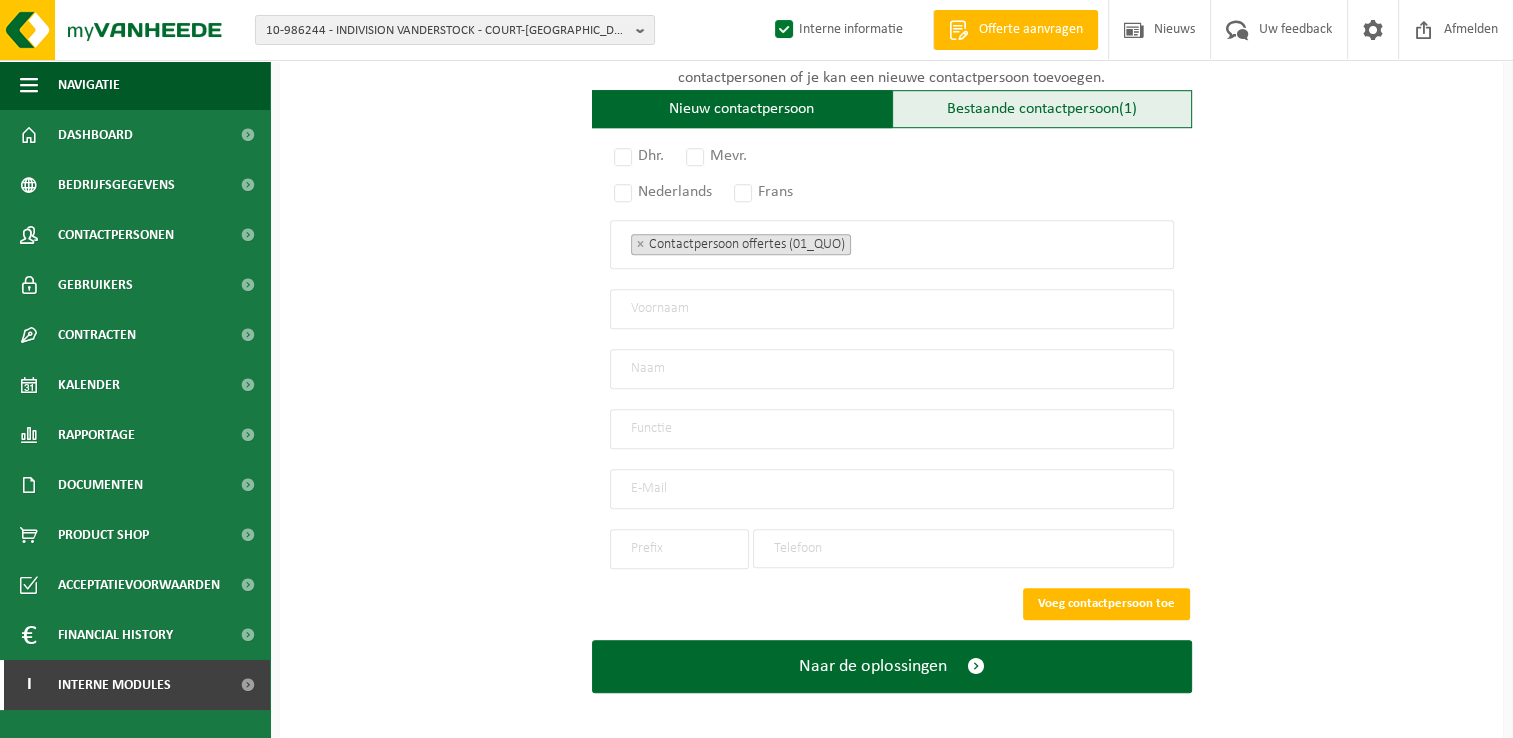 type 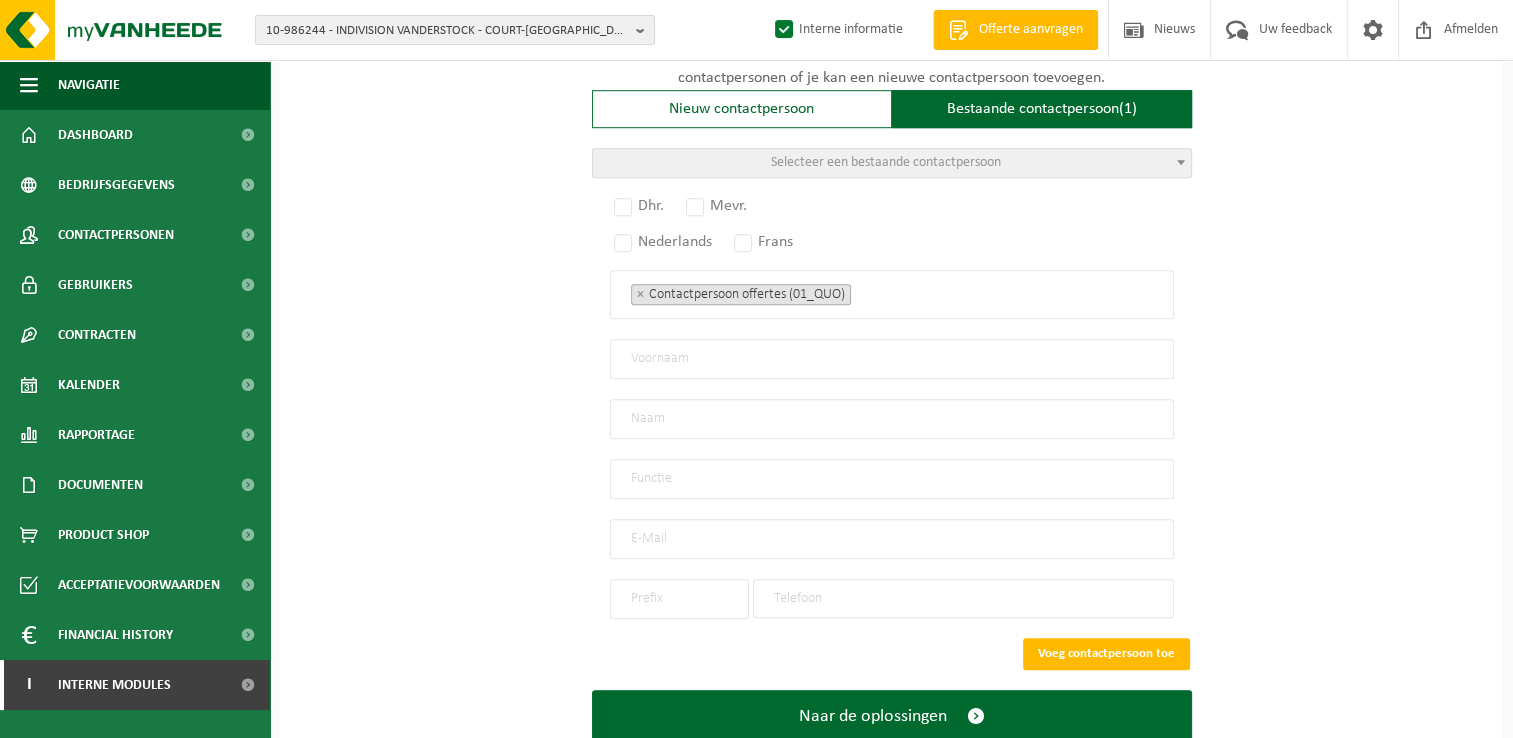 click at bounding box center (892, 539) 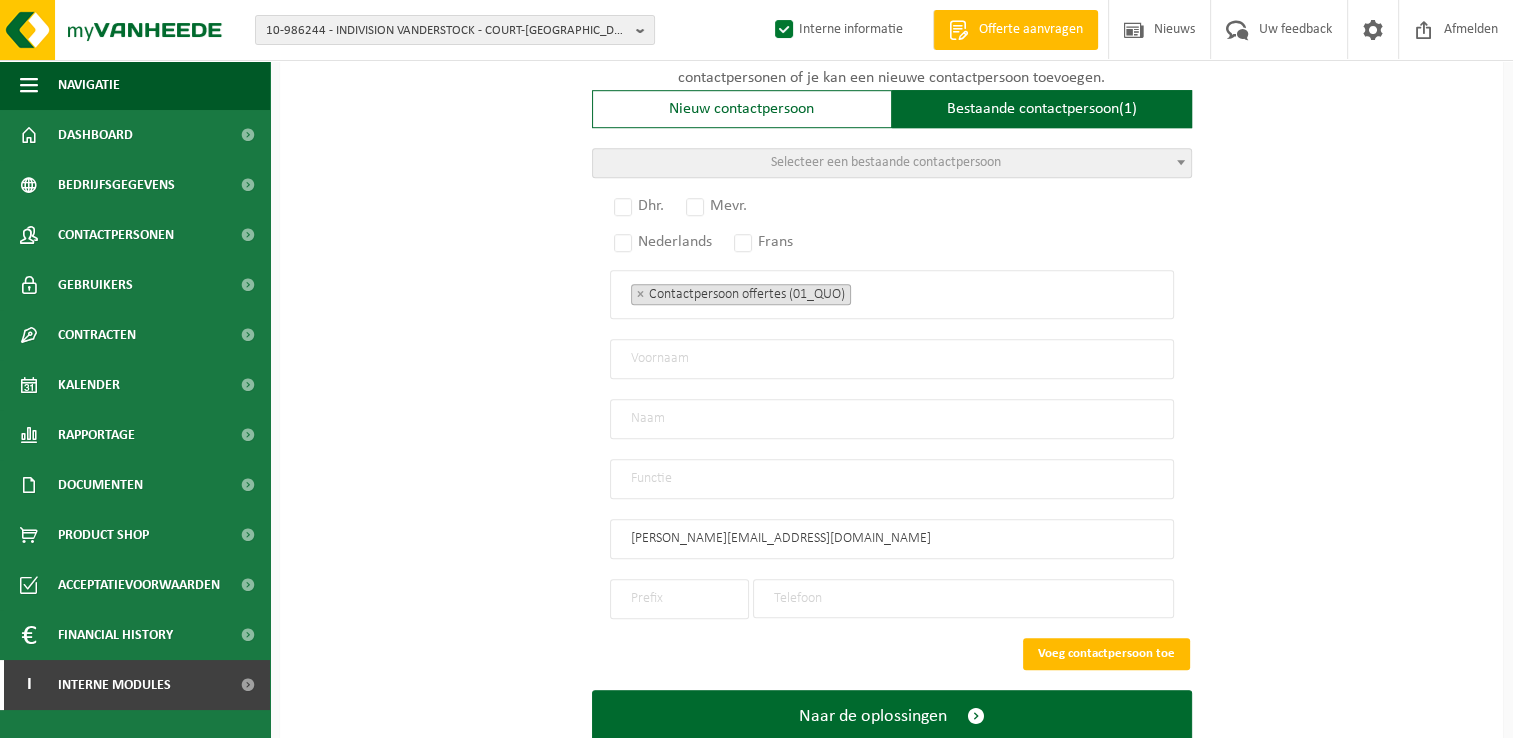click on "evgueni@lamaisonmaysair.be" at bounding box center (892, 539) 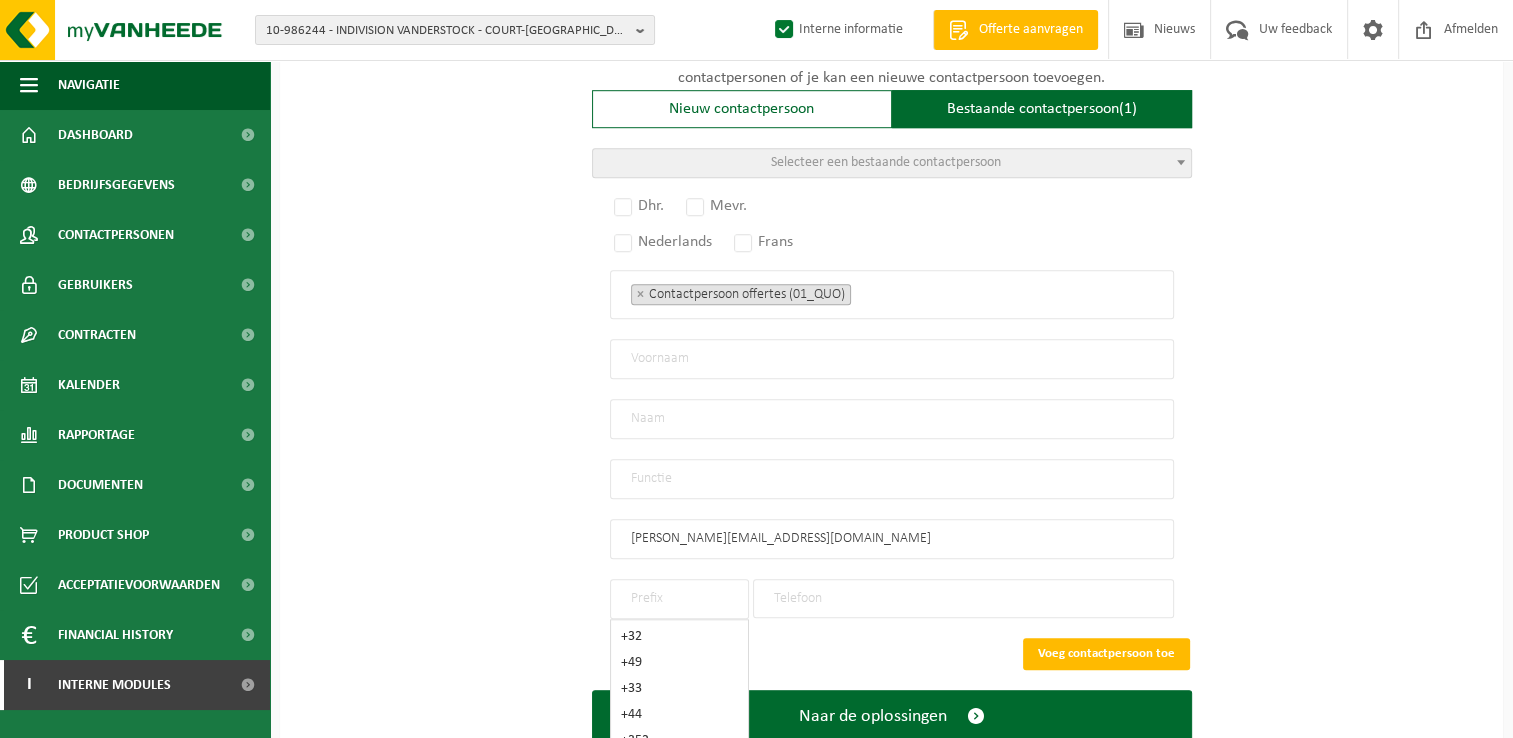click at bounding box center (679, 599) 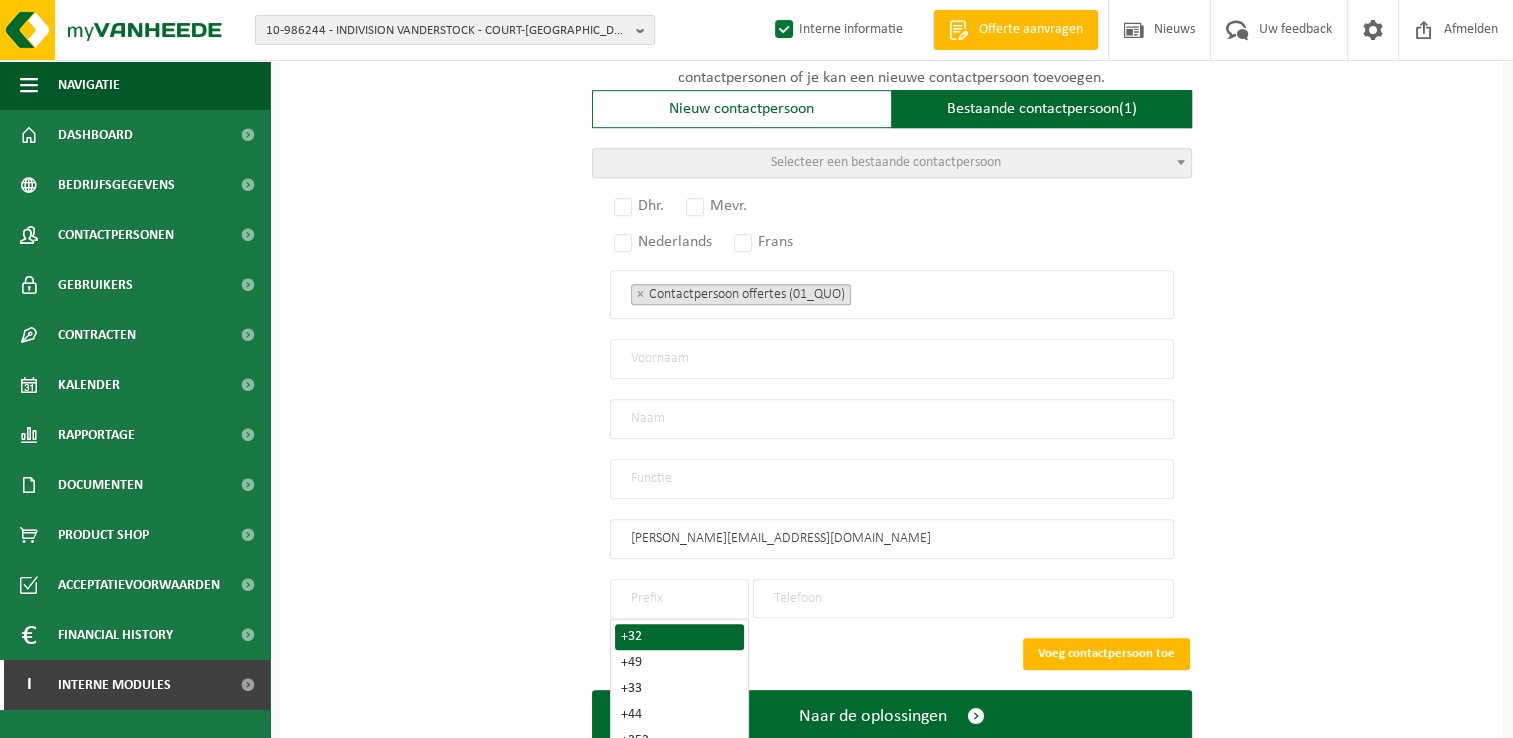 click on "+32" at bounding box center (679, 637) 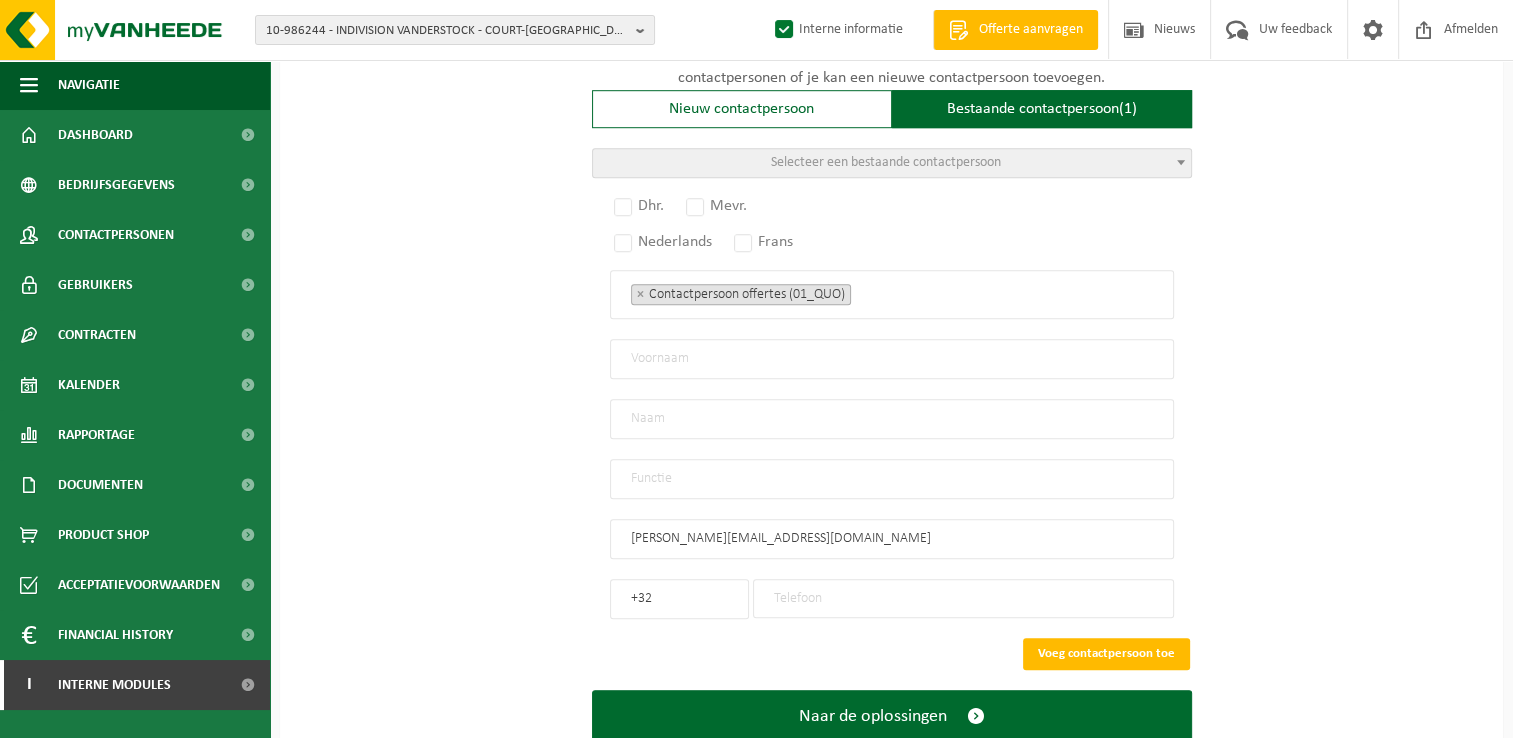 click at bounding box center [963, 598] 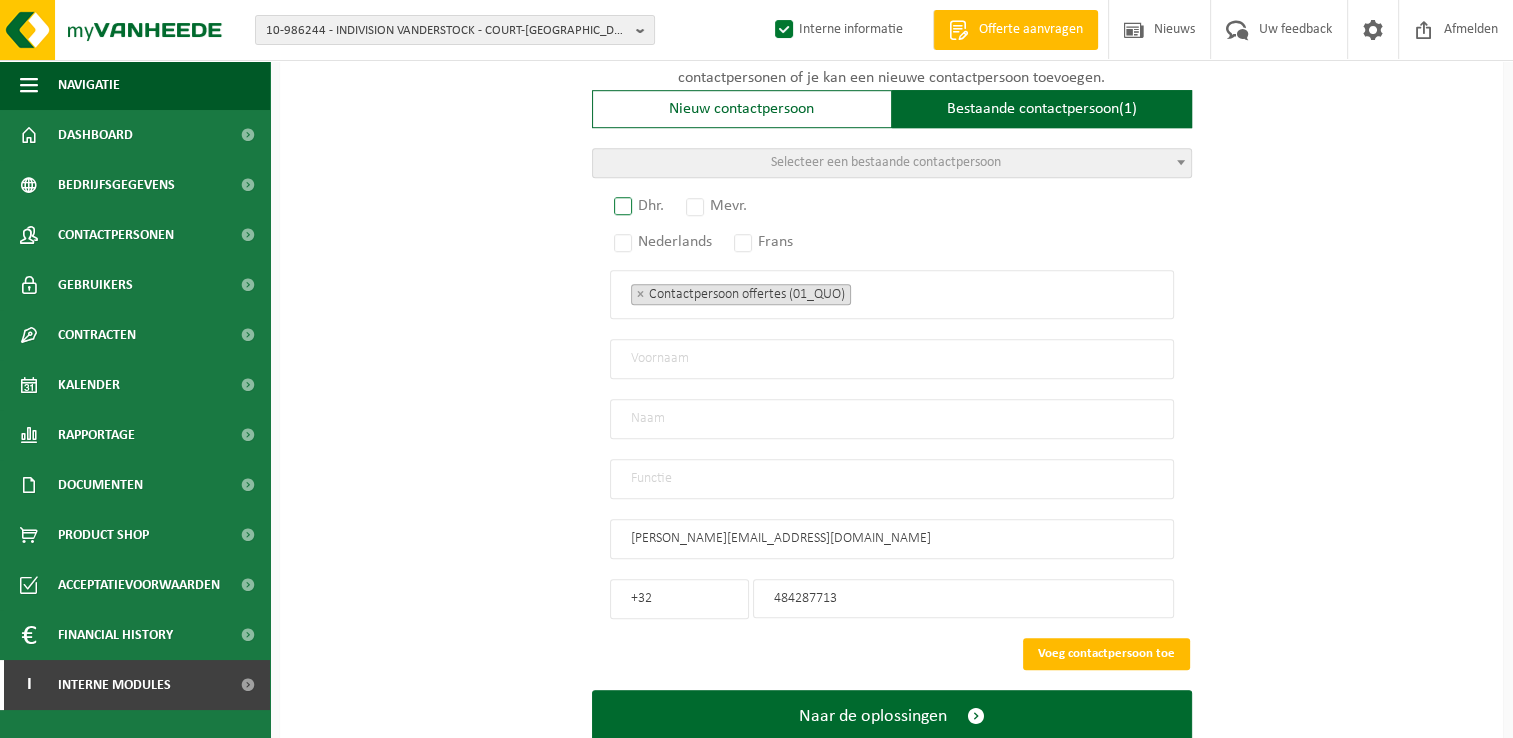 type on "484287713" 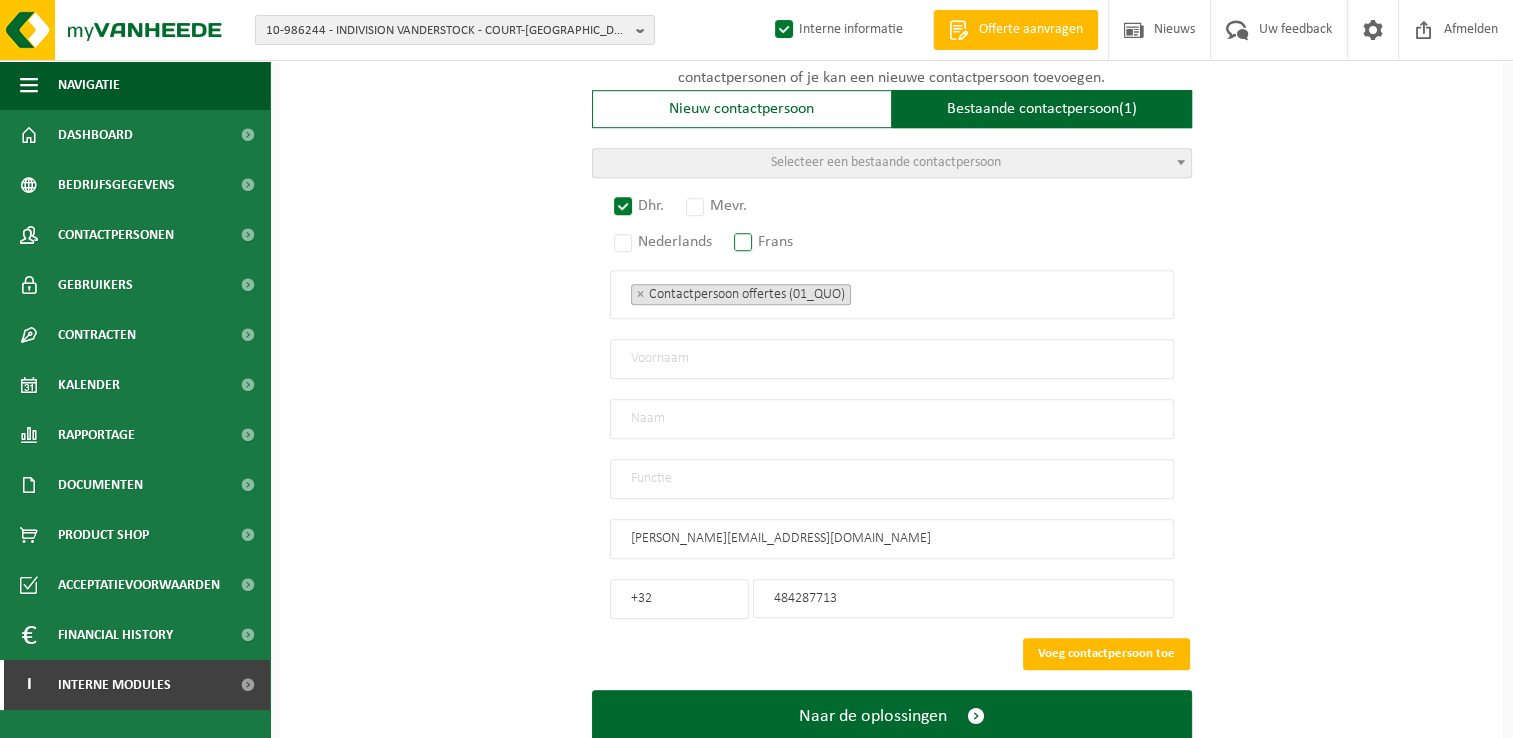 click on "Frans" at bounding box center (764, 242) 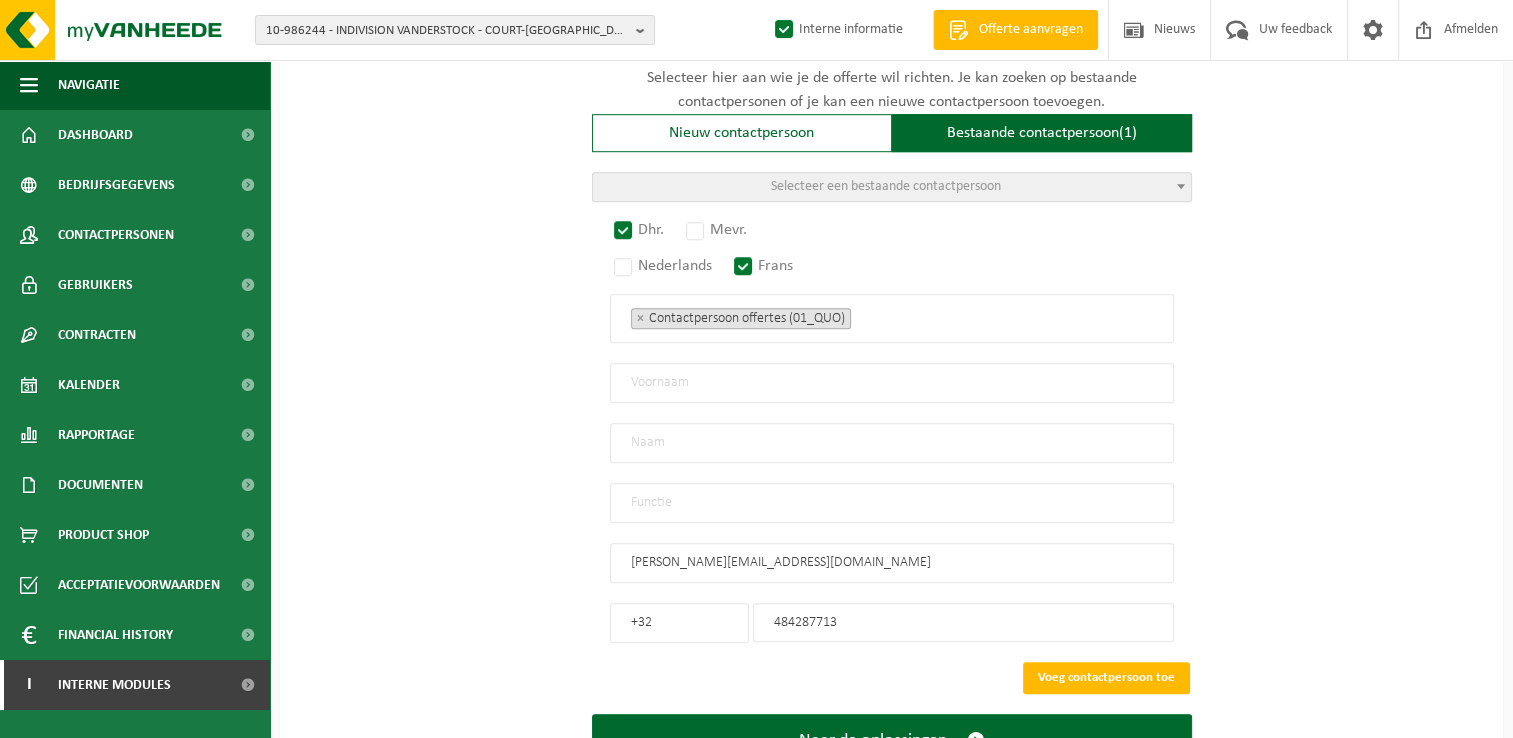 scroll, scrollTop: 1206, scrollLeft: 0, axis: vertical 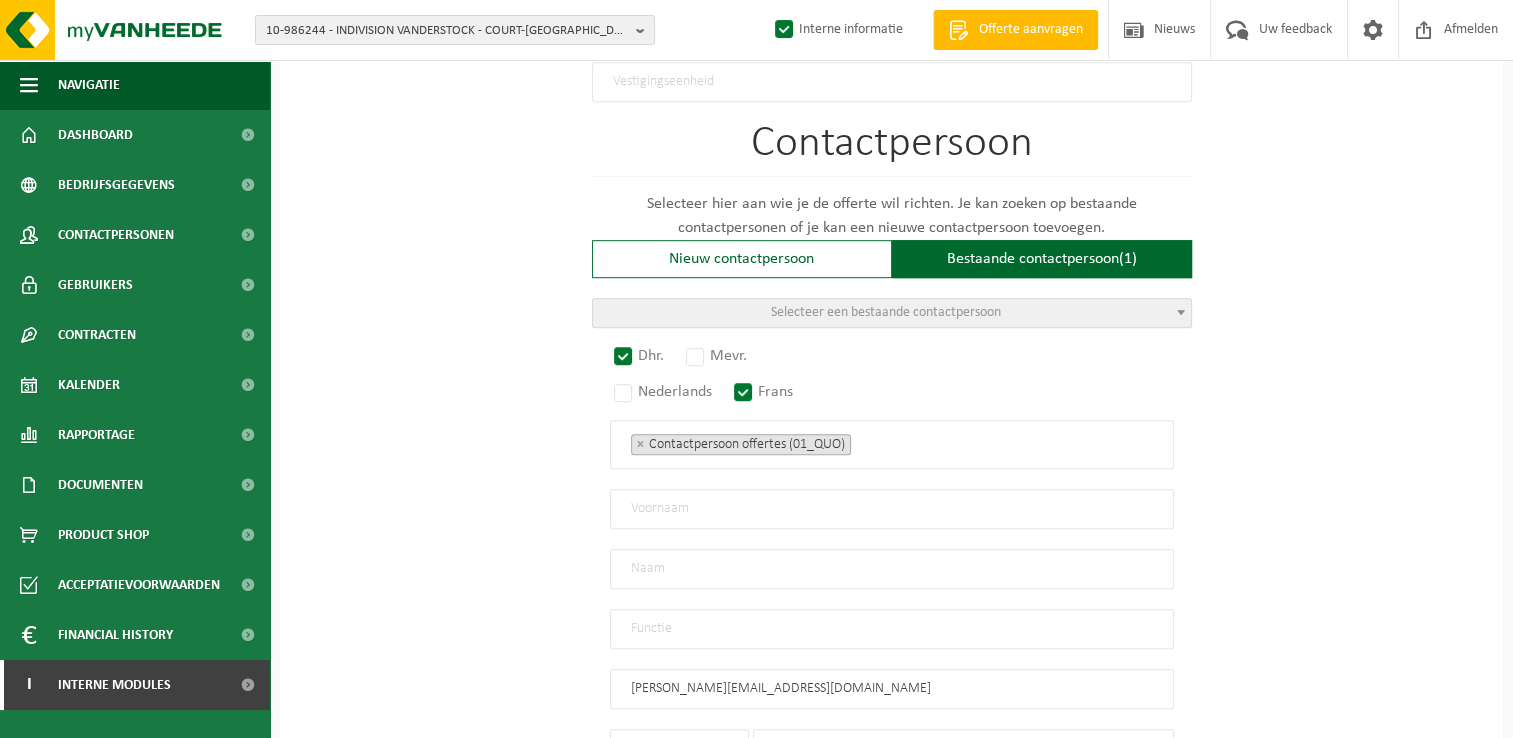 click at bounding box center [892, 509] 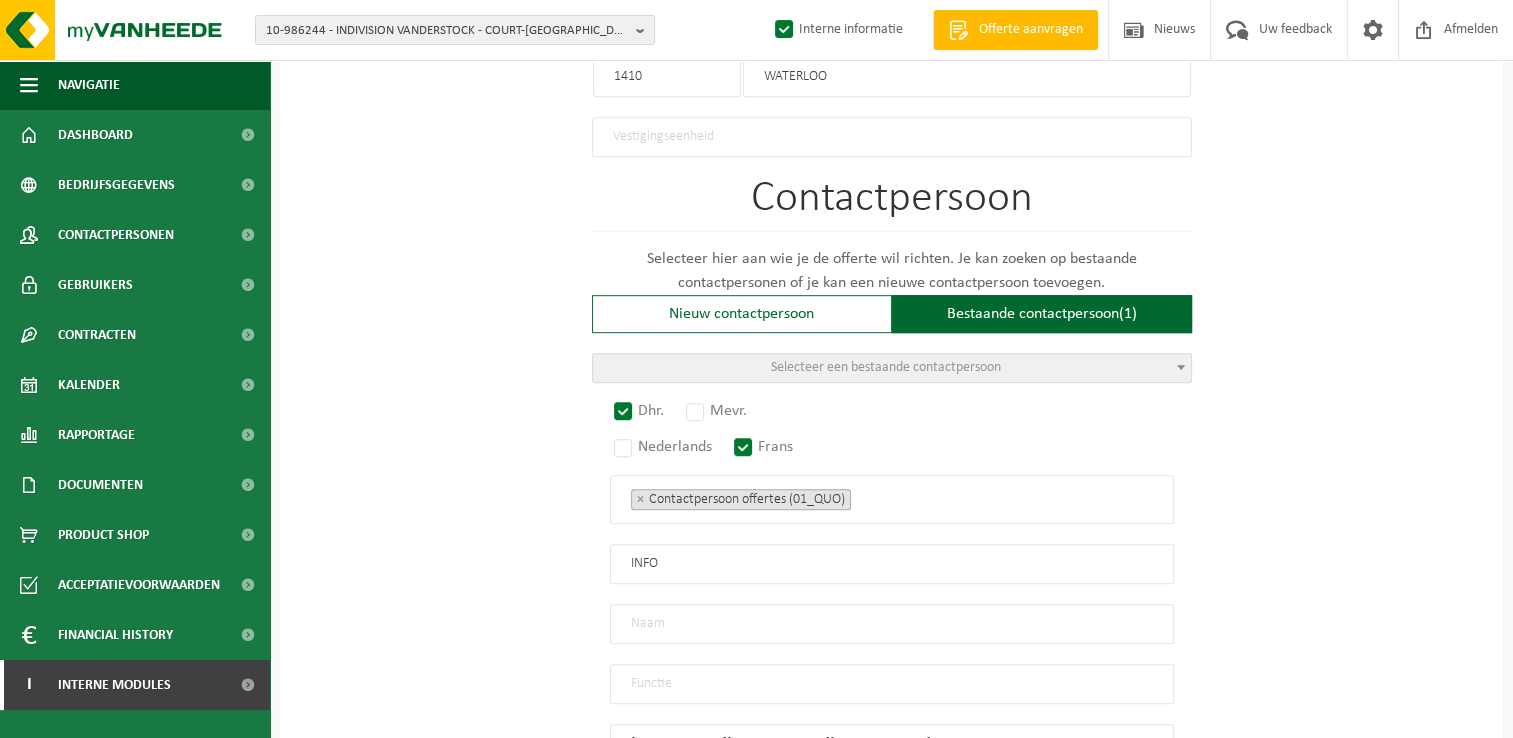 scroll, scrollTop: 1306, scrollLeft: 0, axis: vertical 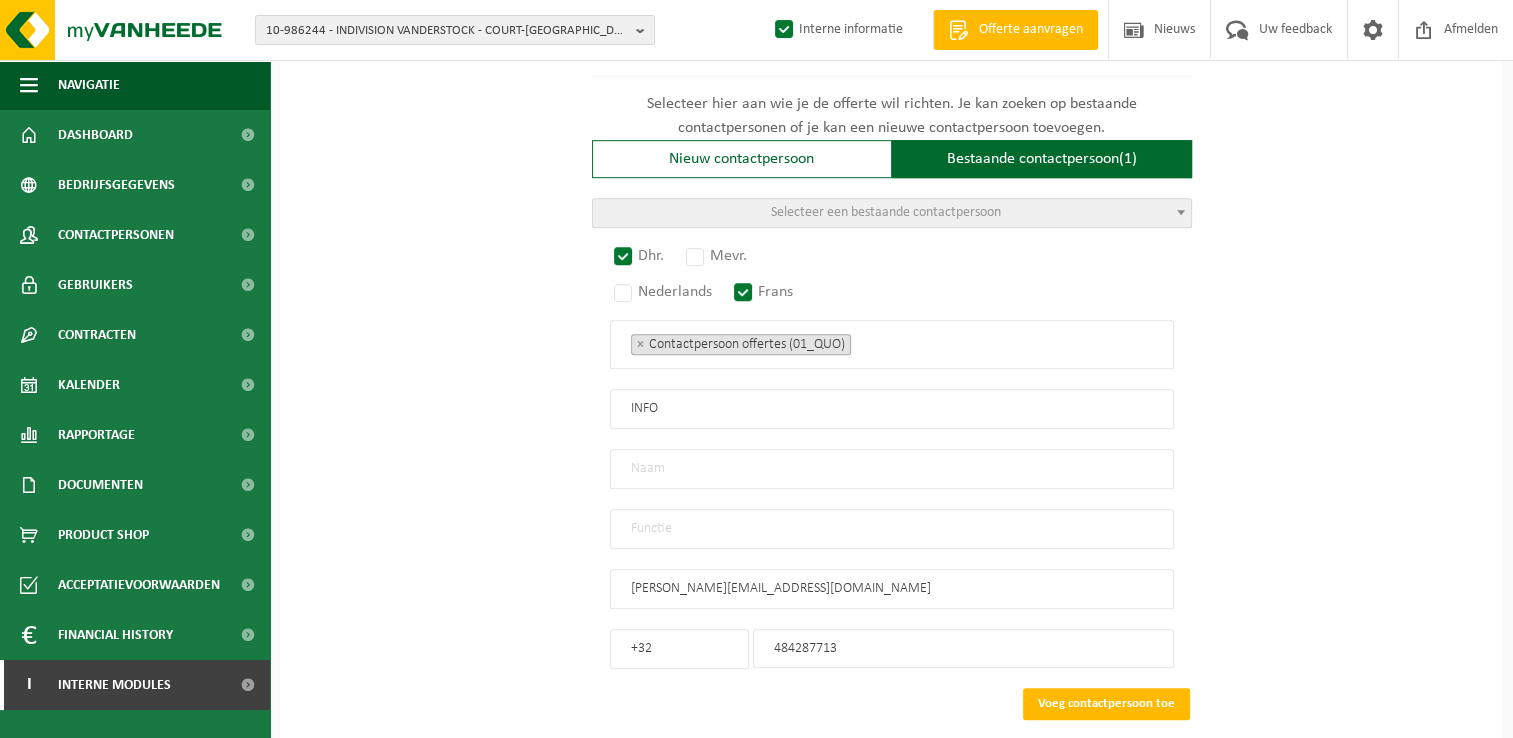 drag, startPoint x: 686, startPoint y: 384, endPoint x: 536, endPoint y: 400, distance: 150.85092 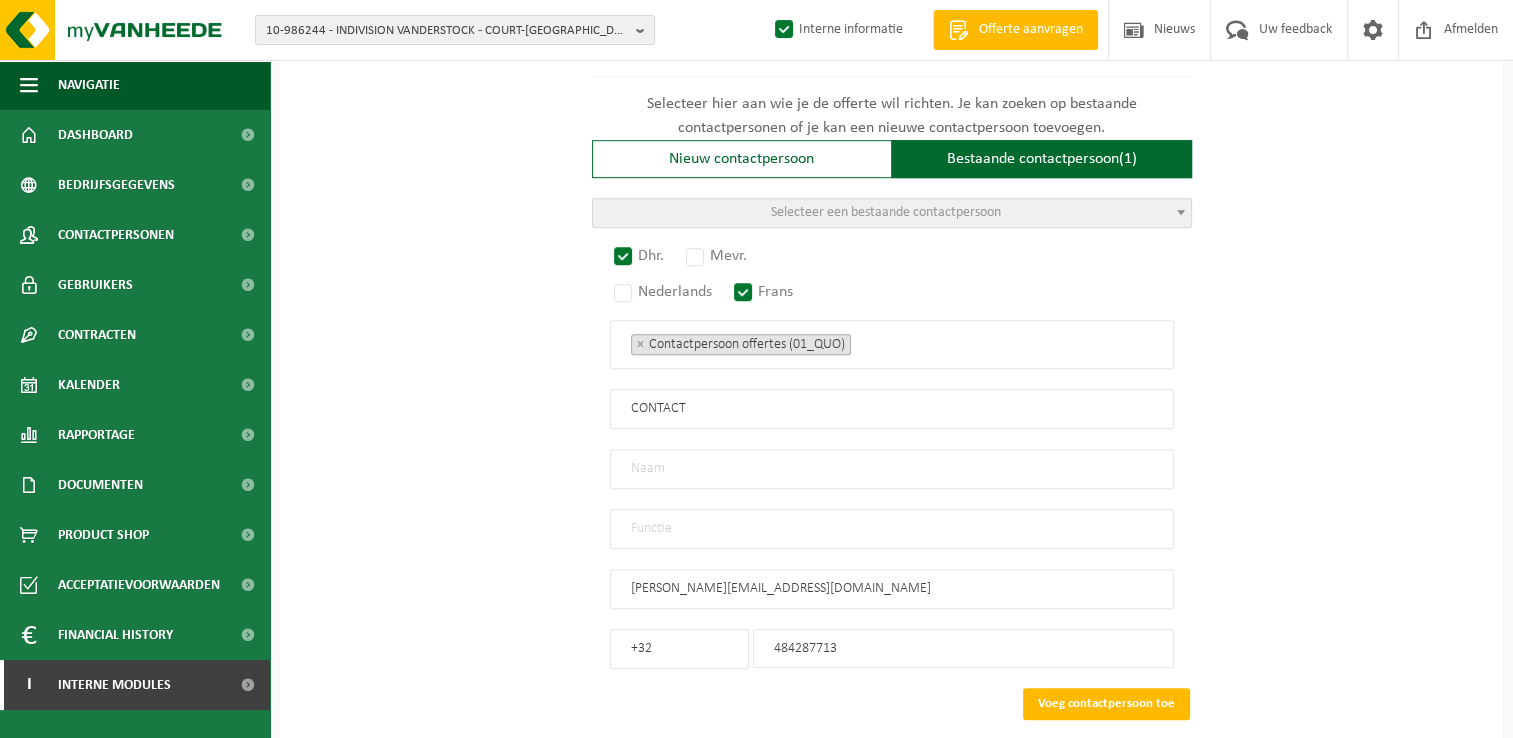 type on "CONTACT" 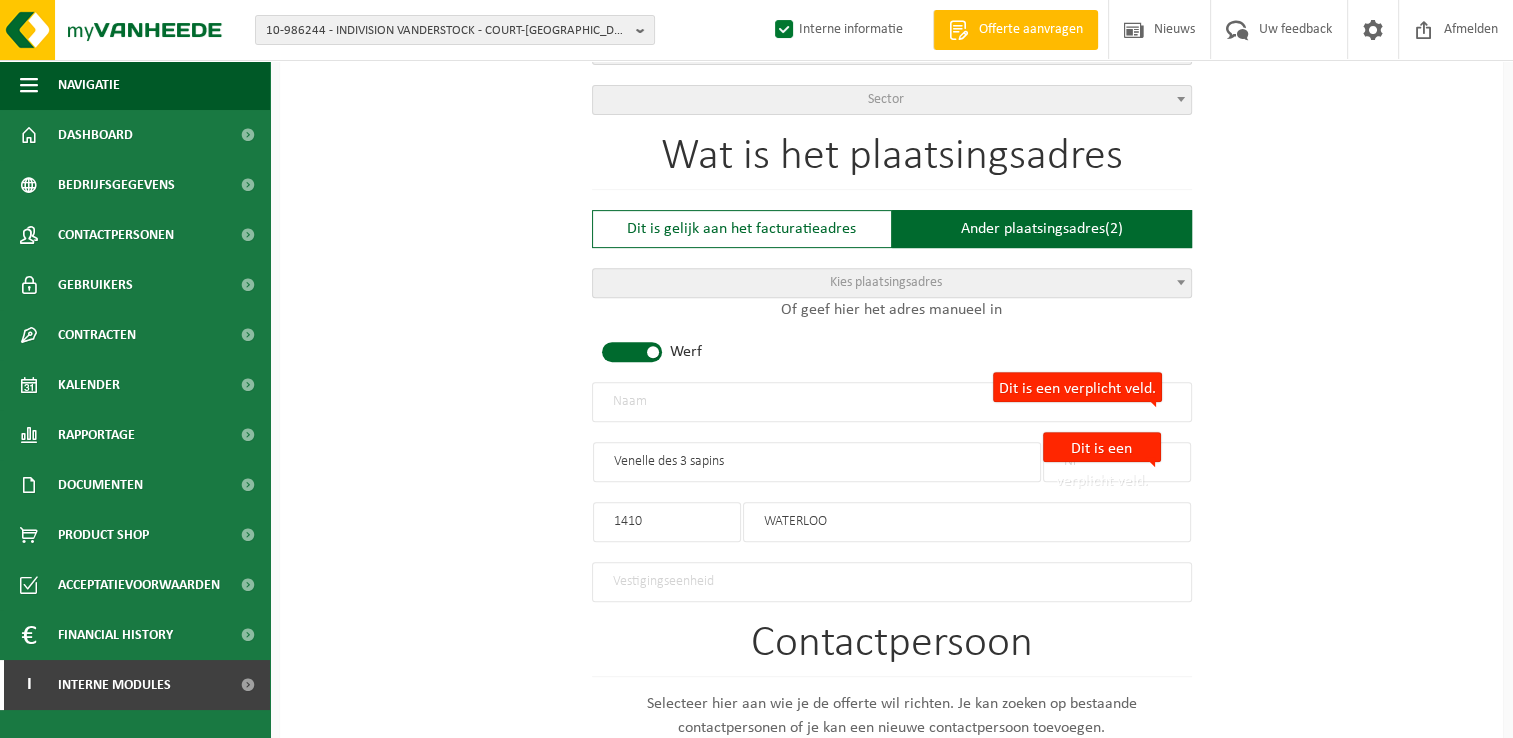 scroll, scrollTop: 1306, scrollLeft: 0, axis: vertical 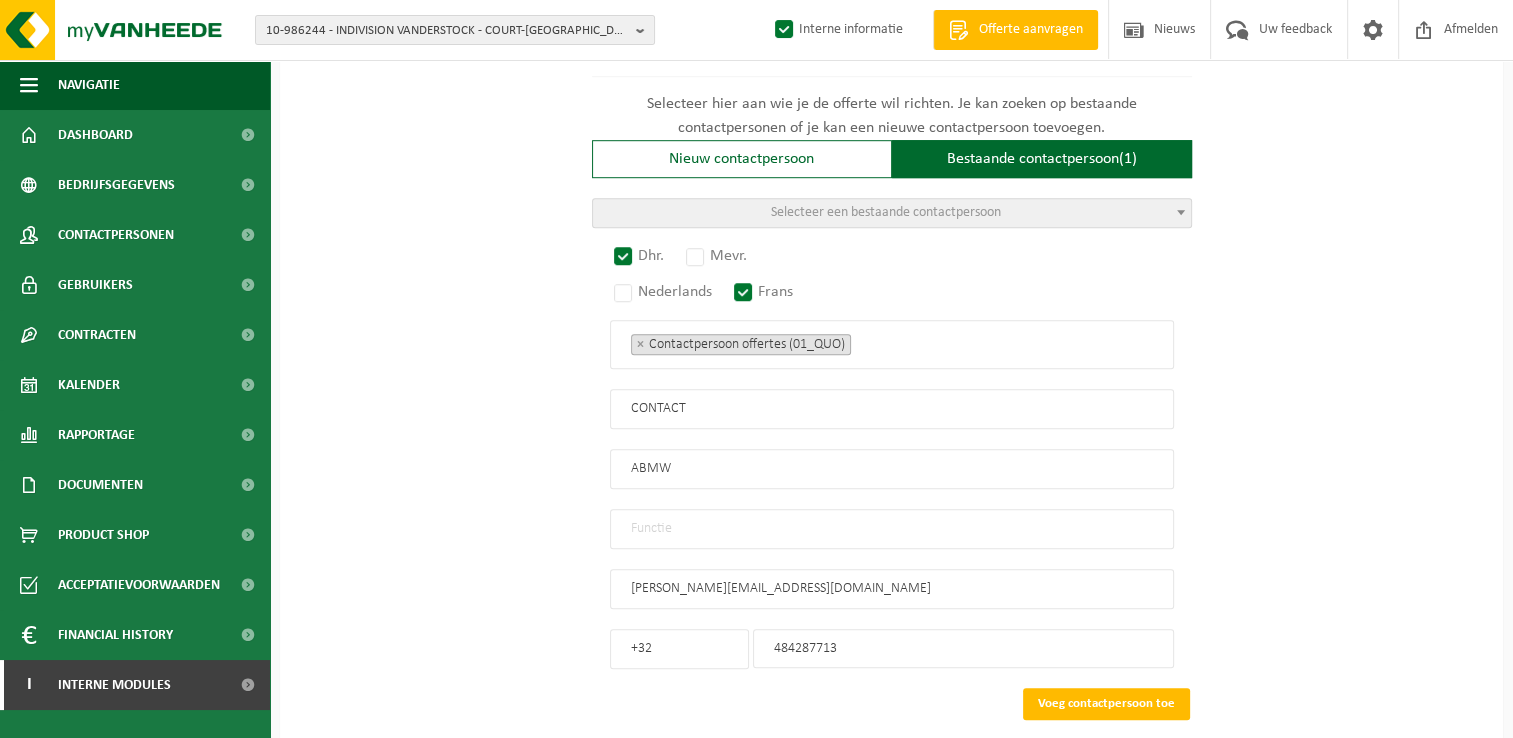 drag, startPoint x: 689, startPoint y: 460, endPoint x: 500, endPoint y: 457, distance: 189.0238 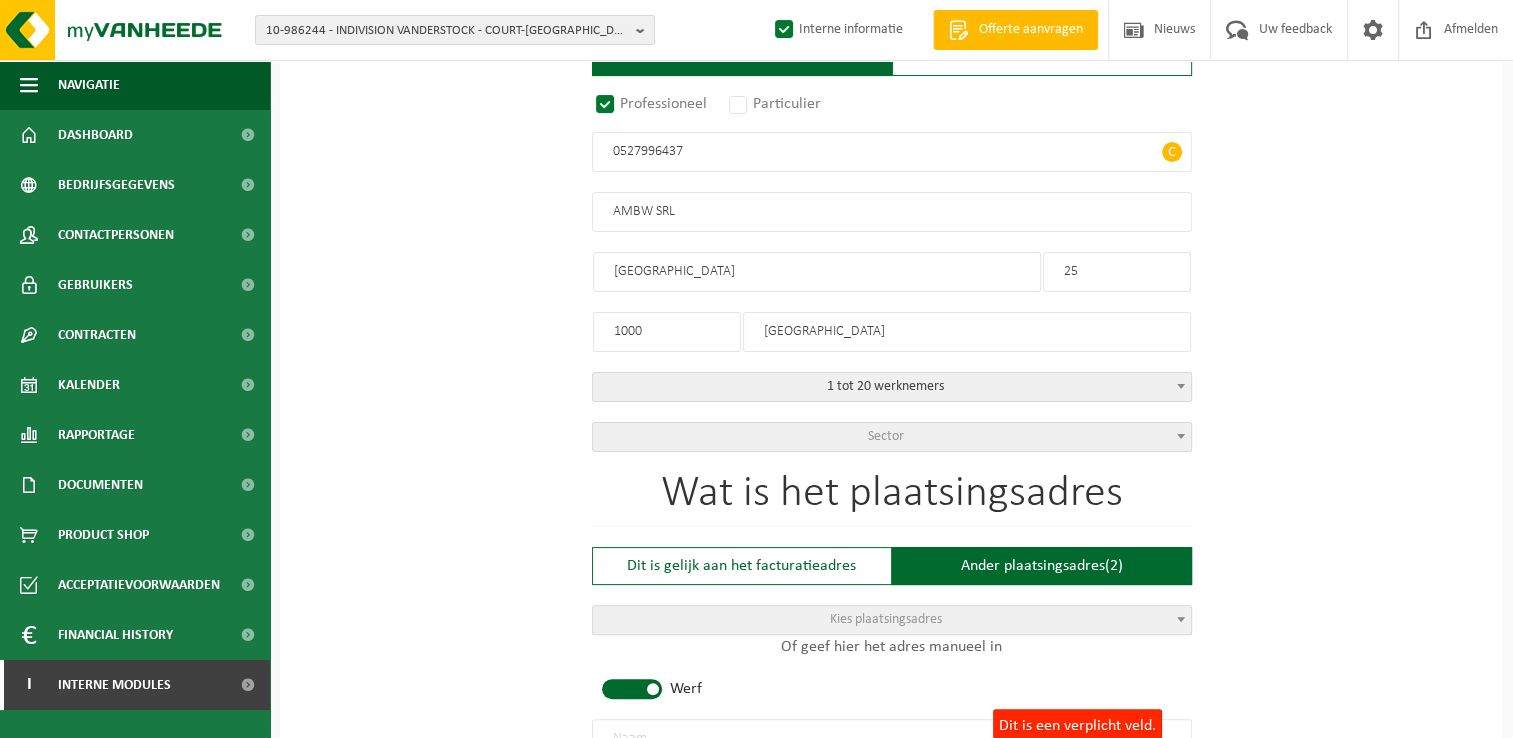 scroll, scrollTop: 806, scrollLeft: 0, axis: vertical 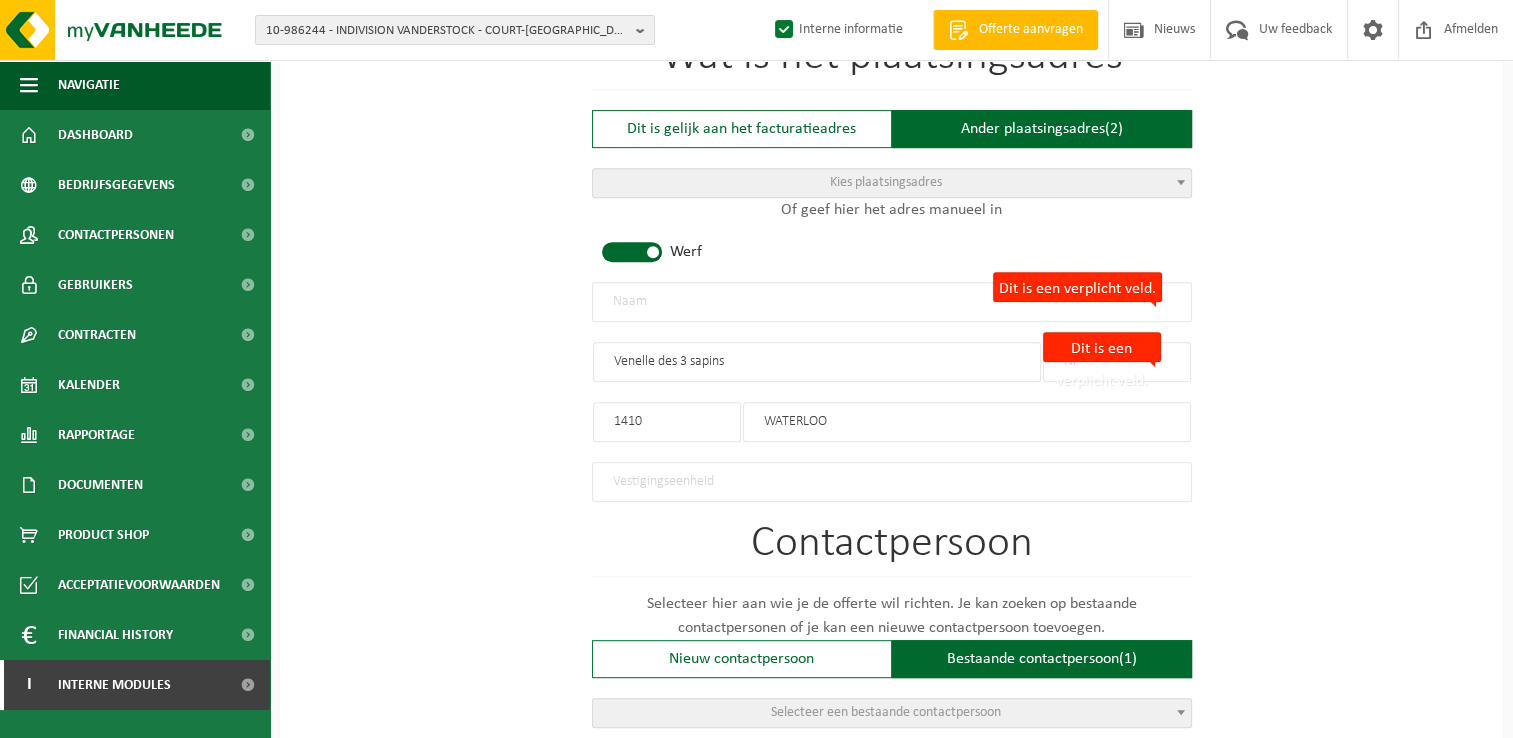 type on "AMBW" 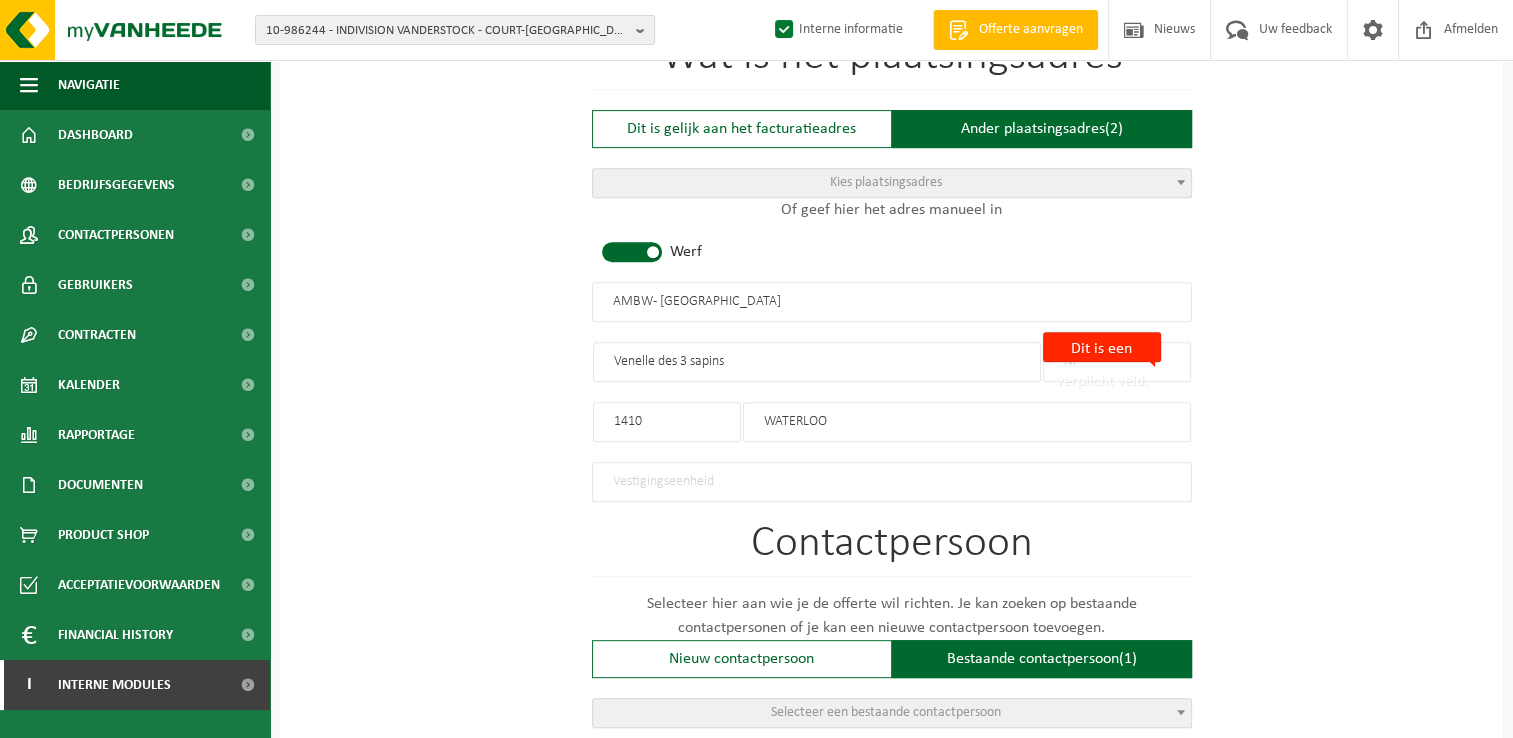 click on "AMBW - [GEOGRAPHIC_DATA]" at bounding box center (892, 302) 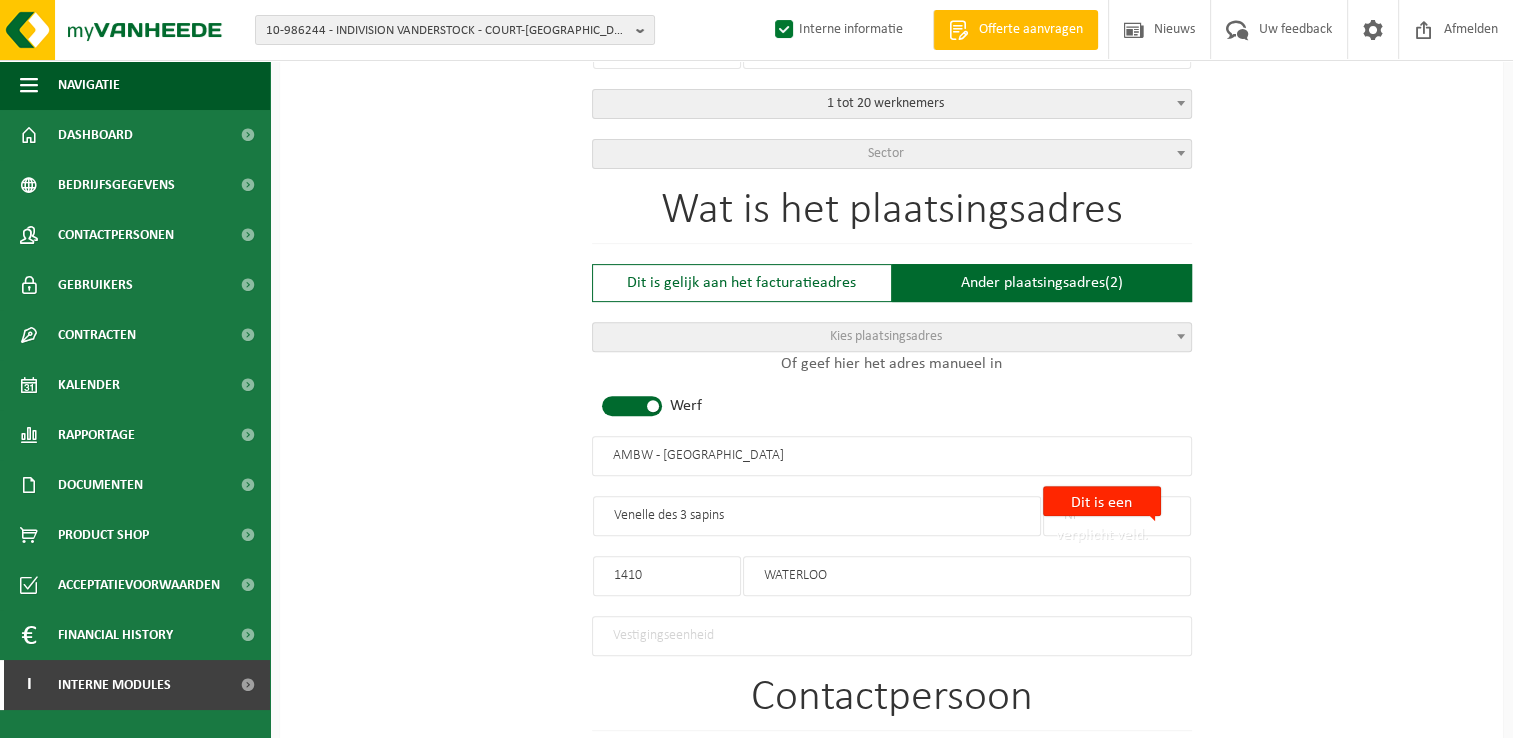 scroll, scrollTop: 606, scrollLeft: 0, axis: vertical 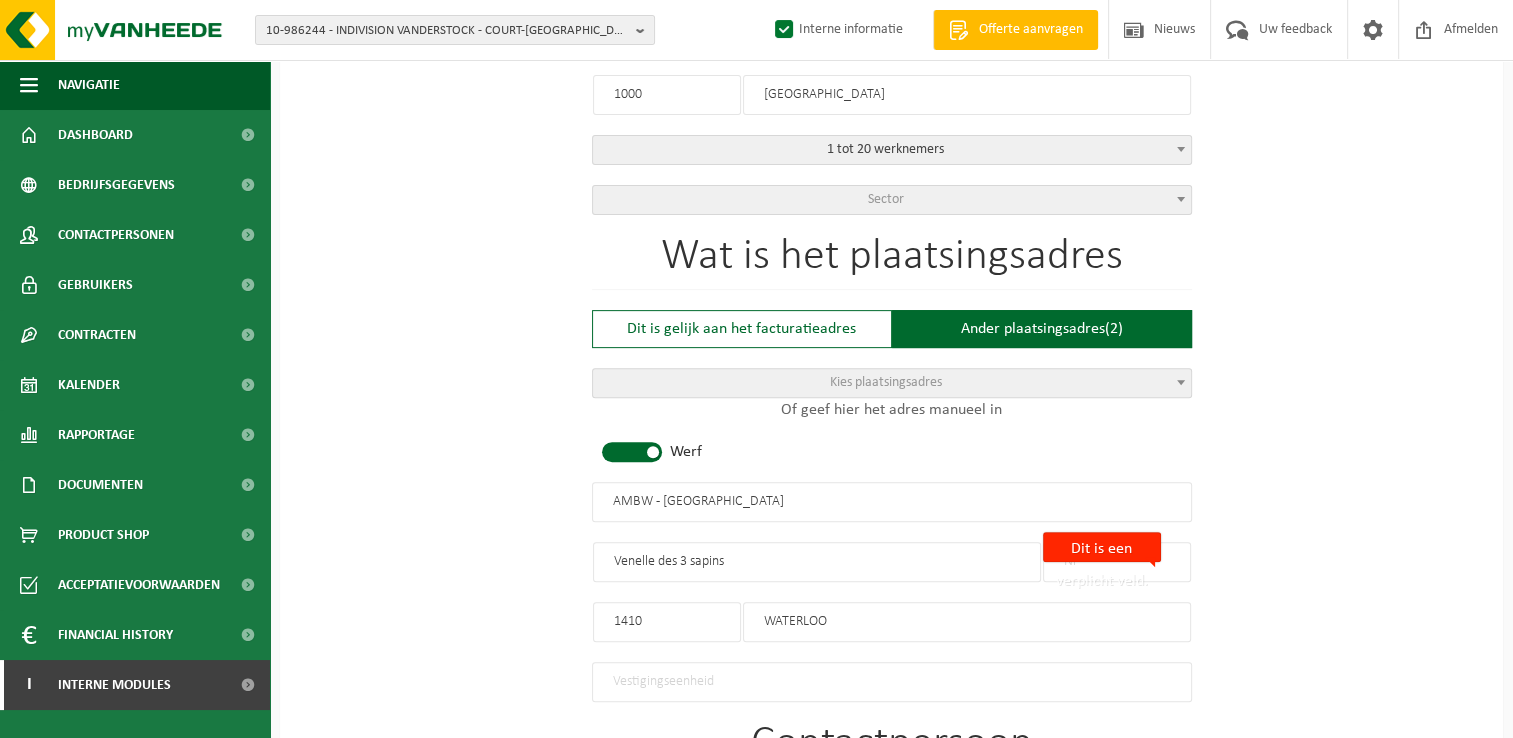 type on "AMBW  - WATERLOO" 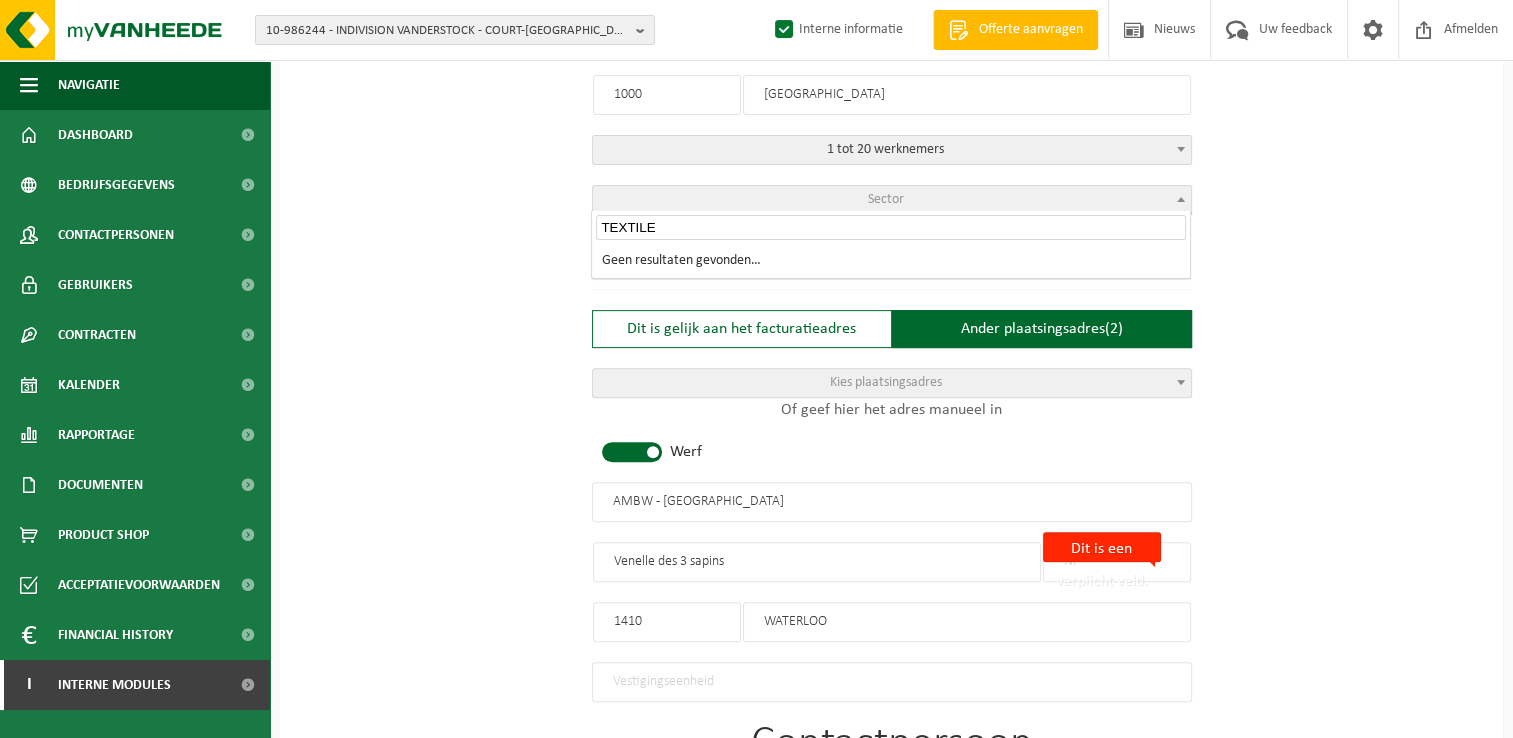 drag, startPoint x: 692, startPoint y: 223, endPoint x: 531, endPoint y: 220, distance: 161.02795 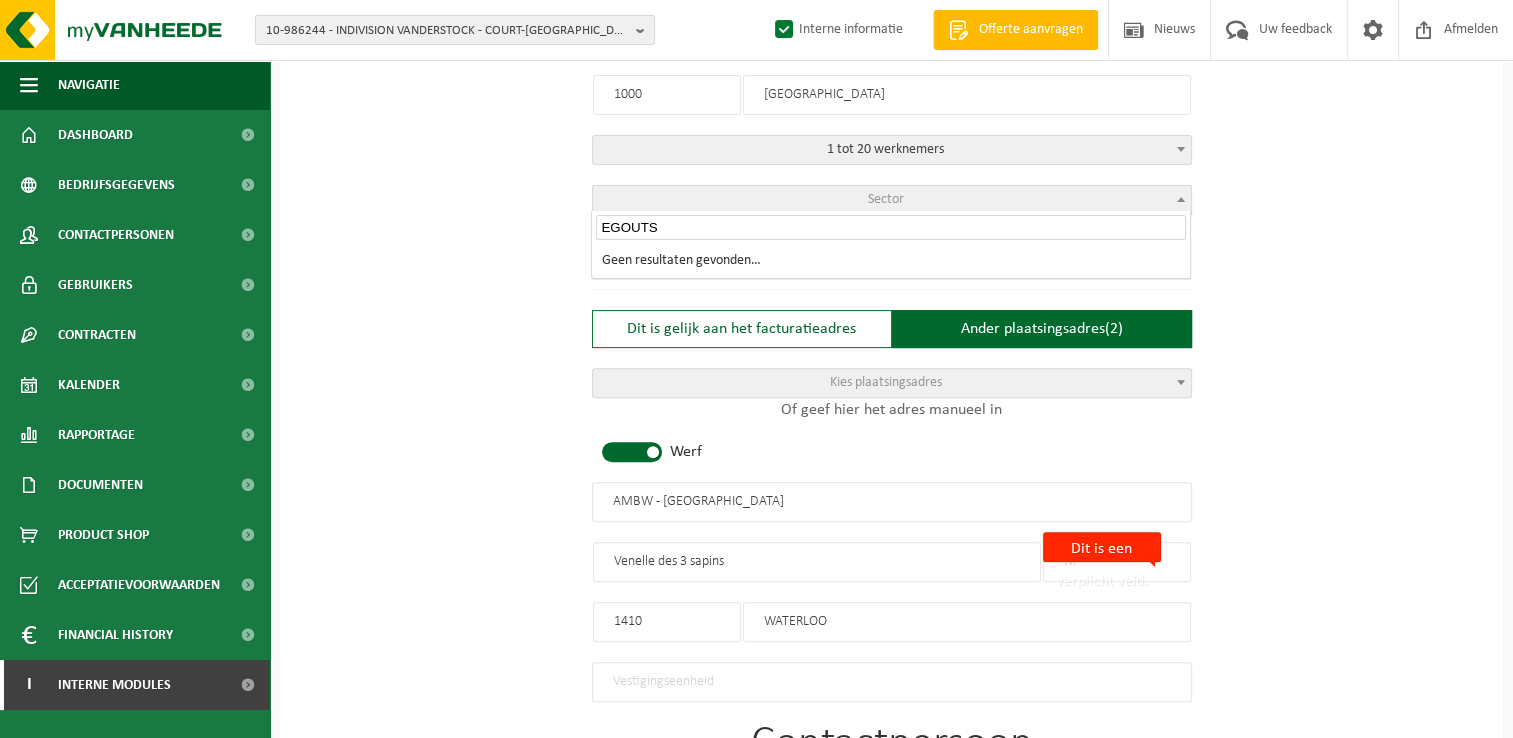 type on "EGOUTS" 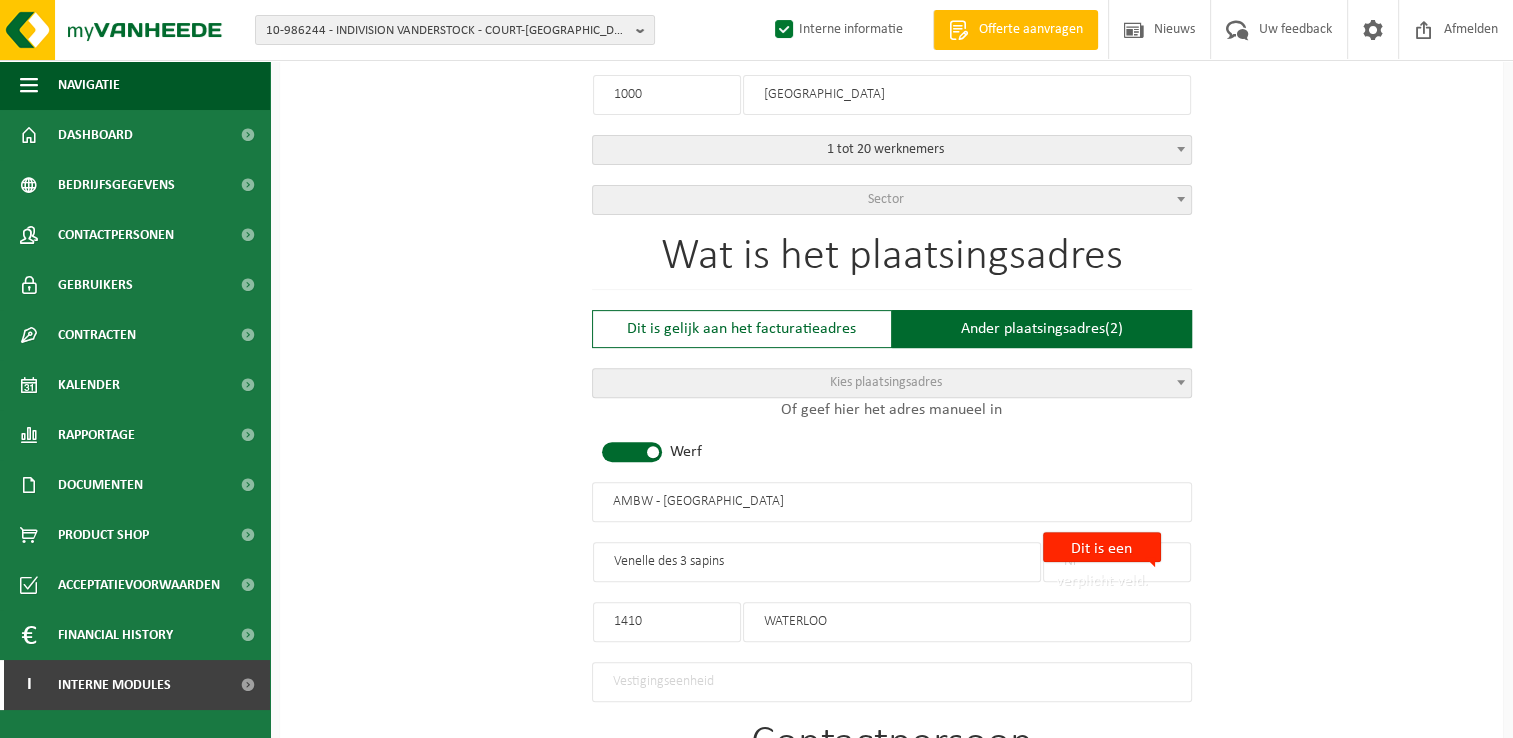 click on "Sector" at bounding box center [892, 200] 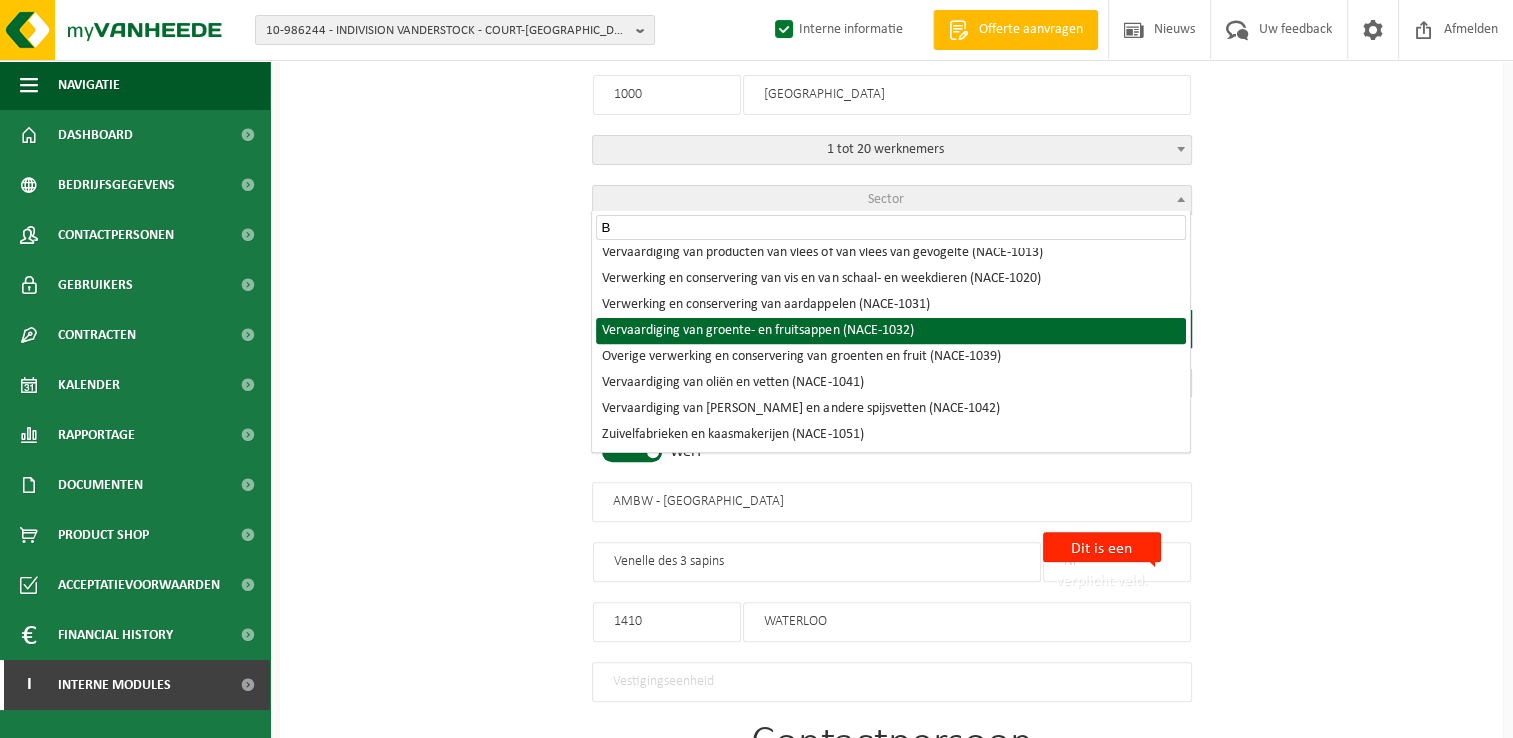 scroll, scrollTop: 0, scrollLeft: 0, axis: both 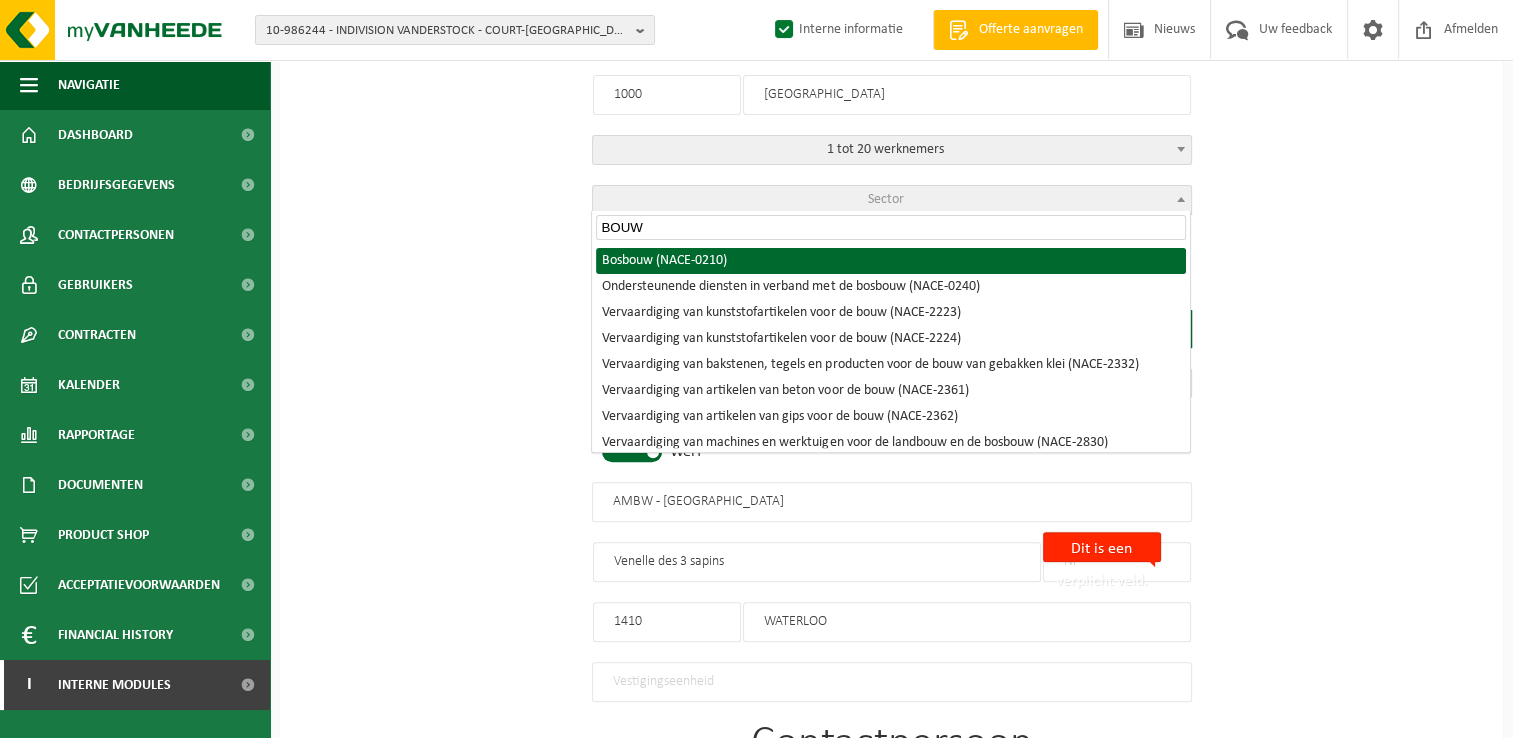 drag, startPoint x: 668, startPoint y: 230, endPoint x: 532, endPoint y: 230, distance: 136 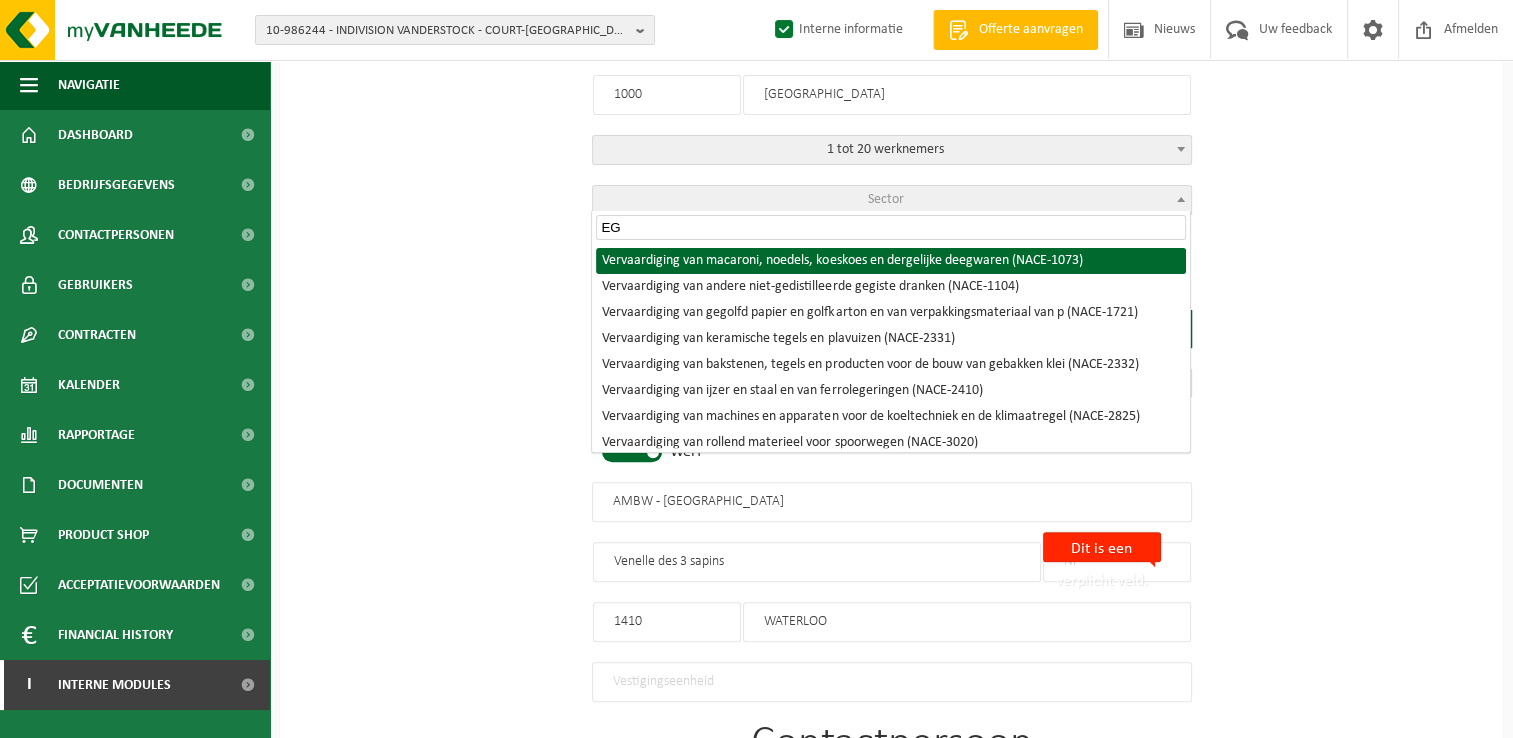 type on "E" 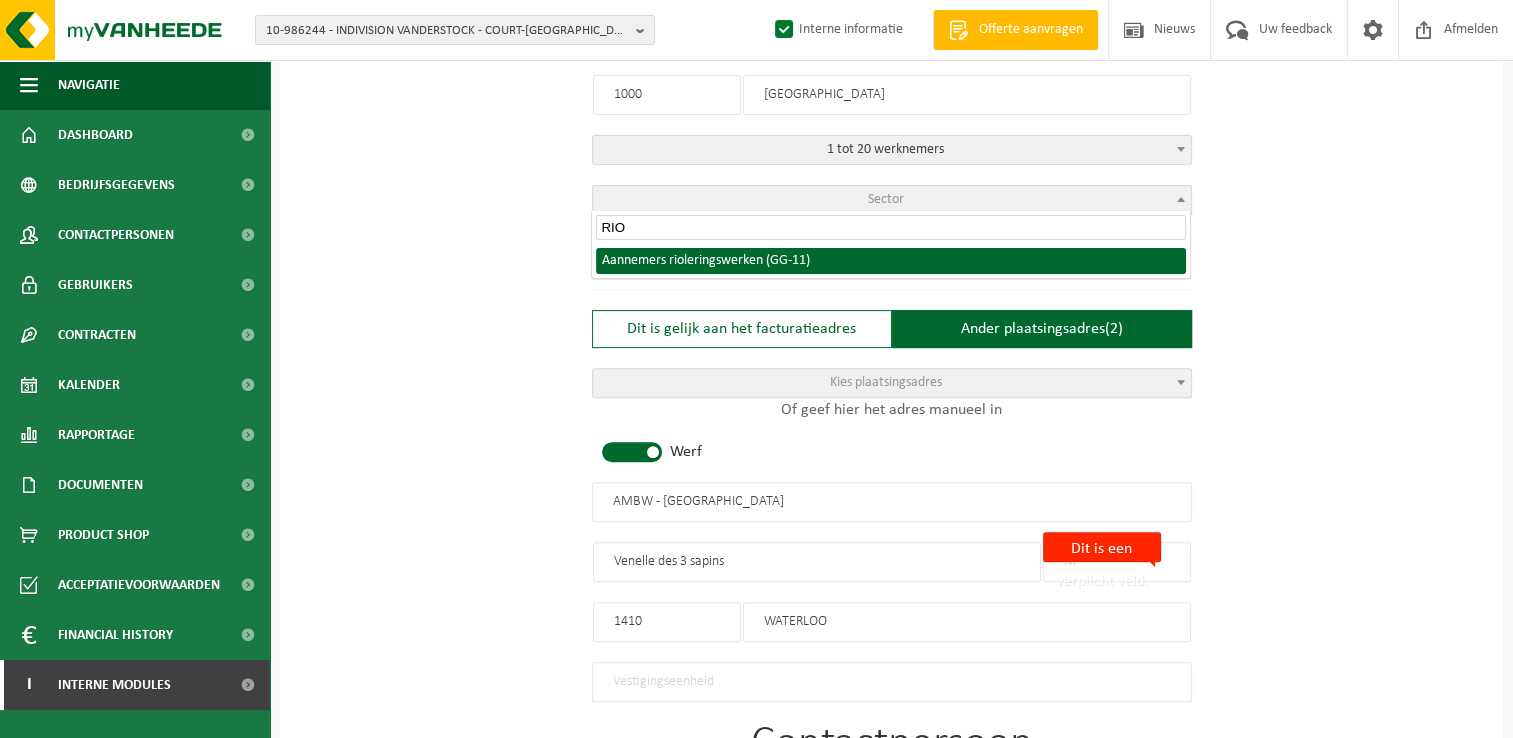 type on "RIO" 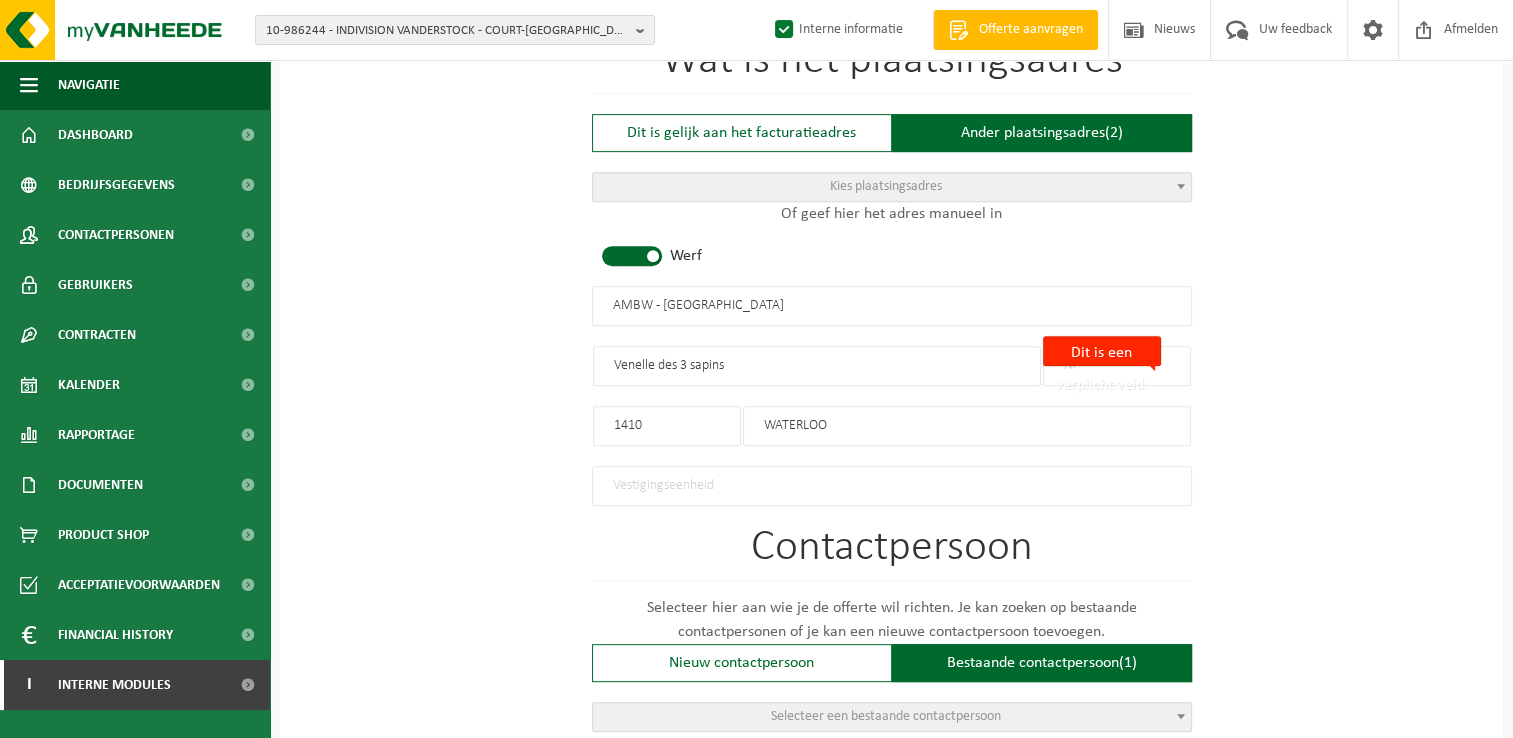 scroll, scrollTop: 806, scrollLeft: 0, axis: vertical 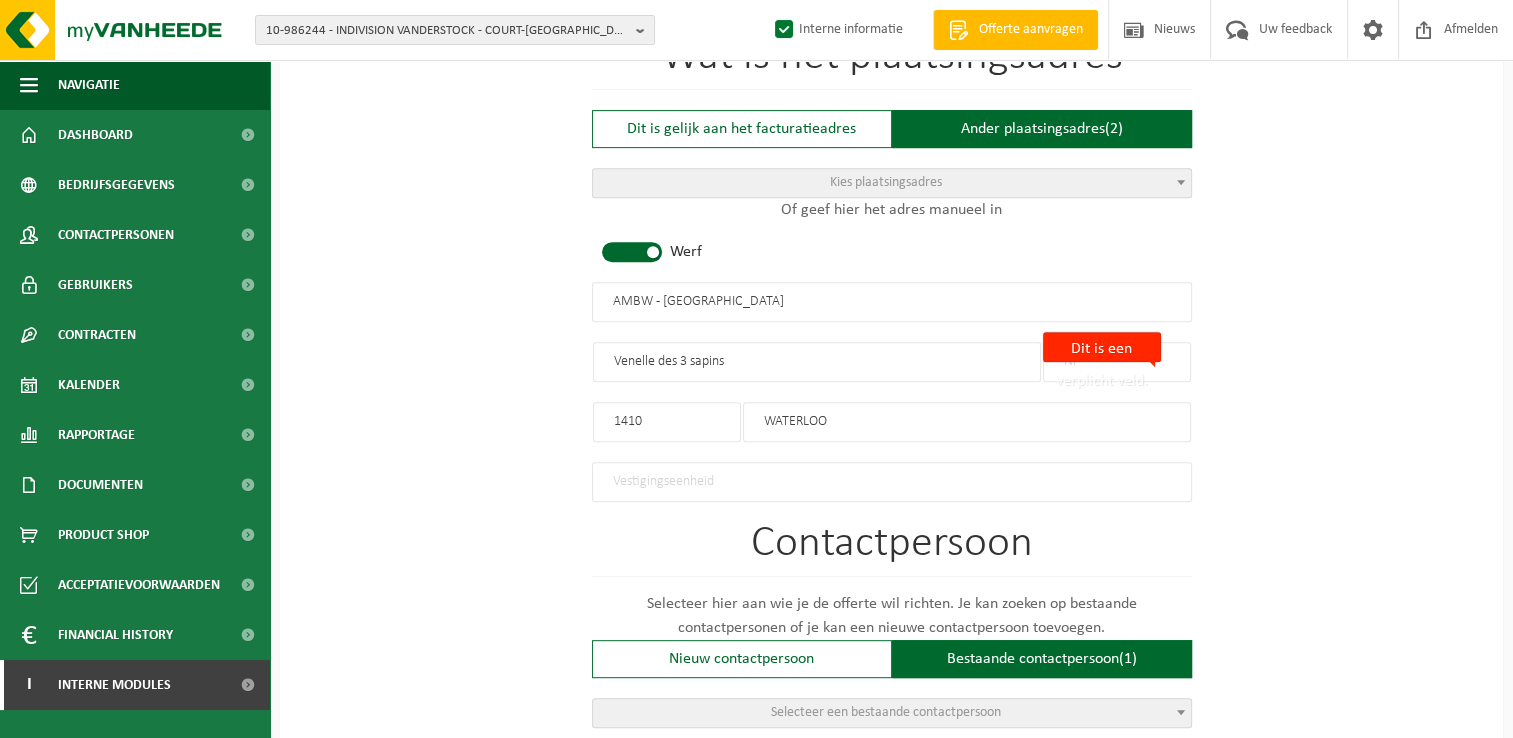 click on "Dit is een verplicht veld." at bounding box center (1102, 347) 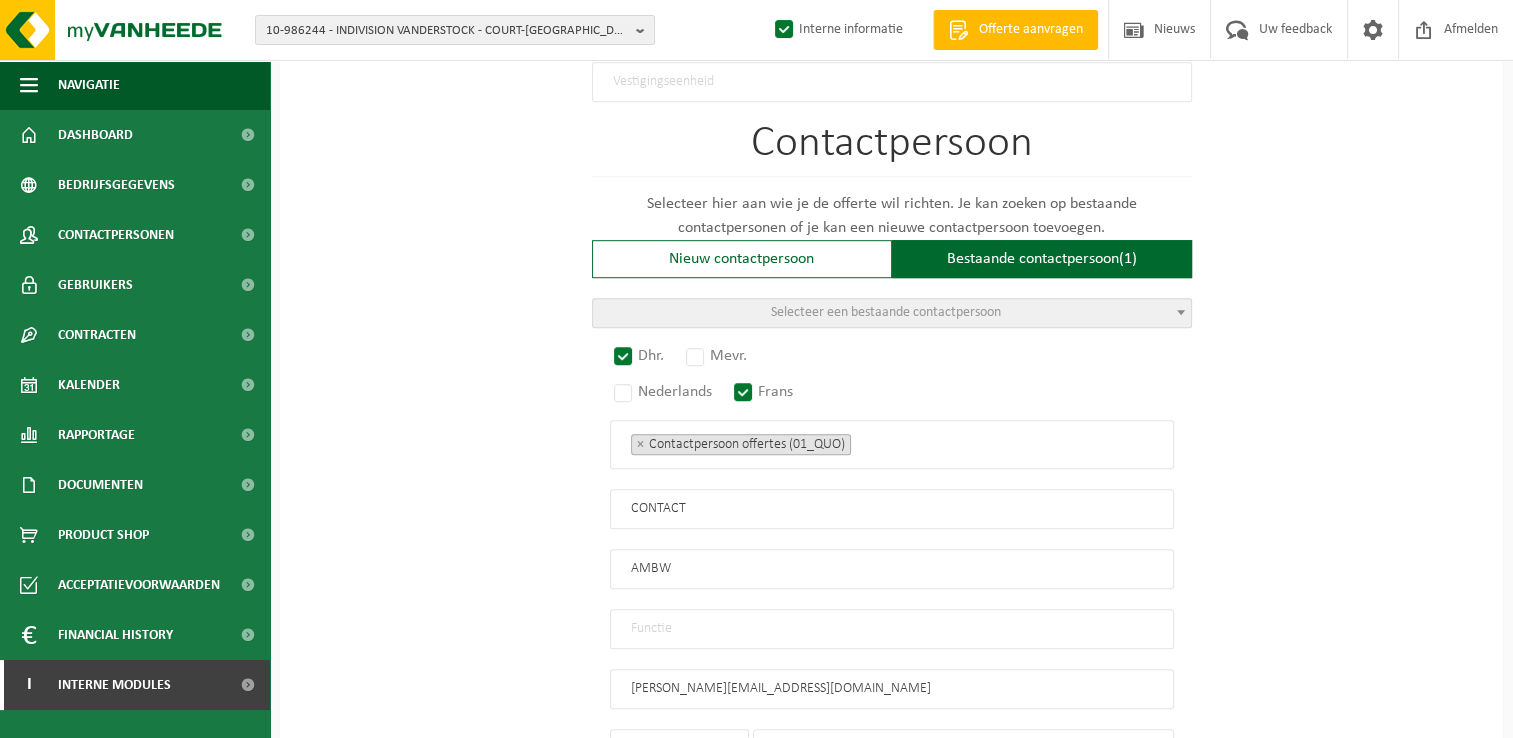 scroll, scrollTop: 806, scrollLeft: 0, axis: vertical 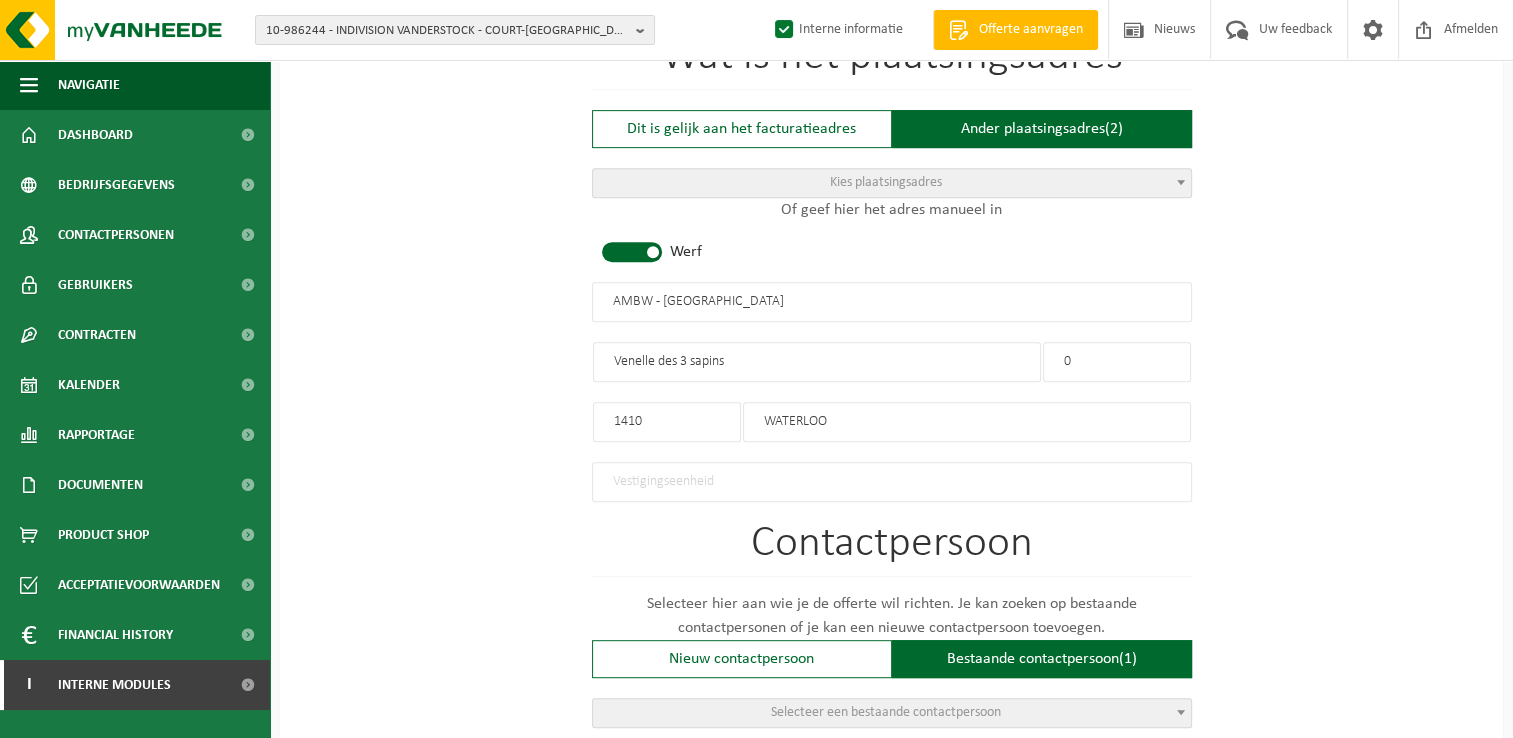drag, startPoint x: 1086, startPoint y: 364, endPoint x: 1014, endPoint y: 376, distance: 72.99315 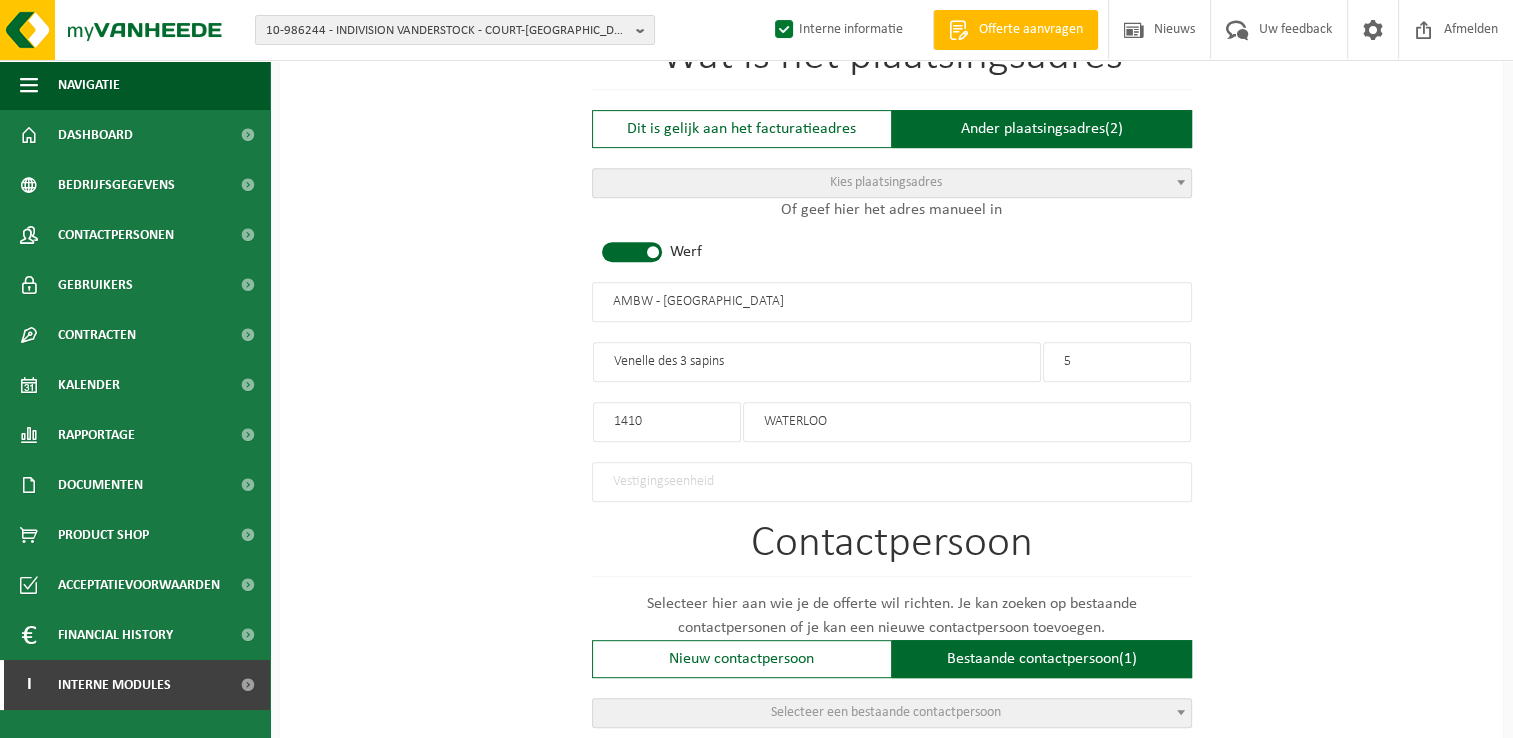 type on "5" 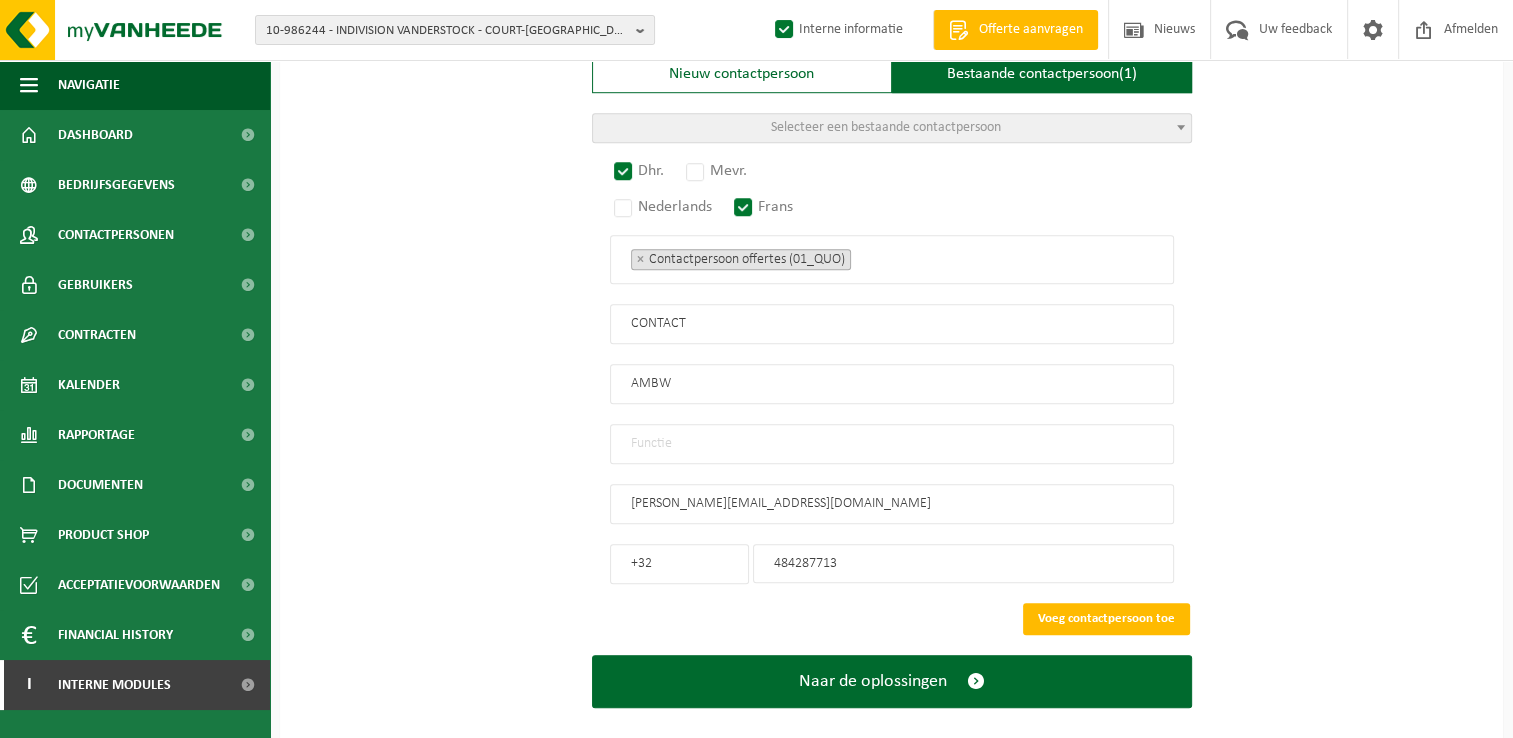 scroll, scrollTop: 1406, scrollLeft: 0, axis: vertical 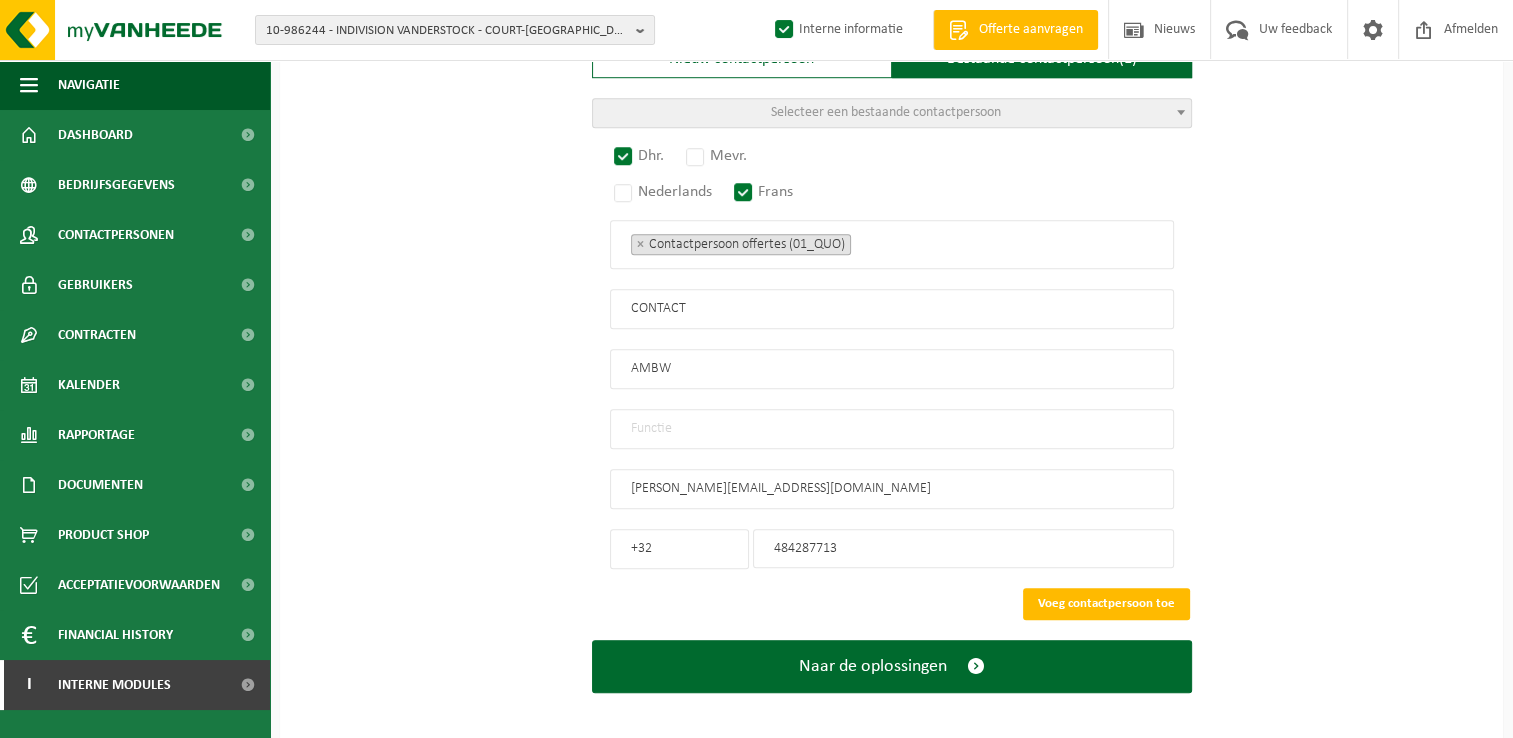 drag, startPoint x: 728, startPoint y: 414, endPoint x: 718, endPoint y: 423, distance: 13.453624 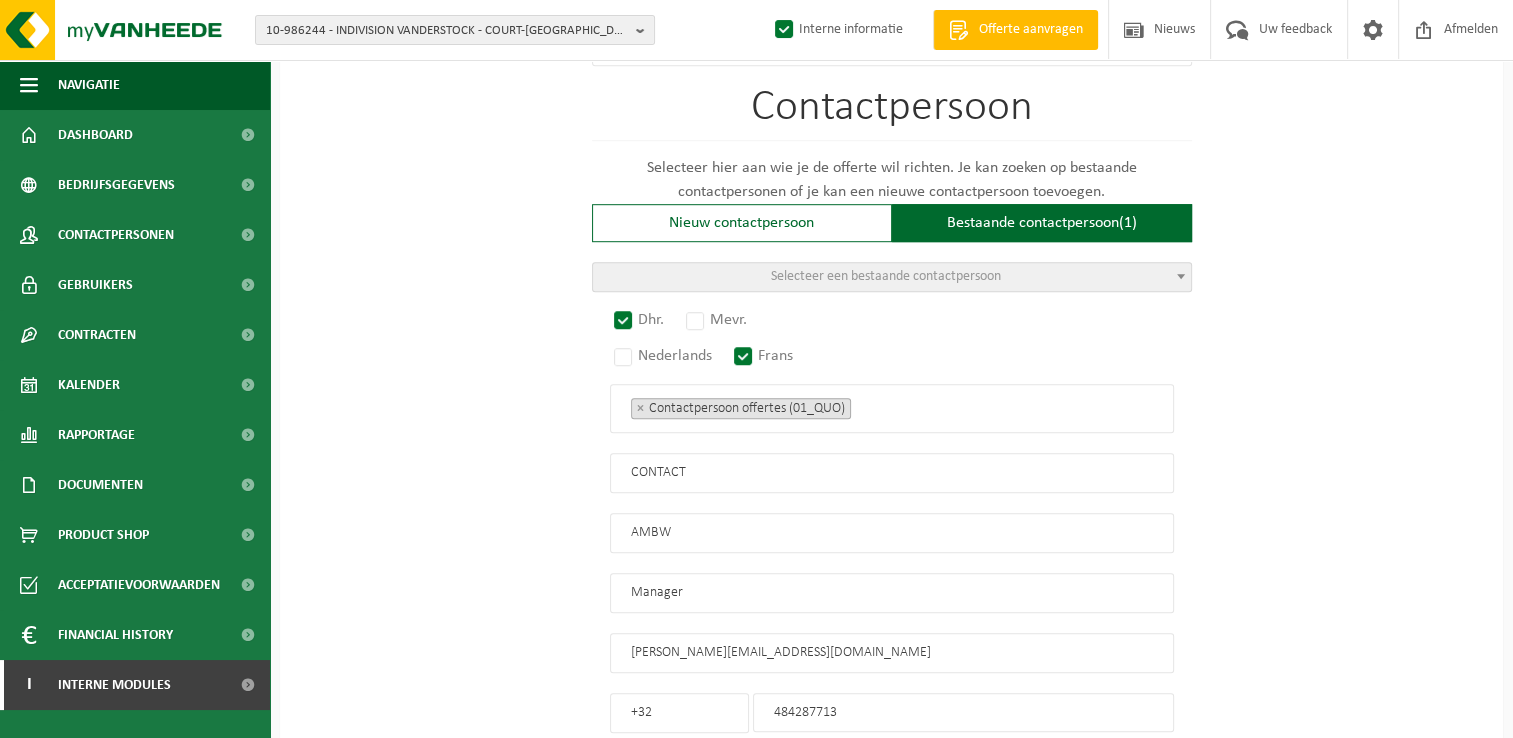 scroll, scrollTop: 1406, scrollLeft: 0, axis: vertical 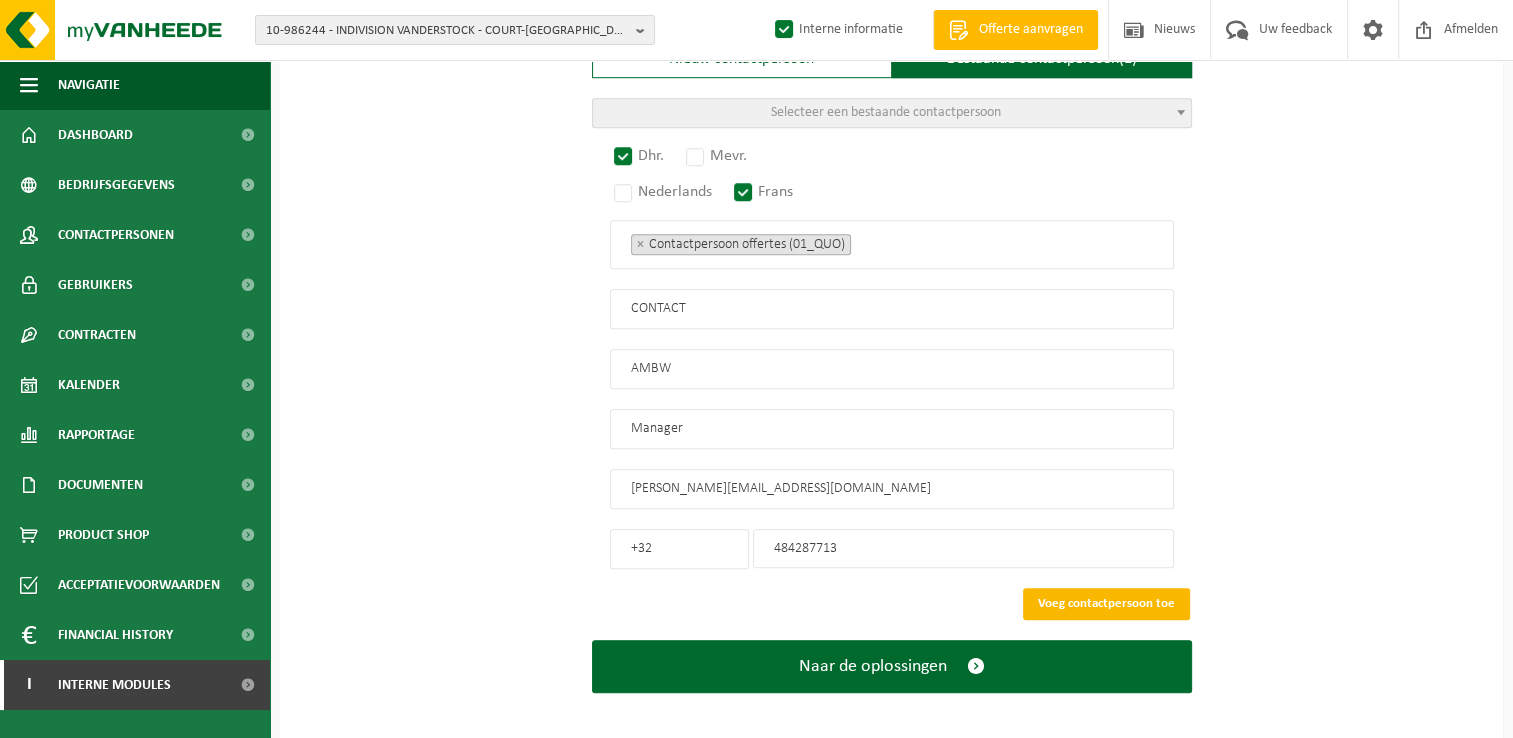 click on "Voeg contactpersoon toe" at bounding box center [1106, 604] 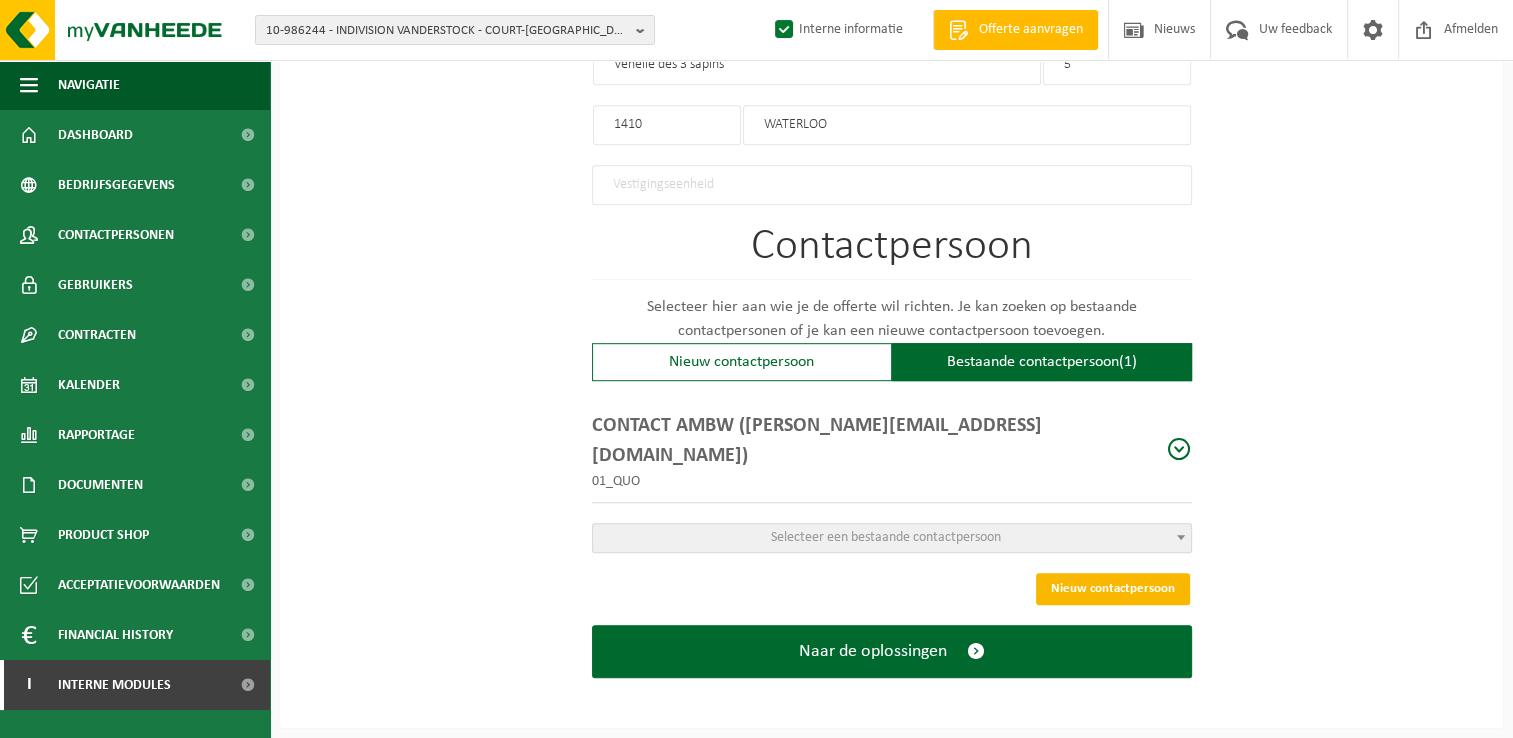 scroll, scrollTop: 1063, scrollLeft: 0, axis: vertical 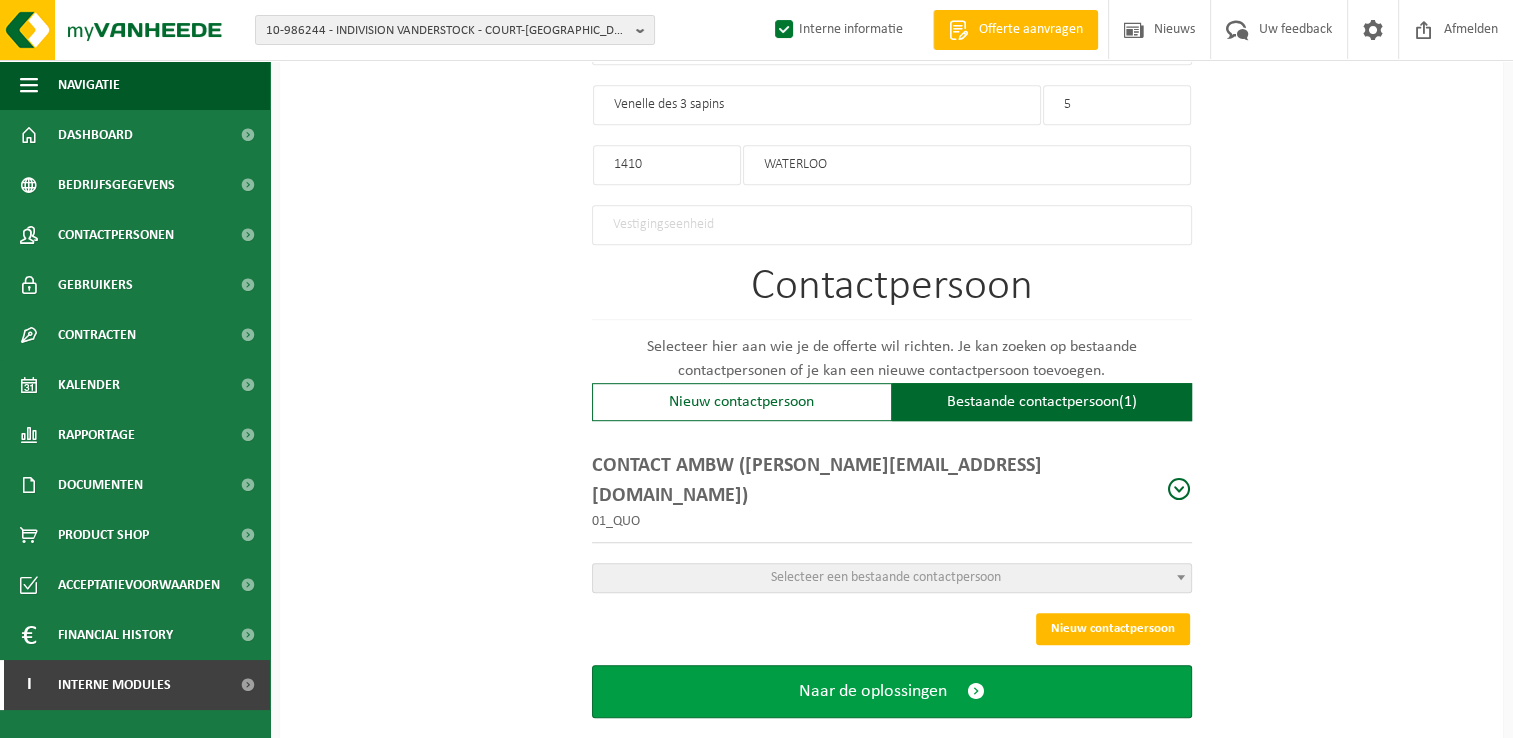 click on "Naar de oplossingen" at bounding box center [873, 691] 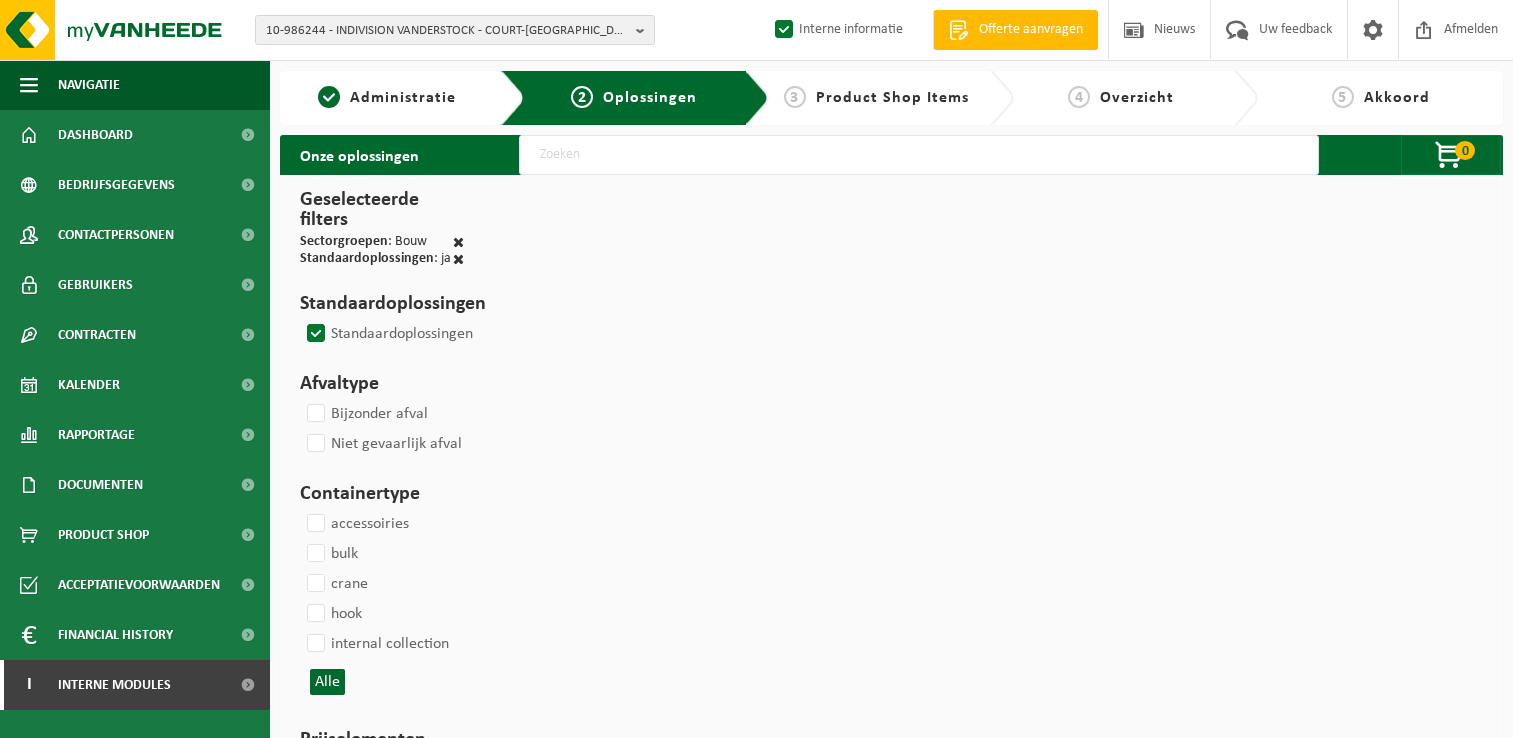 scroll, scrollTop: 0, scrollLeft: 0, axis: both 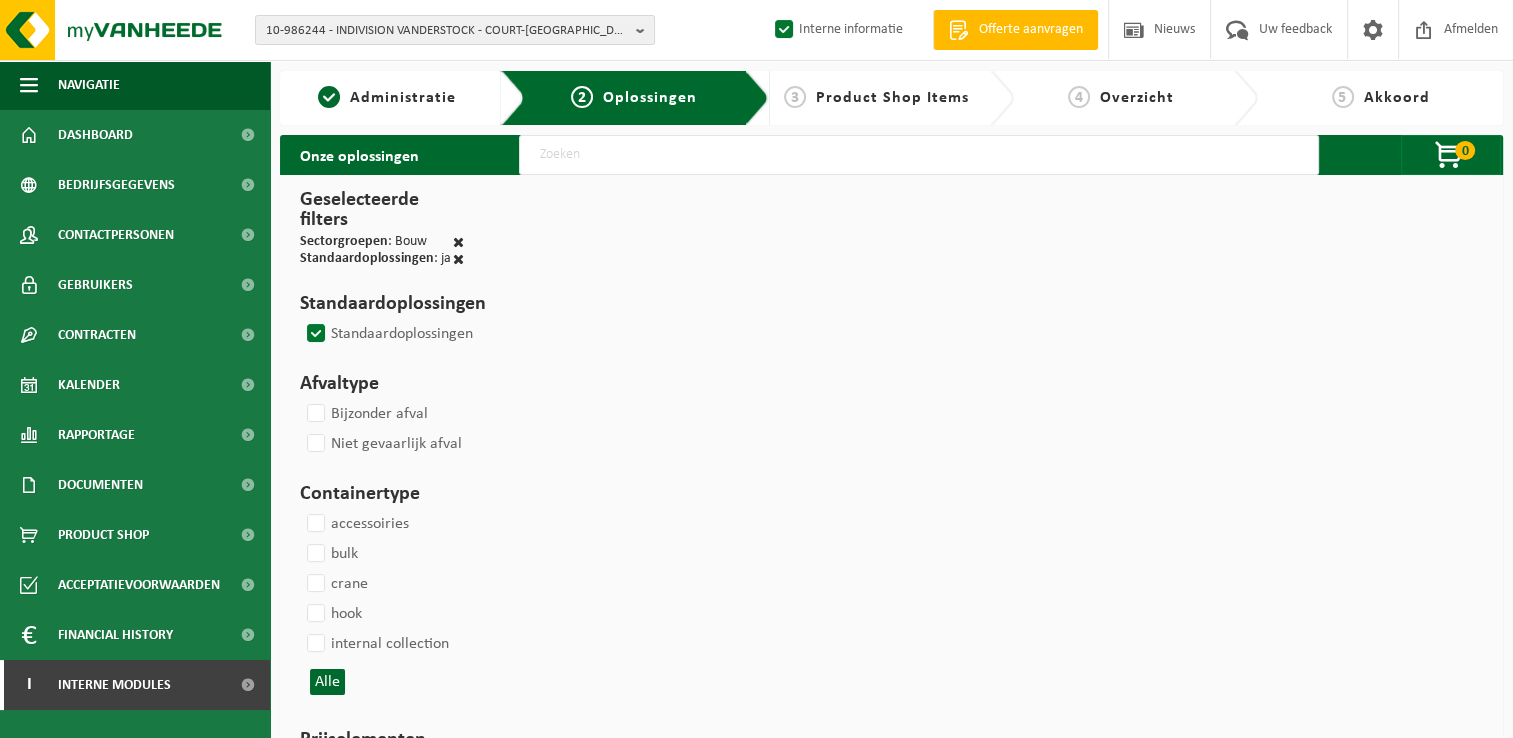 click at bounding box center [919, 155] 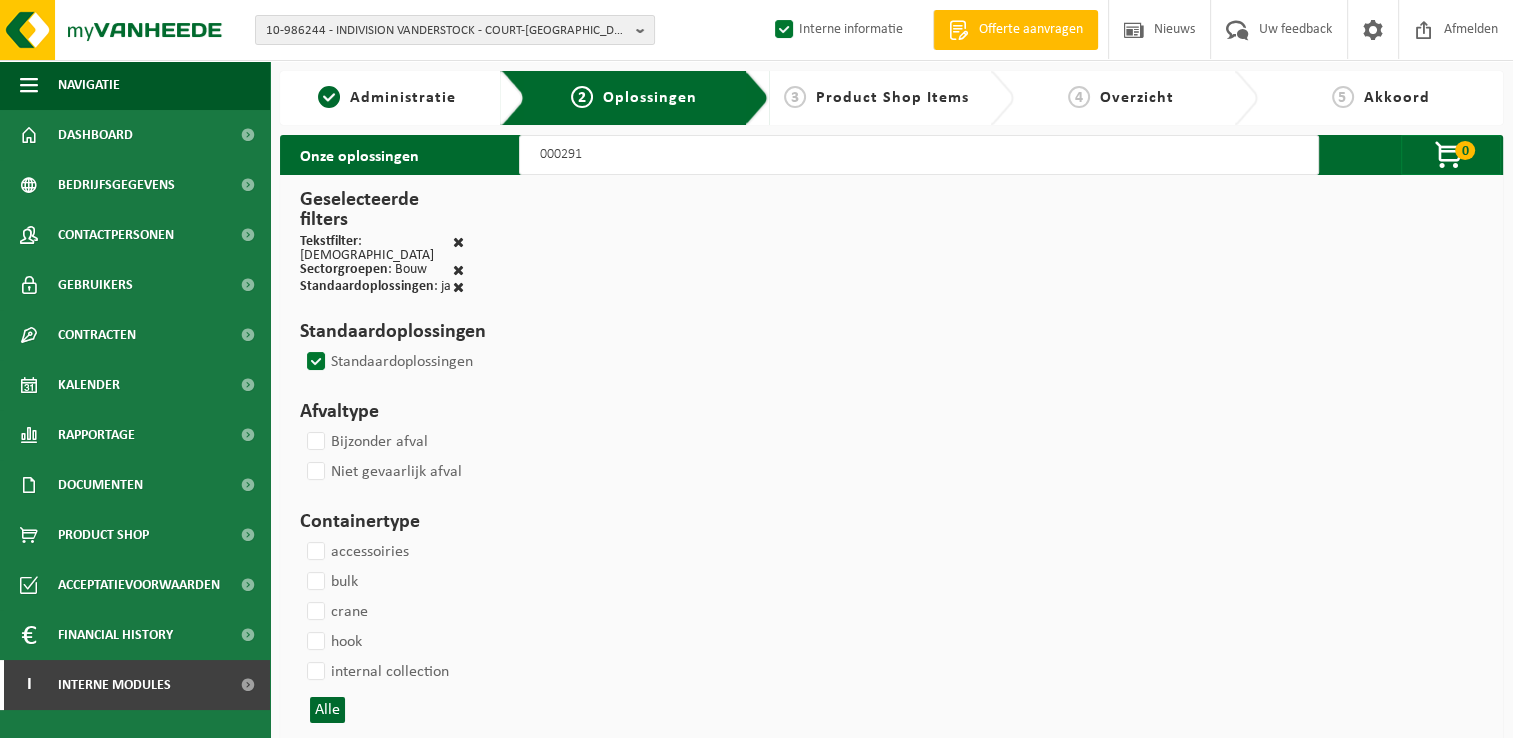 select 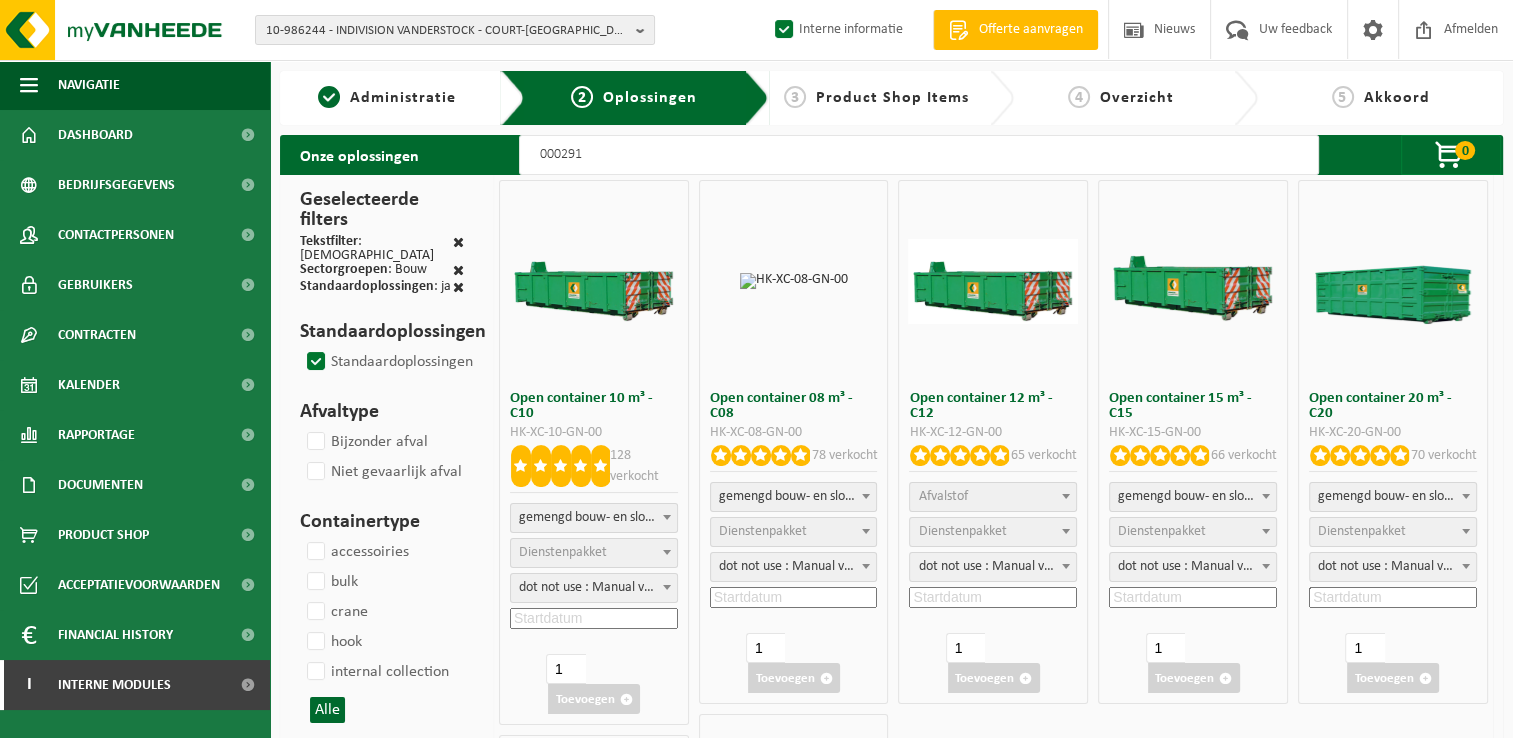 select 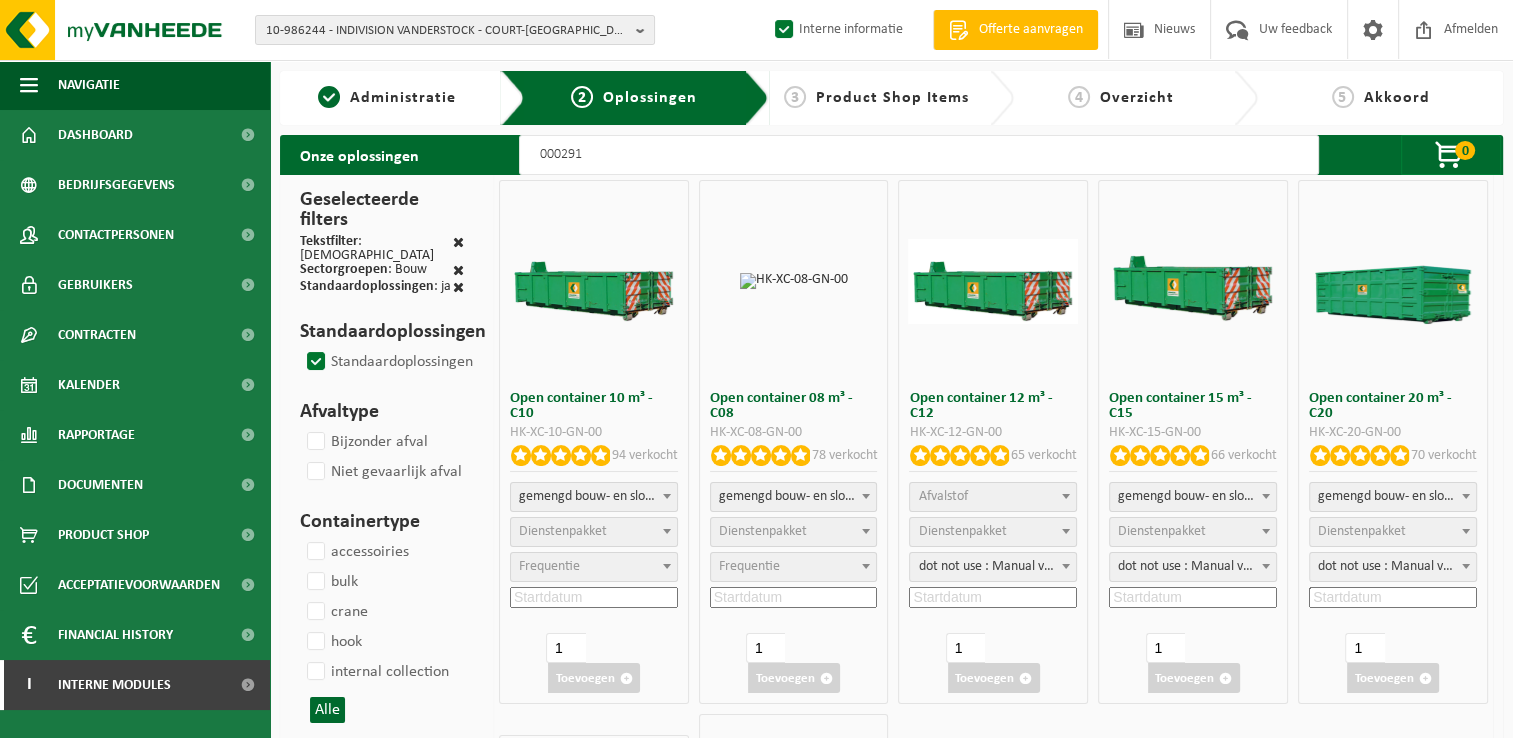 select 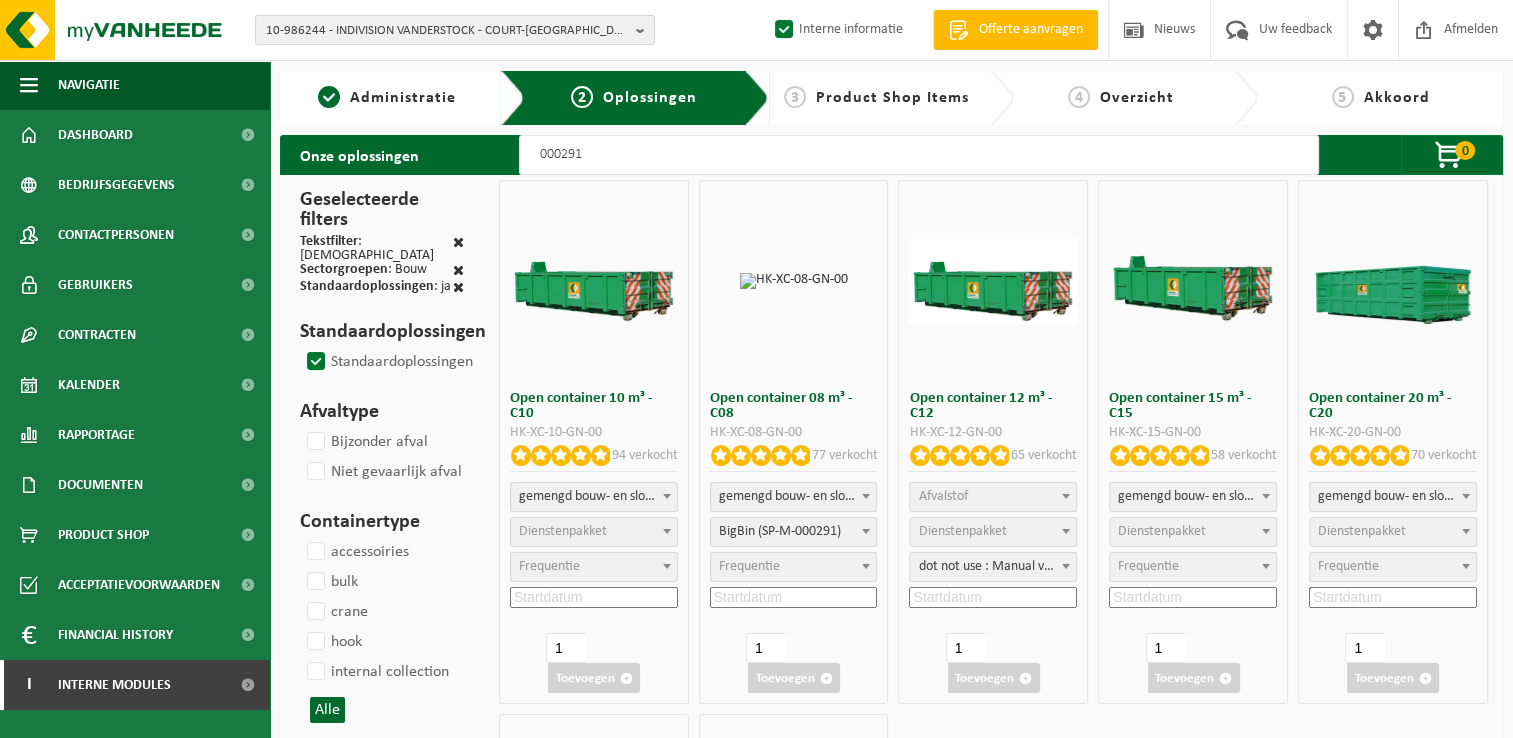 select 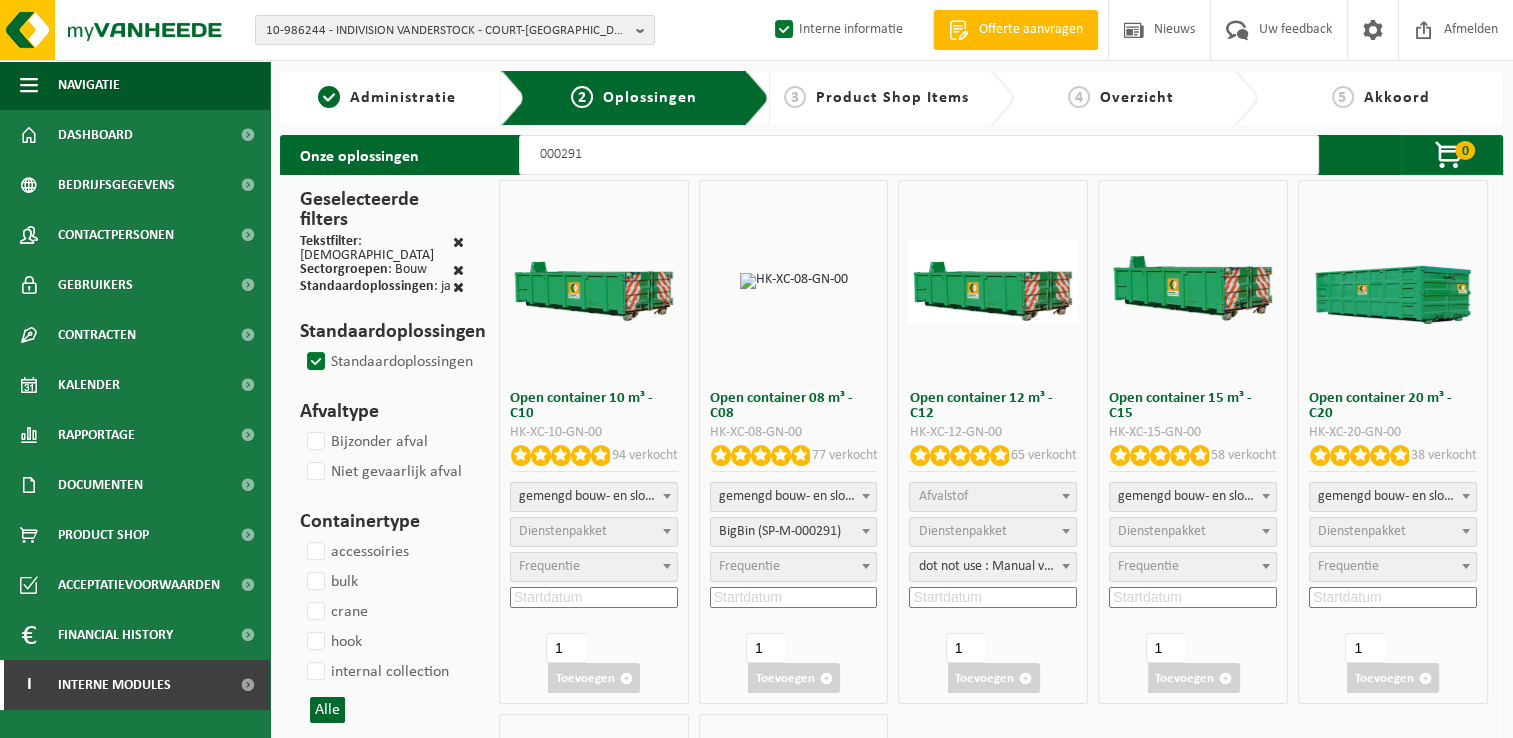 select on "25" 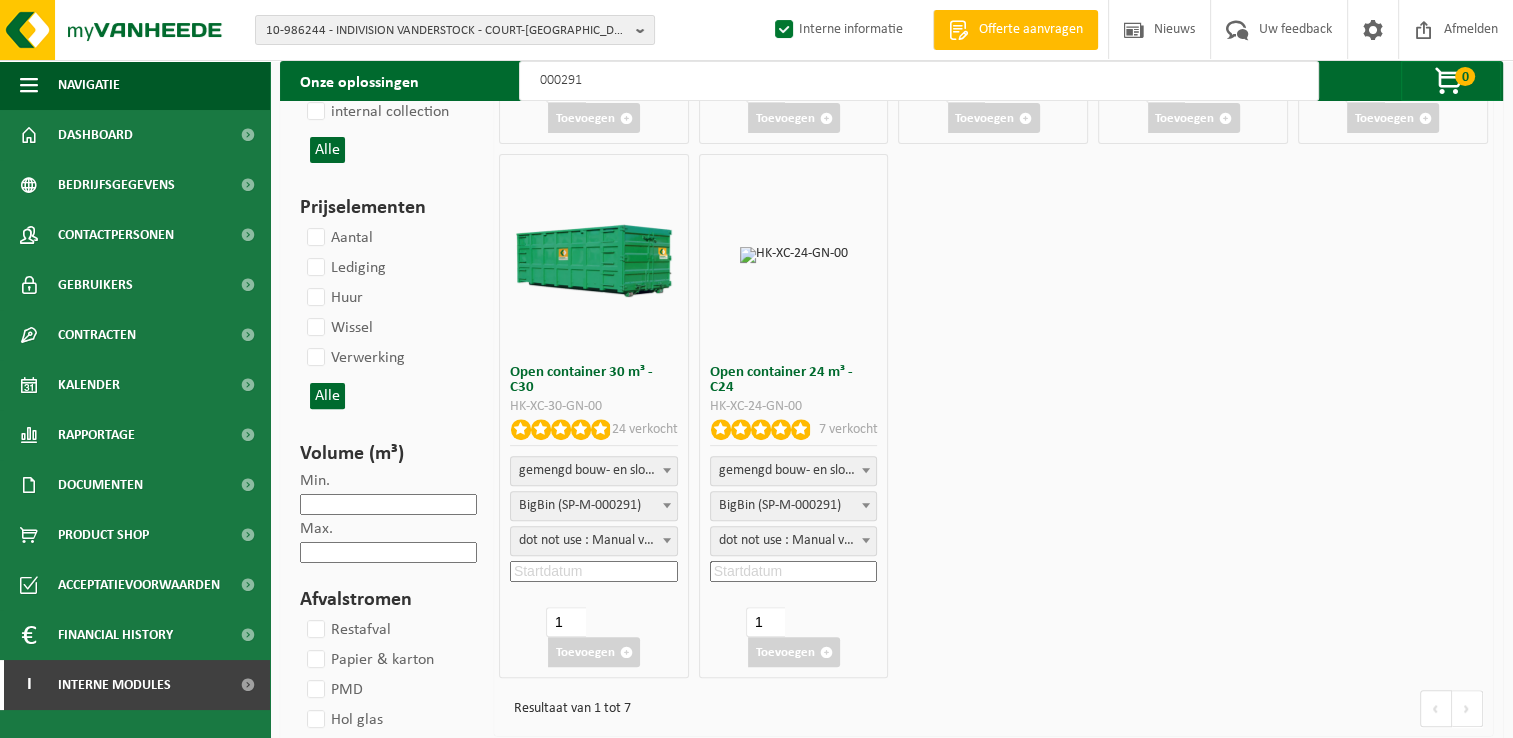 scroll, scrollTop: 500, scrollLeft: 0, axis: vertical 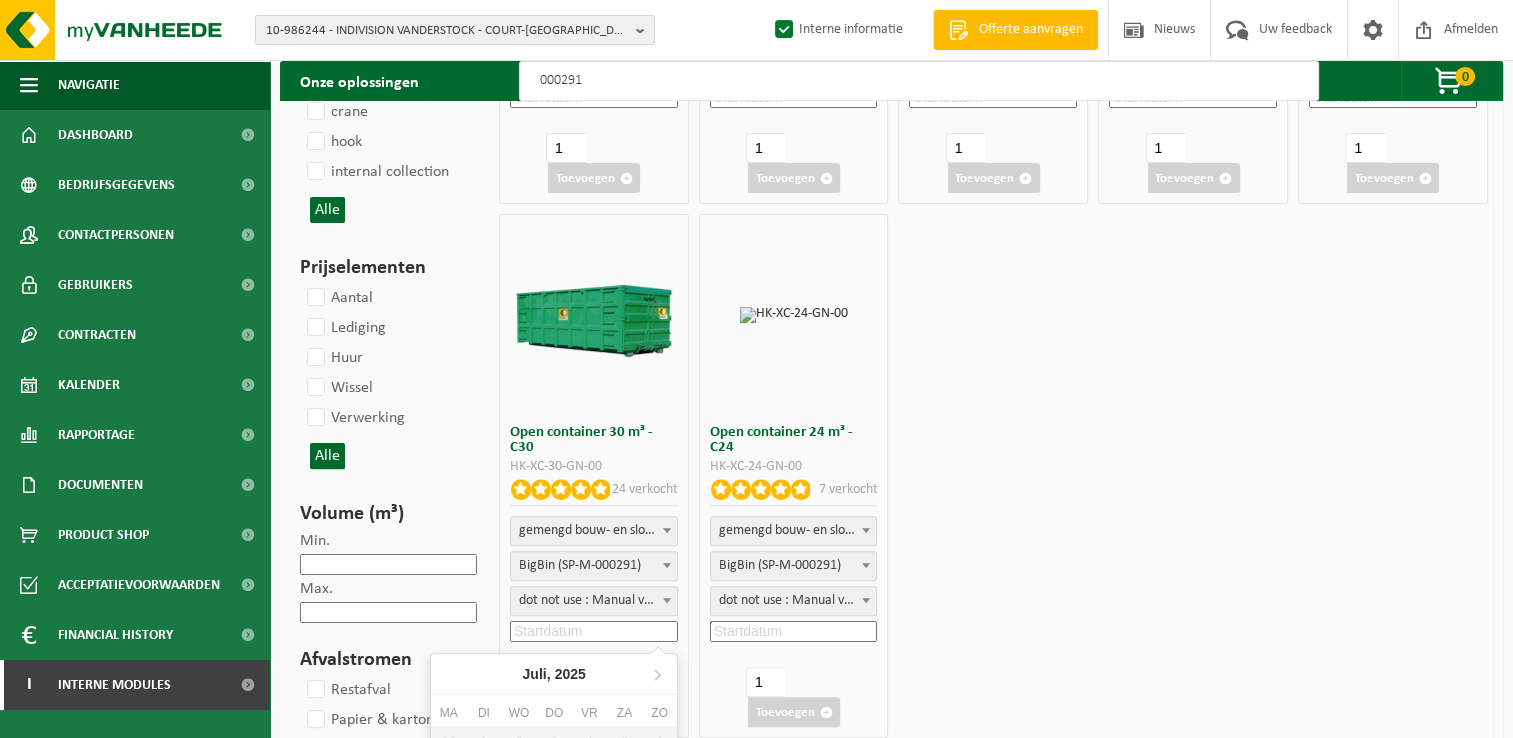 click at bounding box center (594, 631) 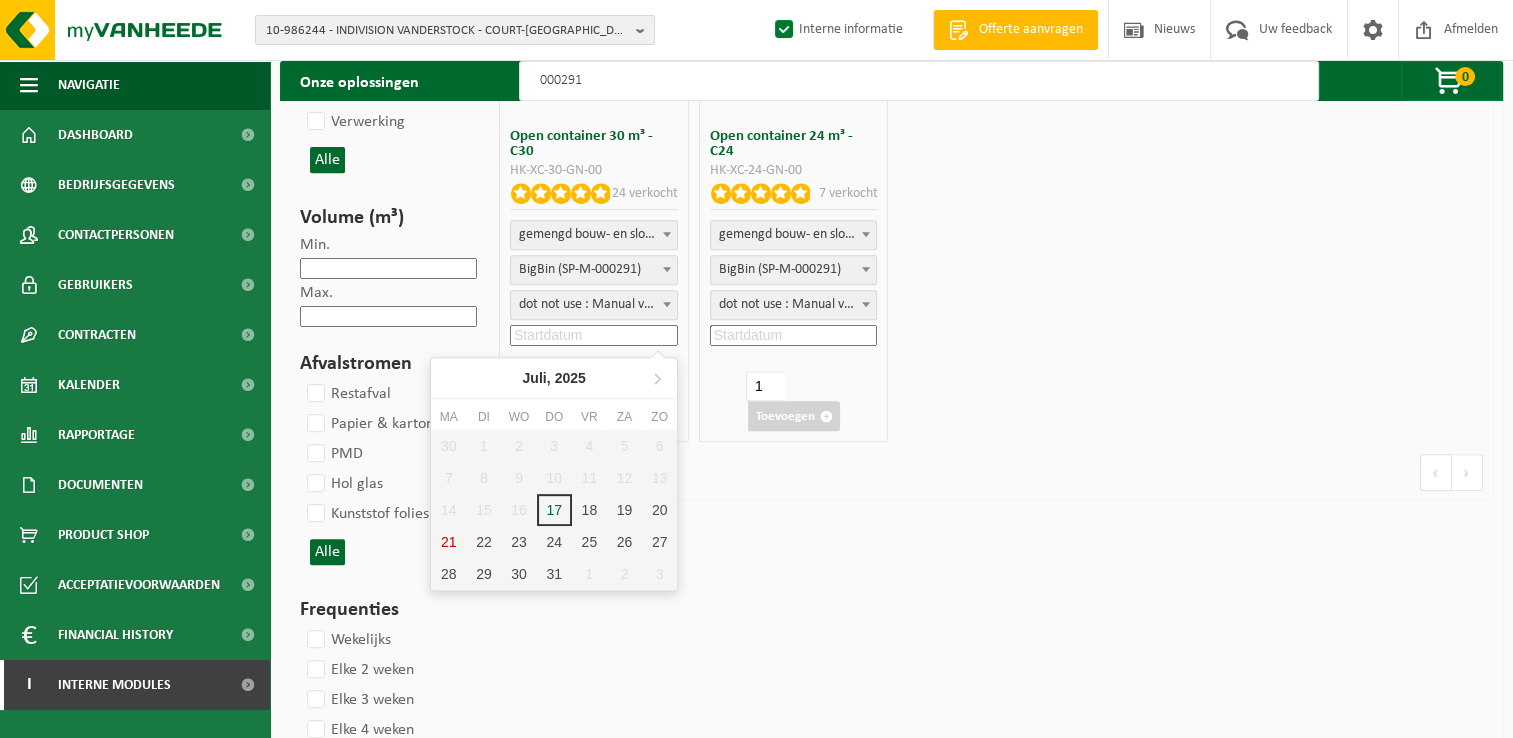 scroll, scrollTop: 800, scrollLeft: 0, axis: vertical 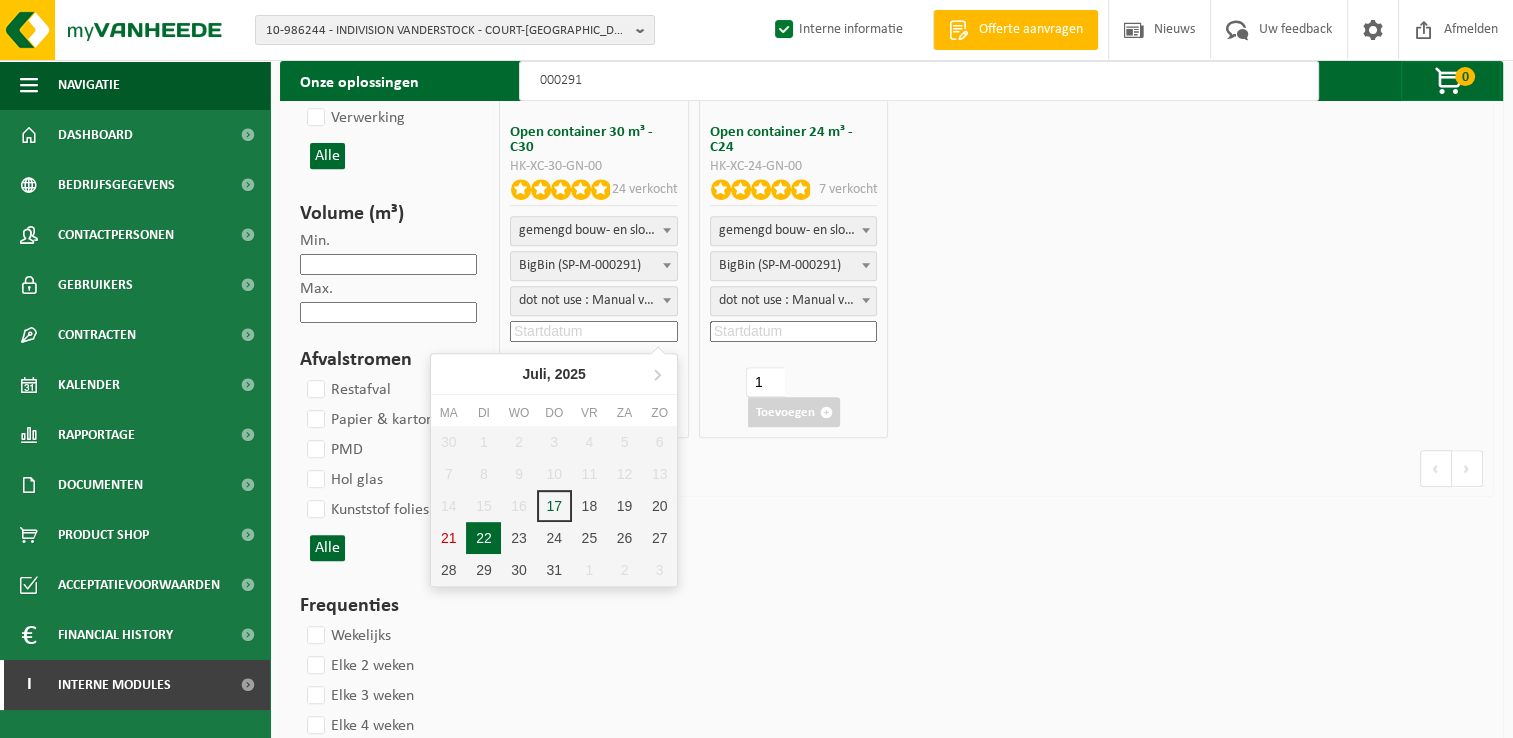 click on "22" at bounding box center (483, 538) 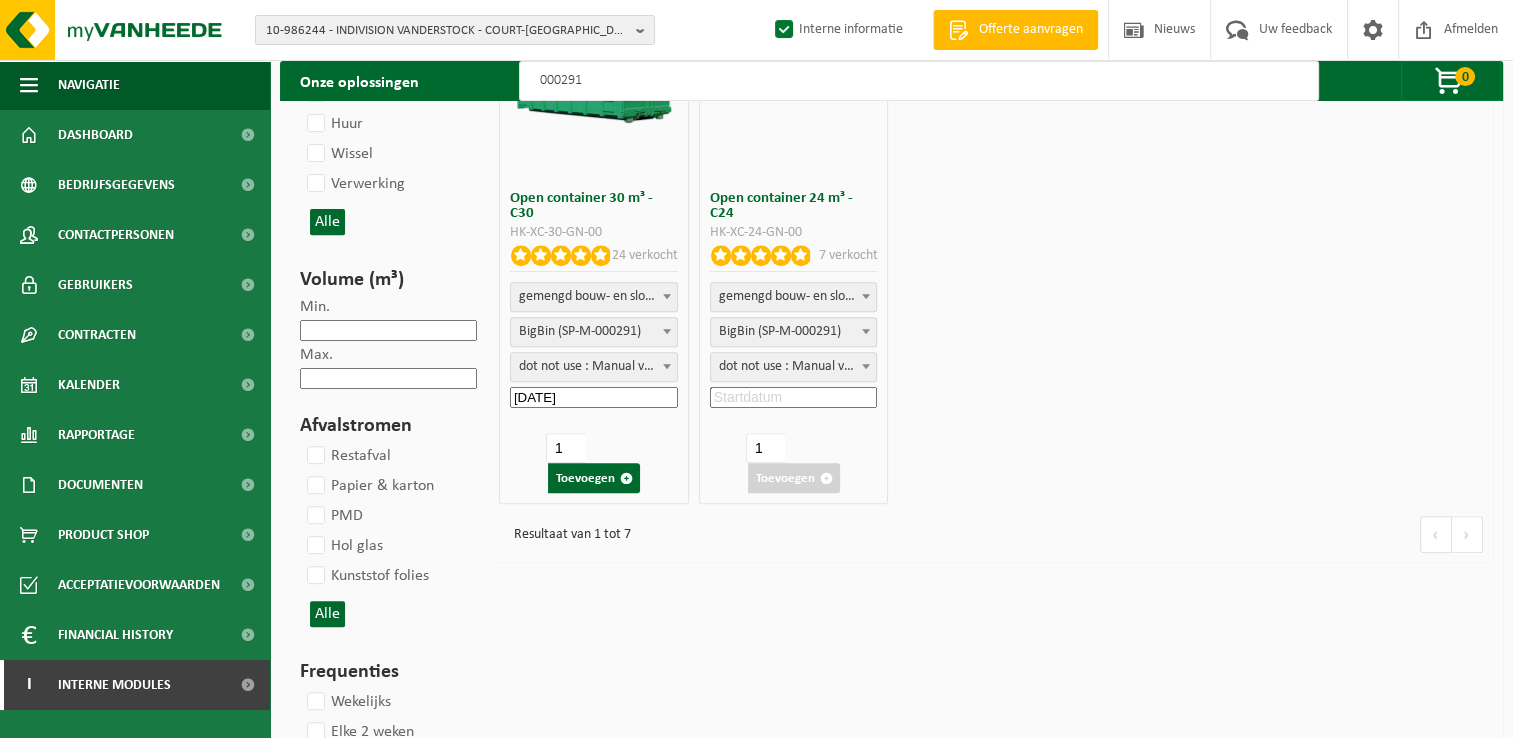 scroll, scrollTop: 700, scrollLeft: 0, axis: vertical 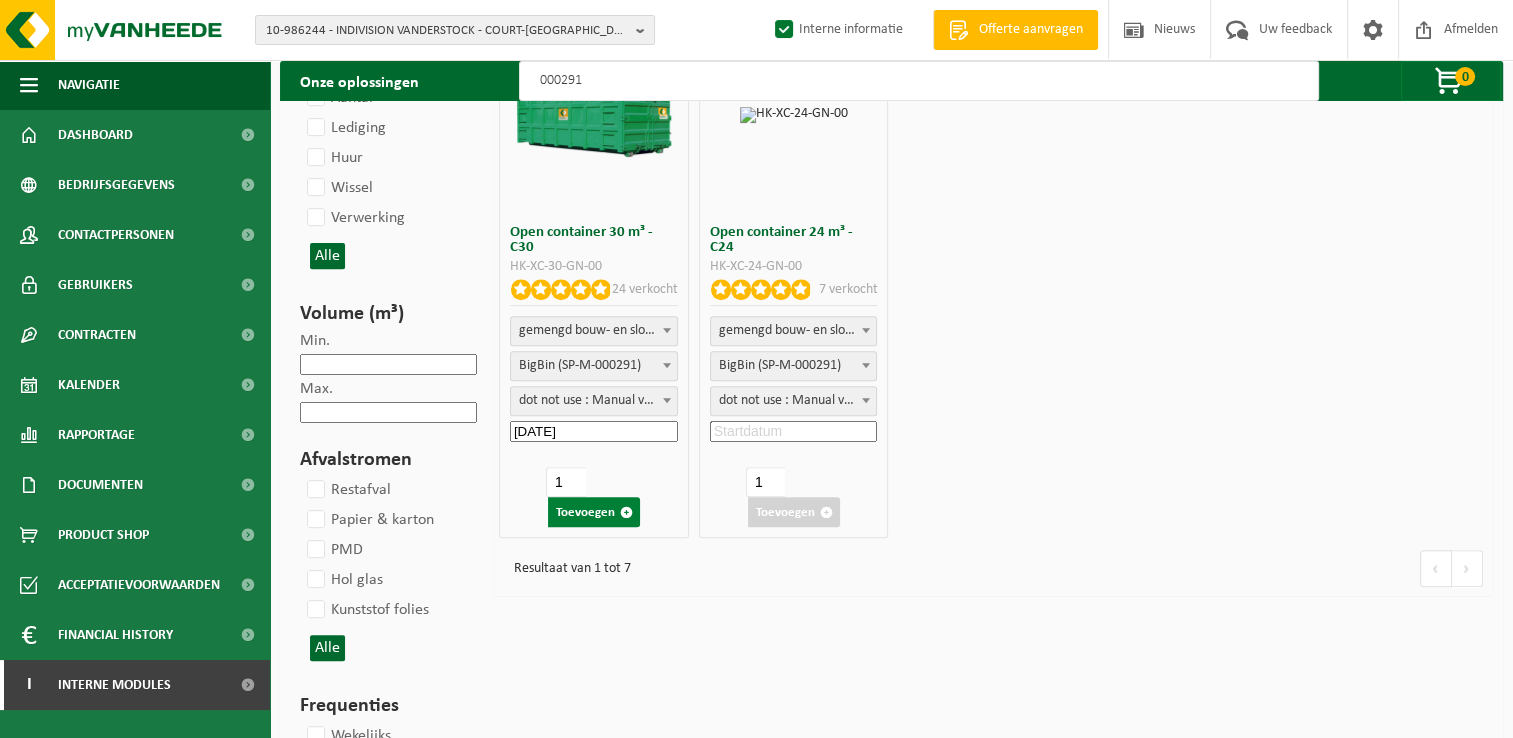 click on "Toevoegen" at bounding box center (594, 512) 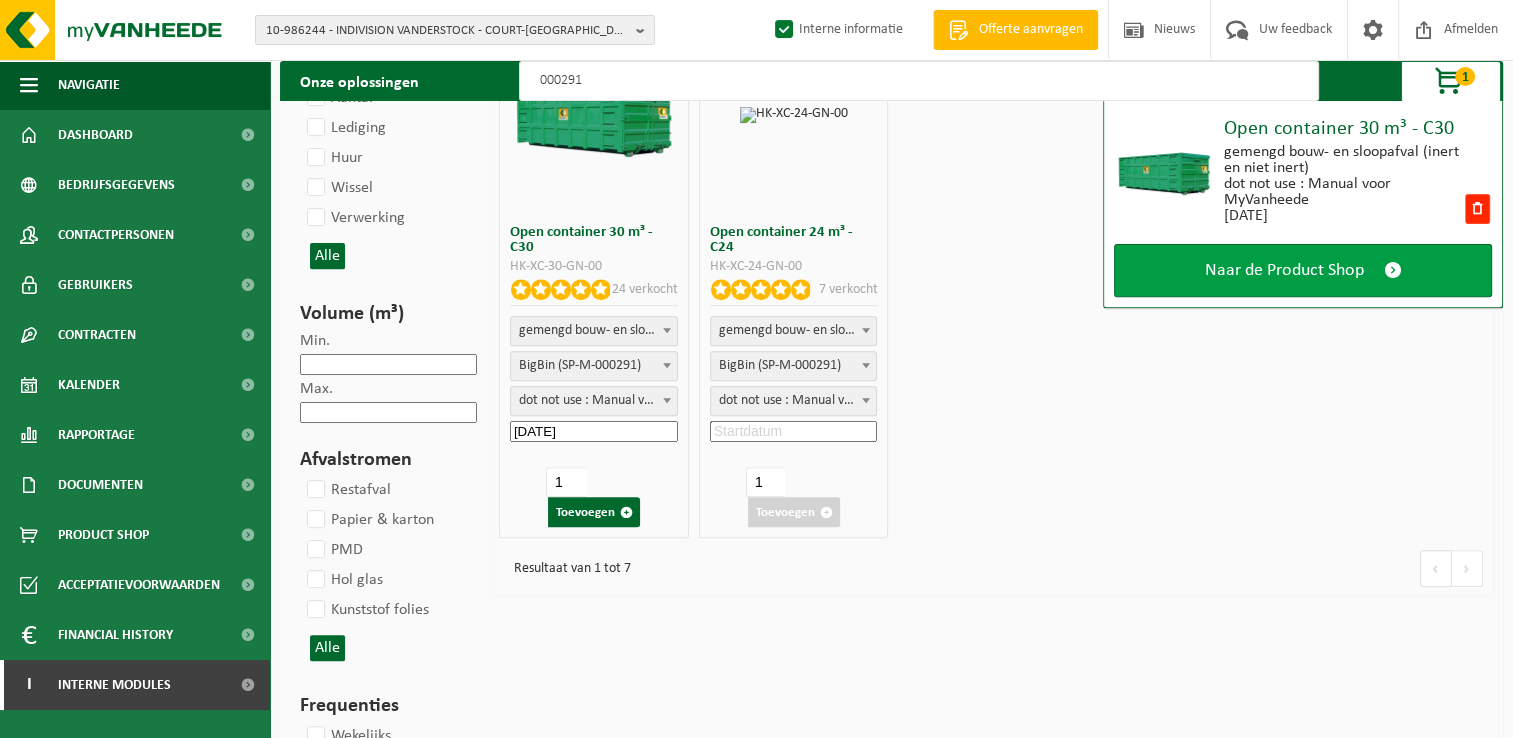 click on "Naar de Product Shop" at bounding box center (1284, 270) 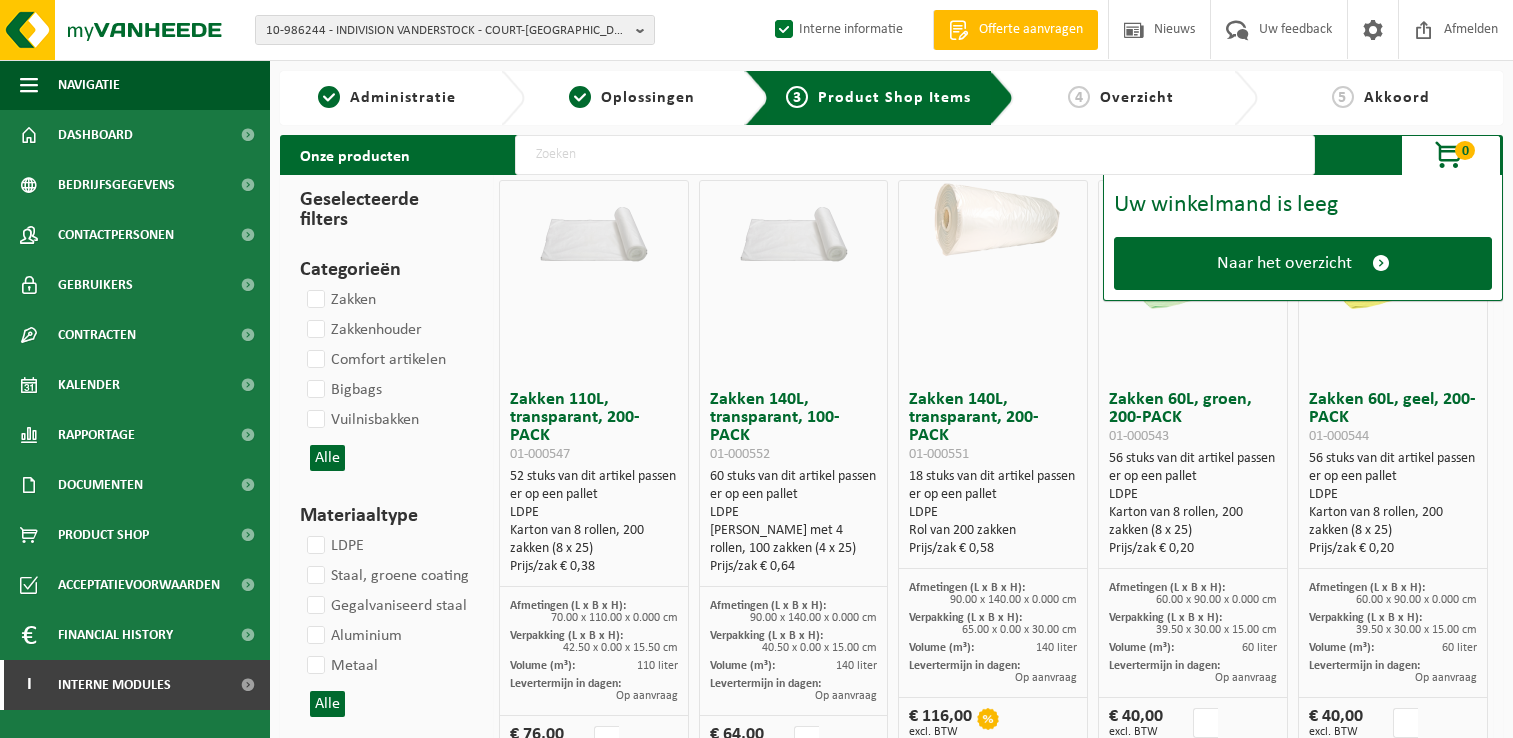 scroll, scrollTop: 0, scrollLeft: 0, axis: both 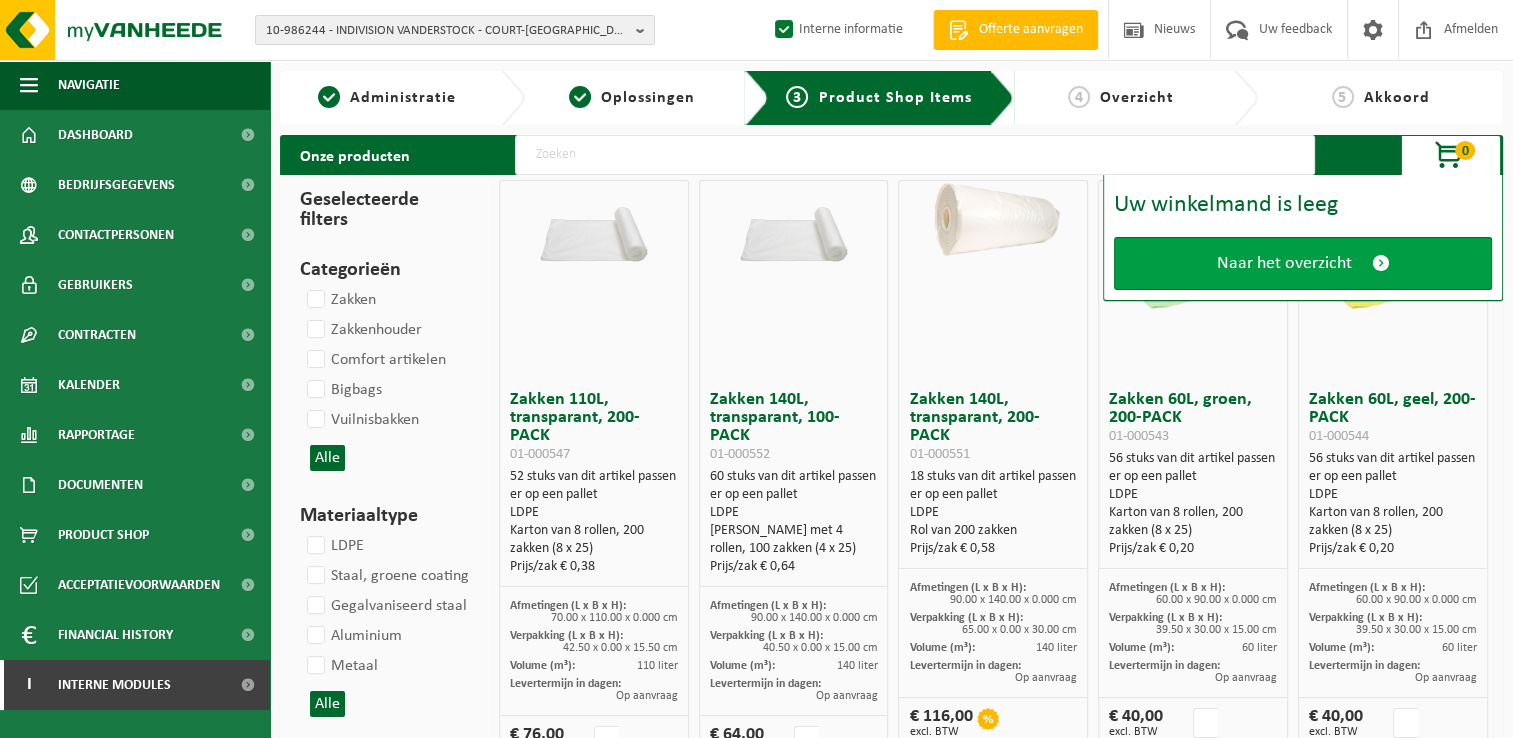 click on "Naar het overzicht" at bounding box center [1284, 263] 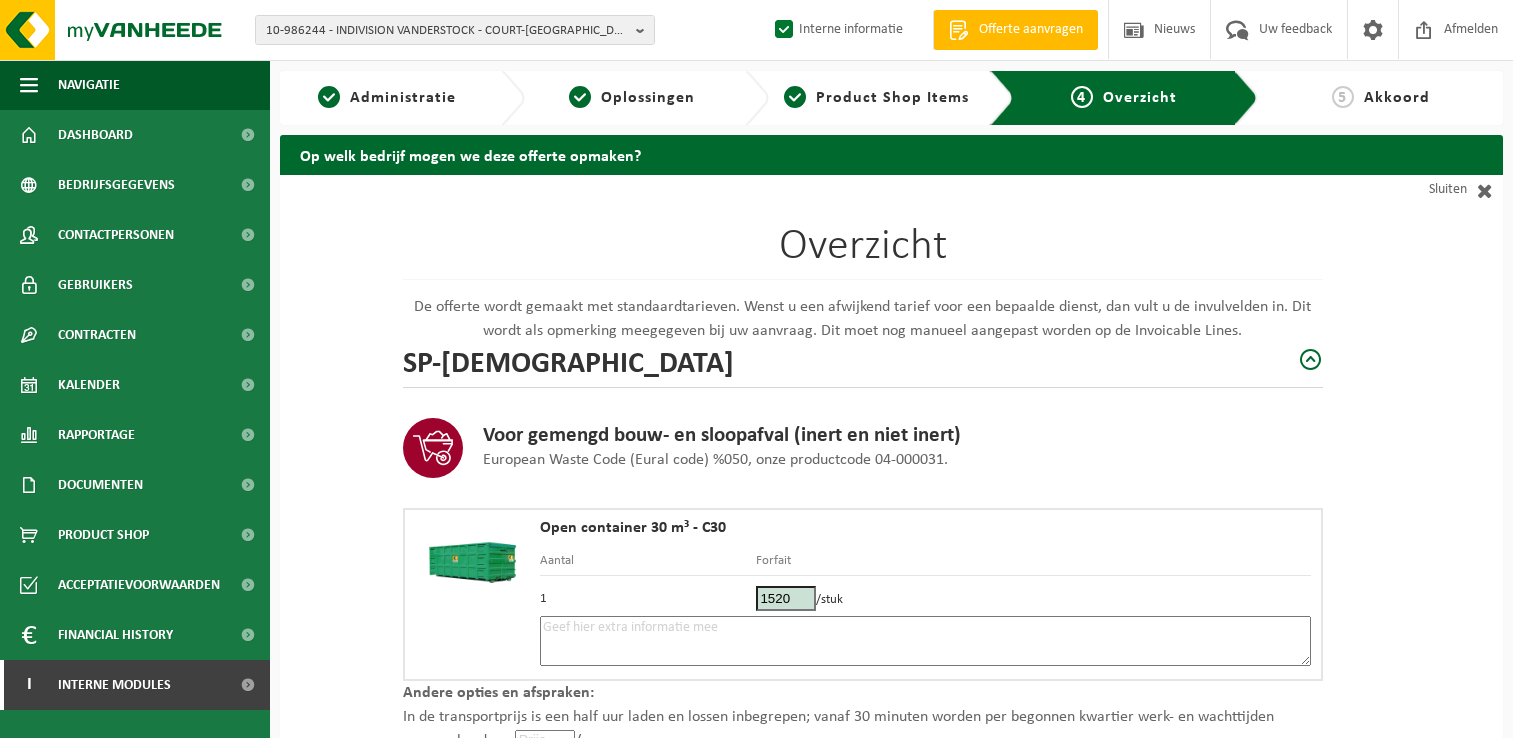 scroll, scrollTop: 0, scrollLeft: 0, axis: both 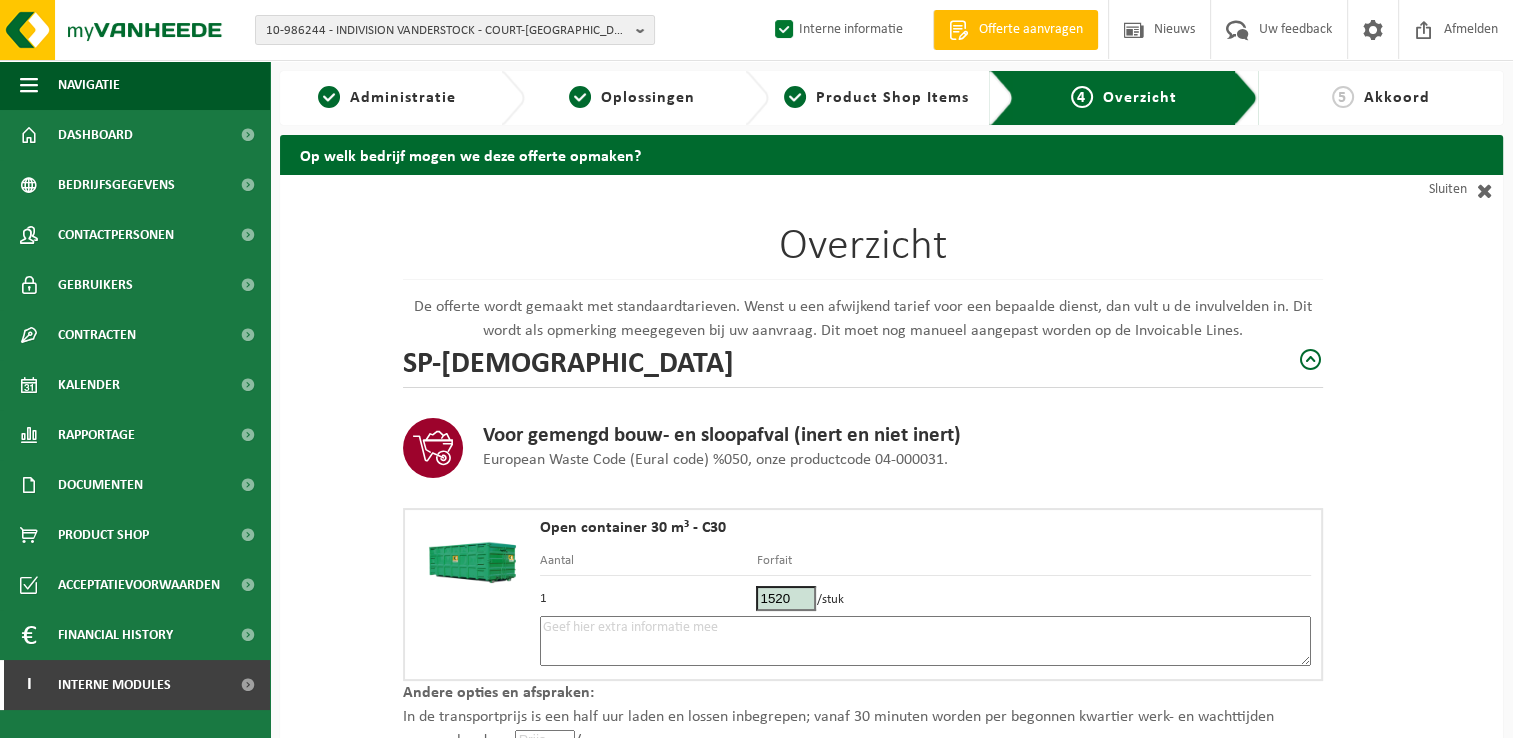 click at bounding box center [925, 641] 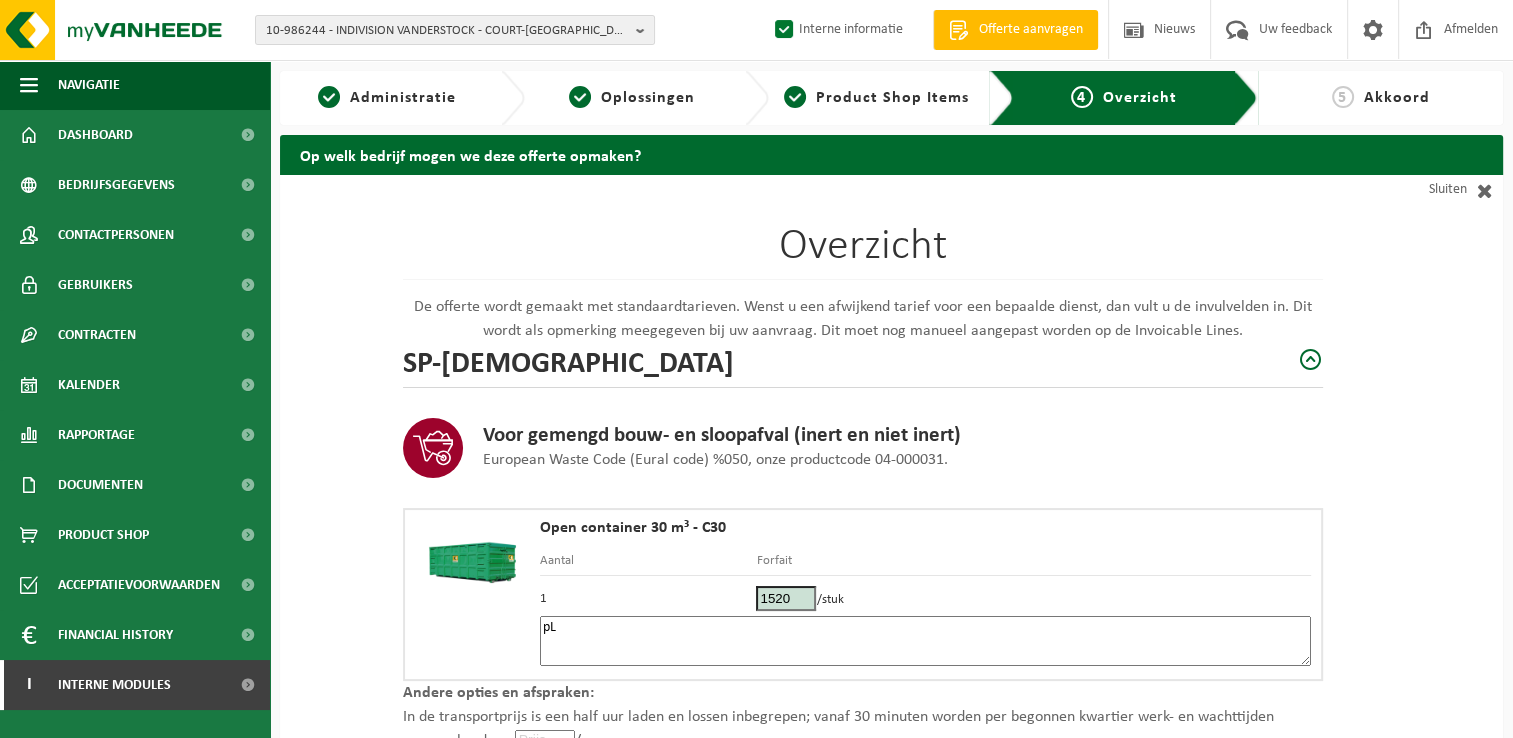 type on "p" 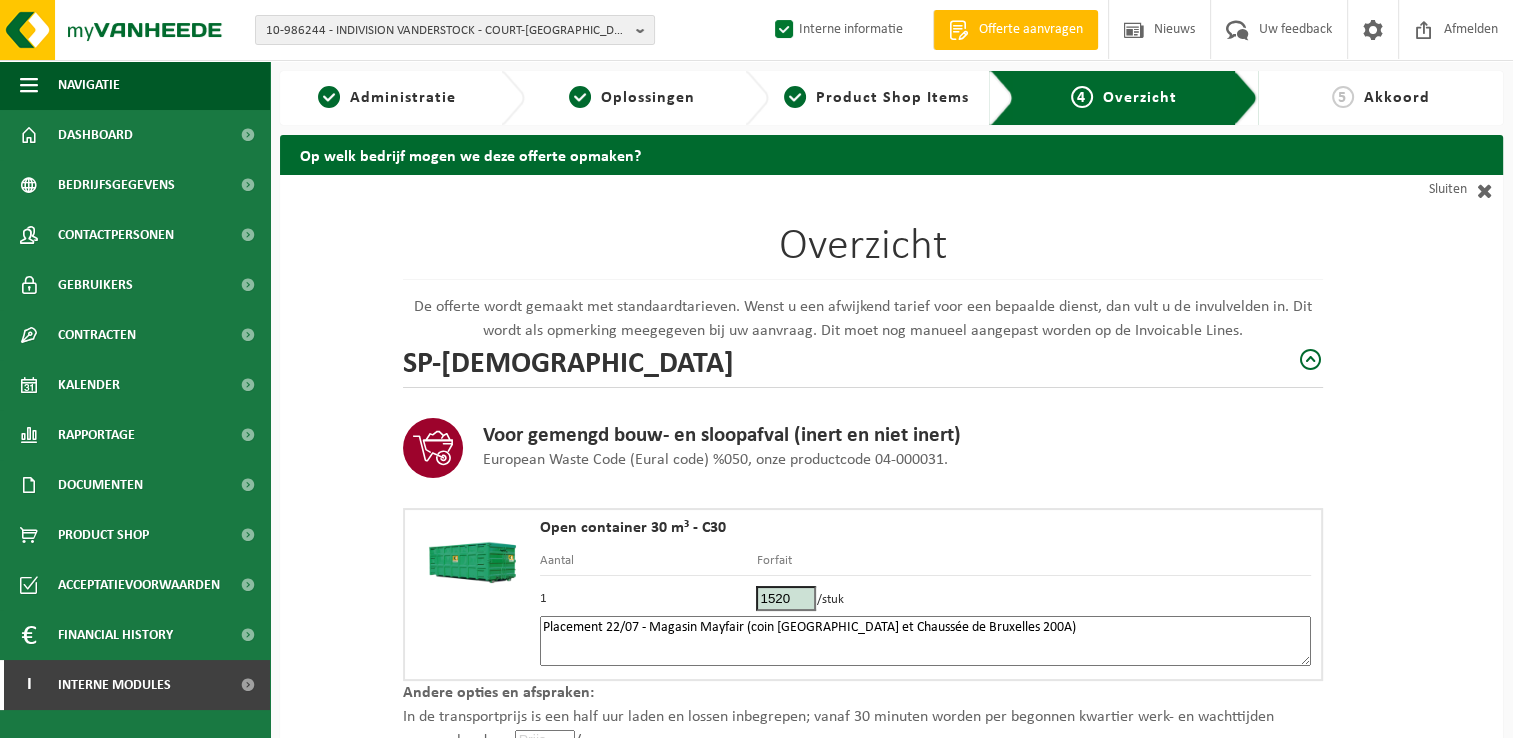 click on "Placement 22/07 - Magasin Mayfair (coin Venelles des Trois Sapins et Chaussée de Bruxelles 200A)" at bounding box center [925, 641] 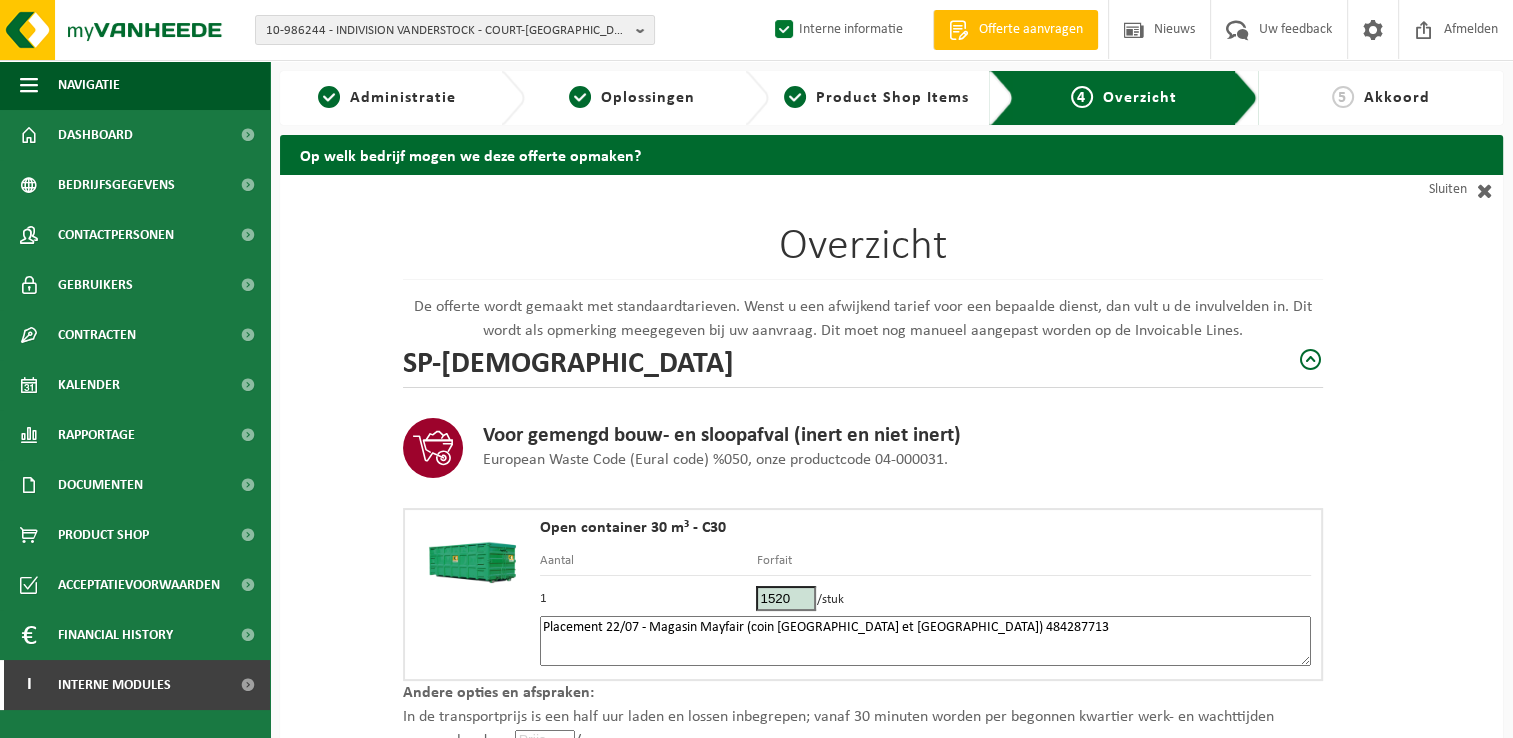 click on "Placement 22/07 - Magasin Mayfair (coin Venelles des Trois Sapins et Chaussée de Bruxelles 200A) 484287713" at bounding box center [925, 641] 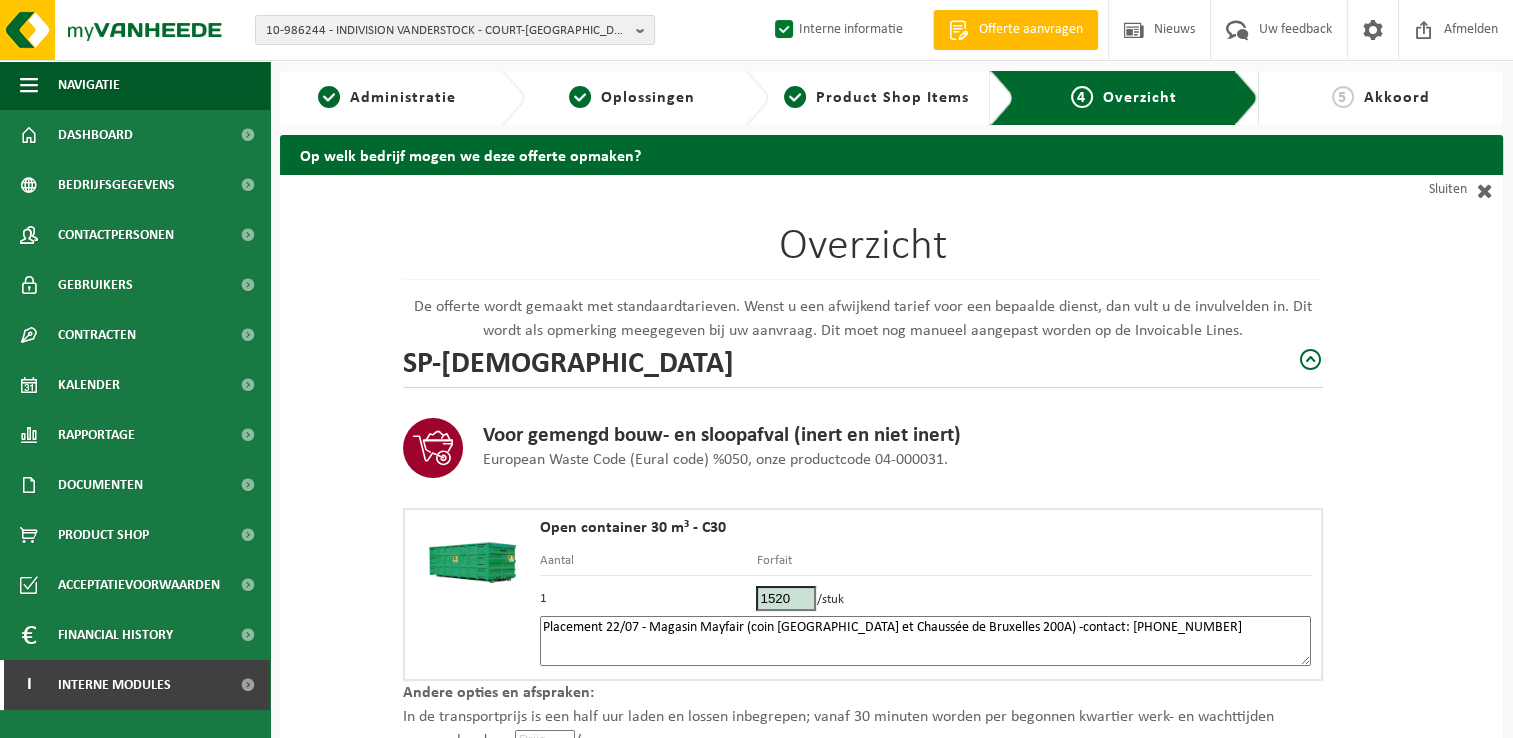 click on "Placement 22/07 - Magasin Mayfair (coin Venelles des Trois Sapins et Chaussée de Bruxelles 200A) -contact: 0484287713" at bounding box center [925, 641] 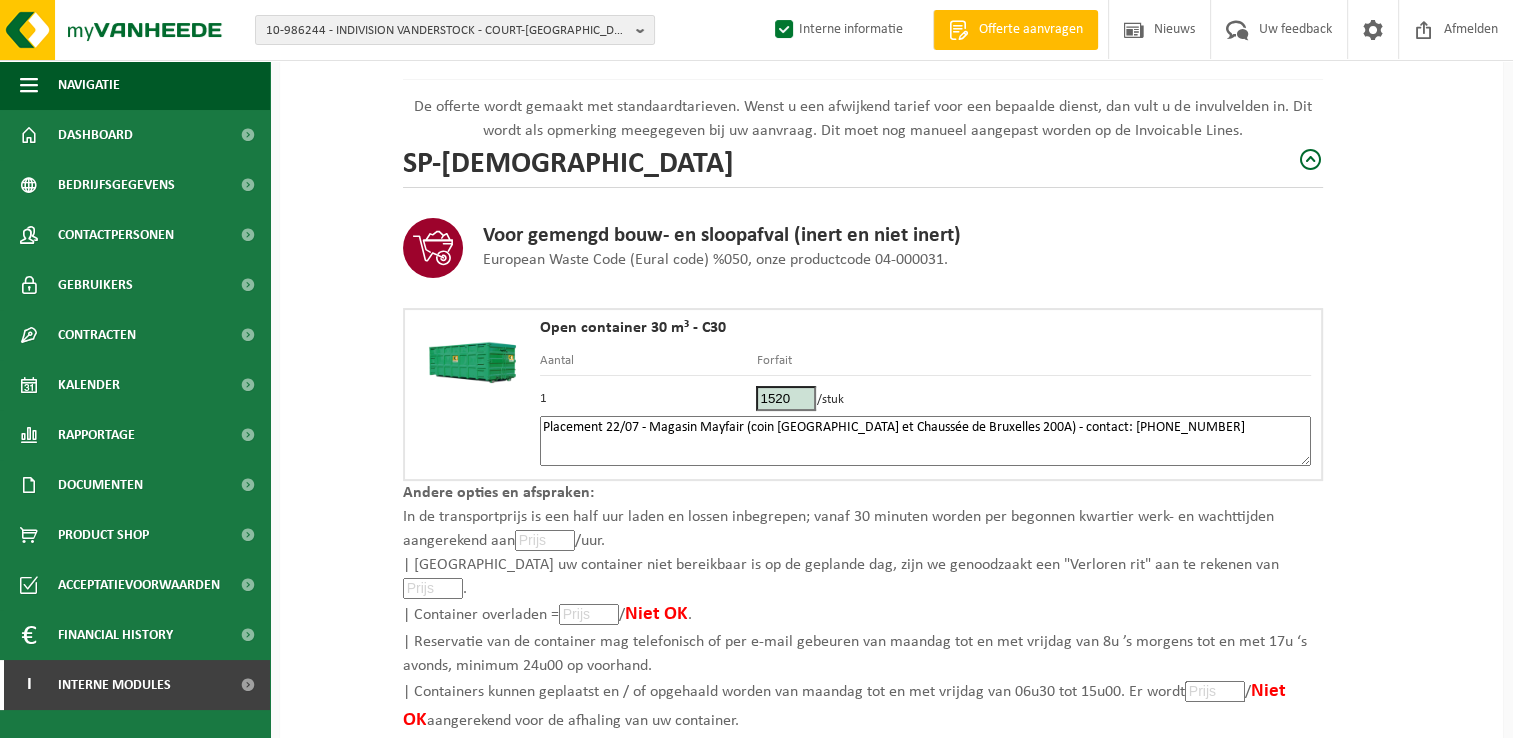 scroll, scrollTop: 308, scrollLeft: 0, axis: vertical 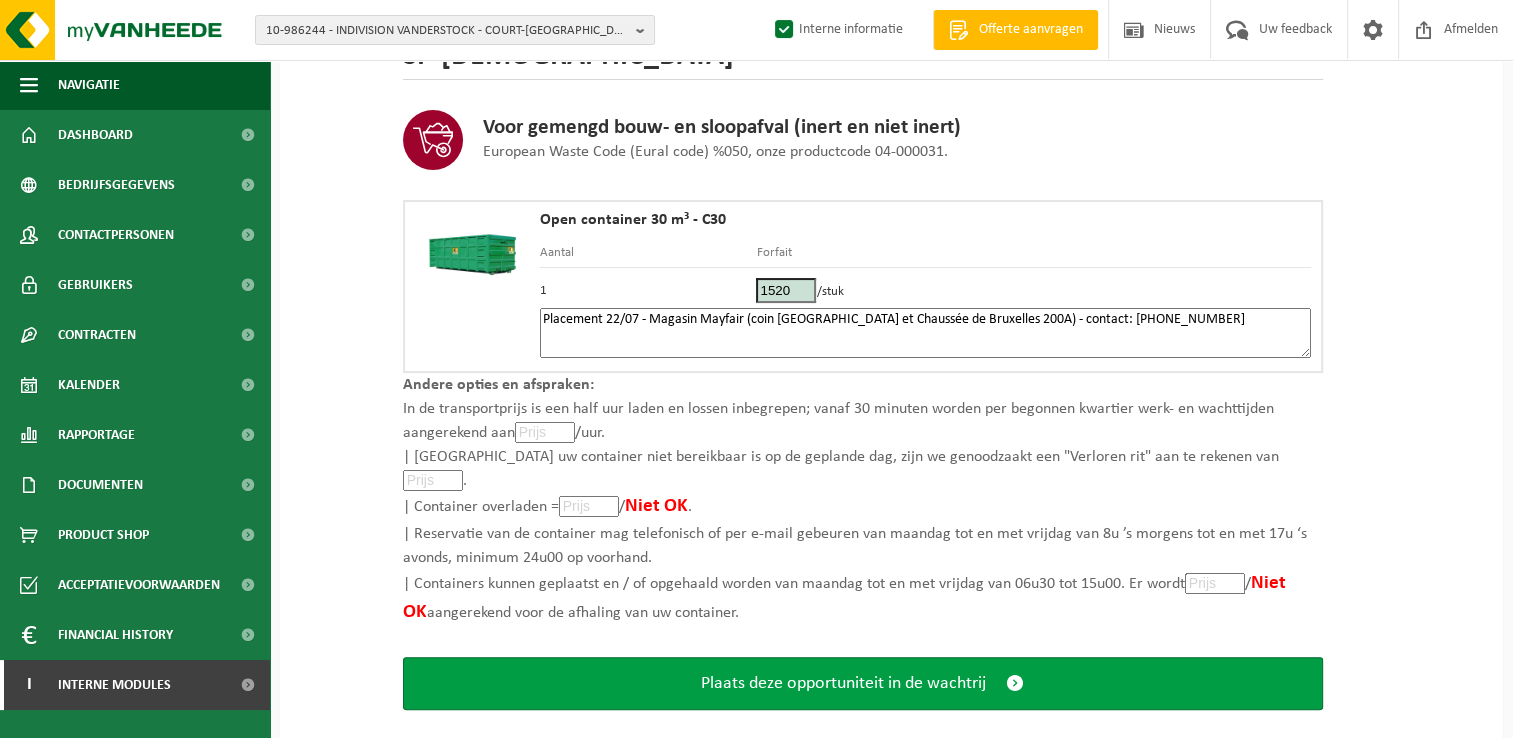 type on "Placement 22/07 - Magasin Mayfair (coin Venelles des Trois Sapins et Chaussée de Bruxelles 200A) - contact: 0484287713" 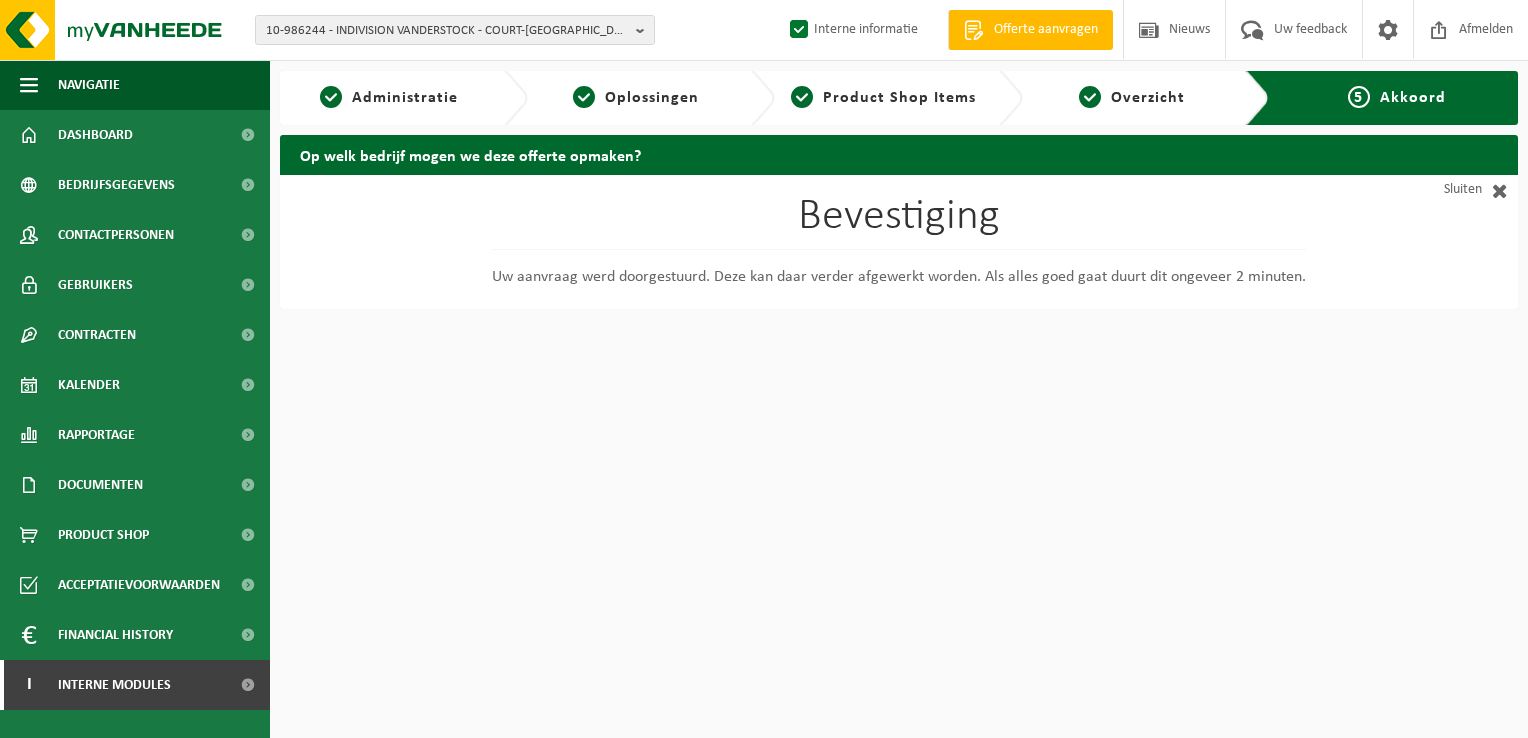 scroll, scrollTop: 0, scrollLeft: 0, axis: both 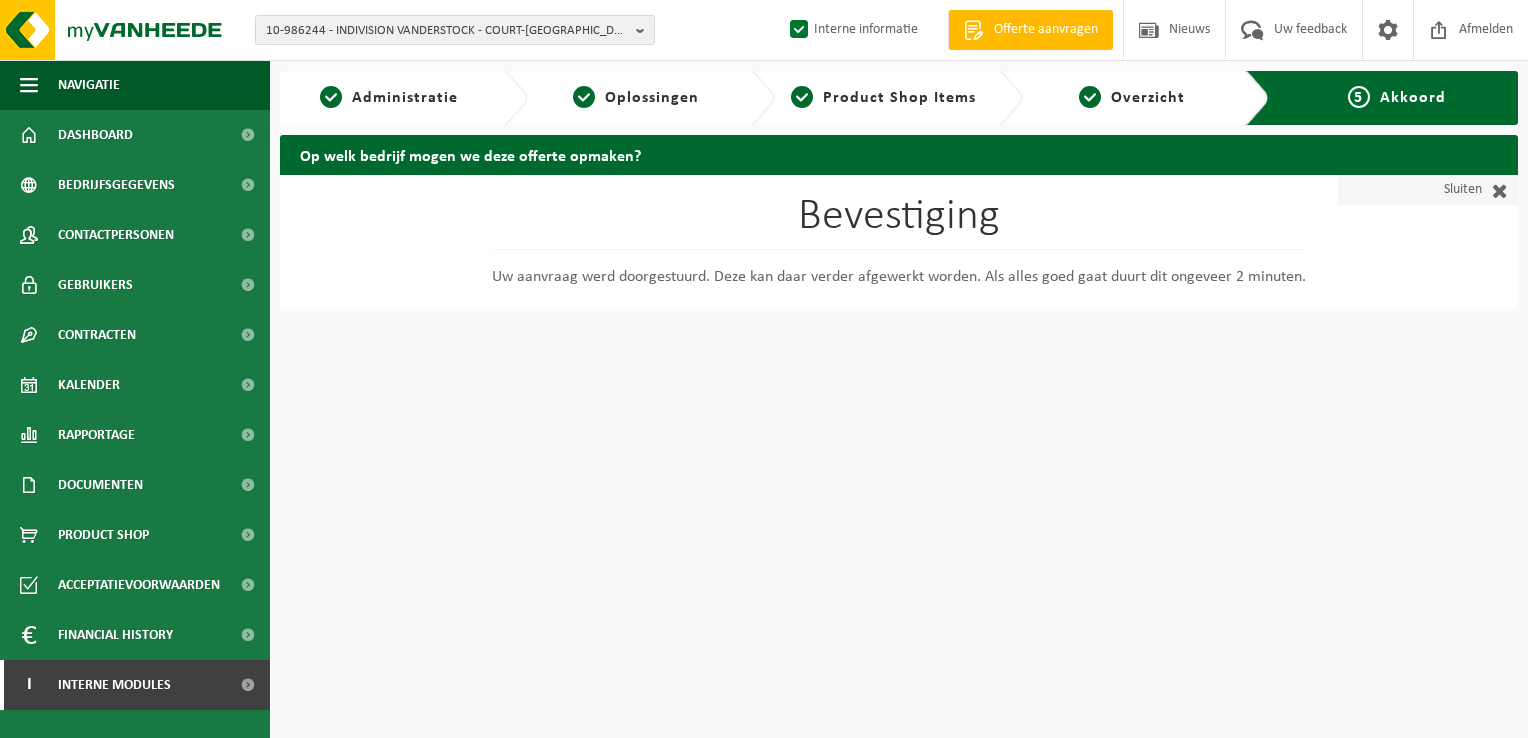 click on "Sluiten" at bounding box center [1428, 190] 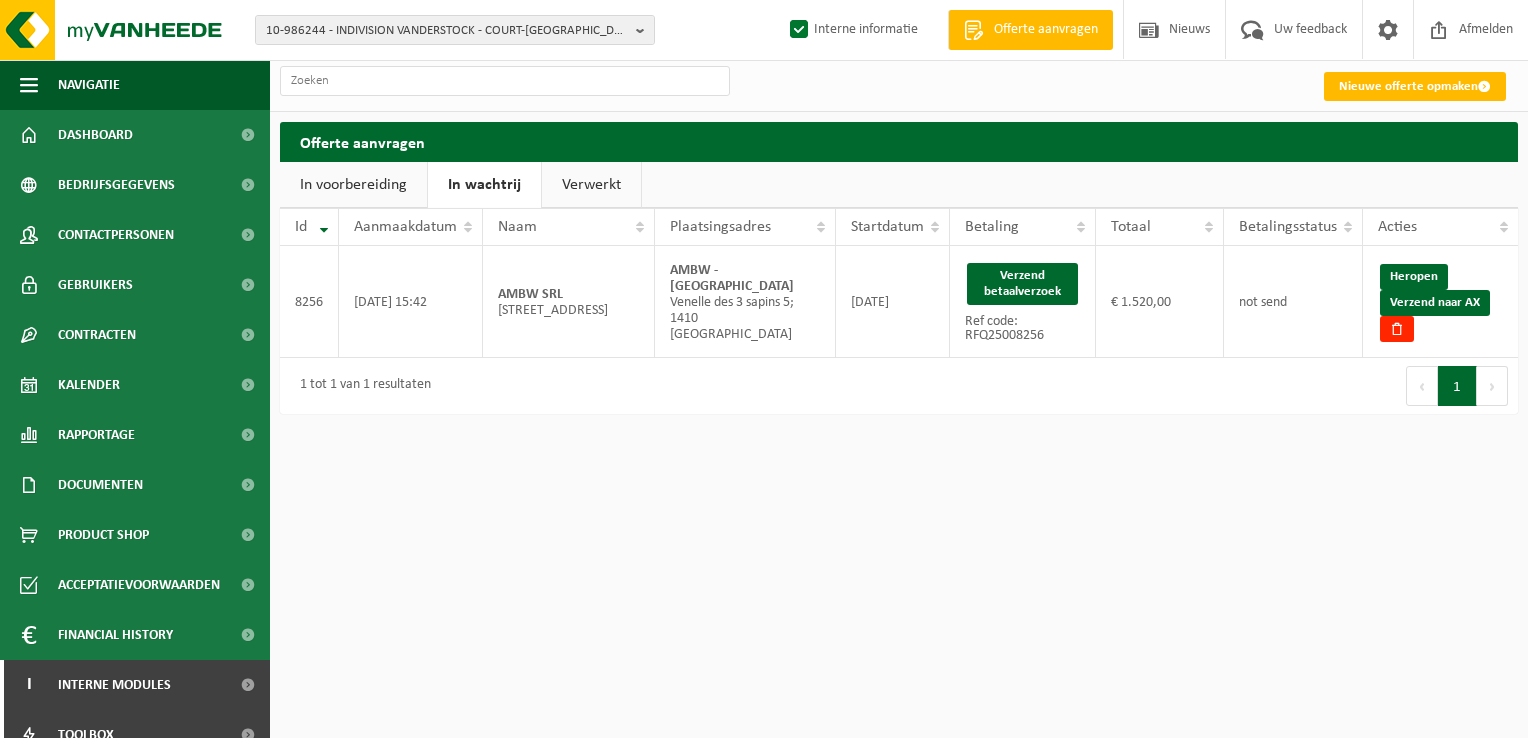 scroll, scrollTop: 0, scrollLeft: 0, axis: both 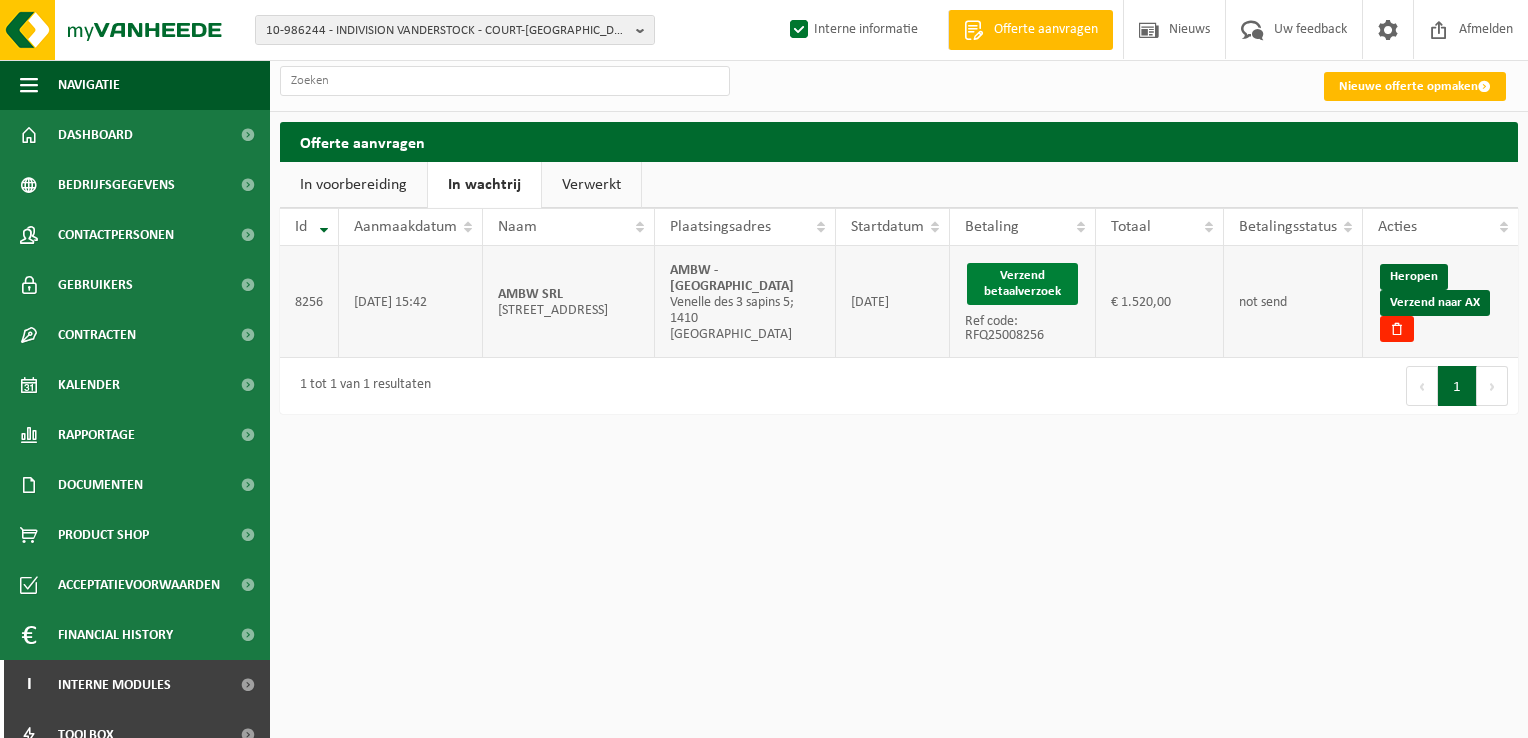click on "Verzend betaalverzoek" at bounding box center [1023, 284] 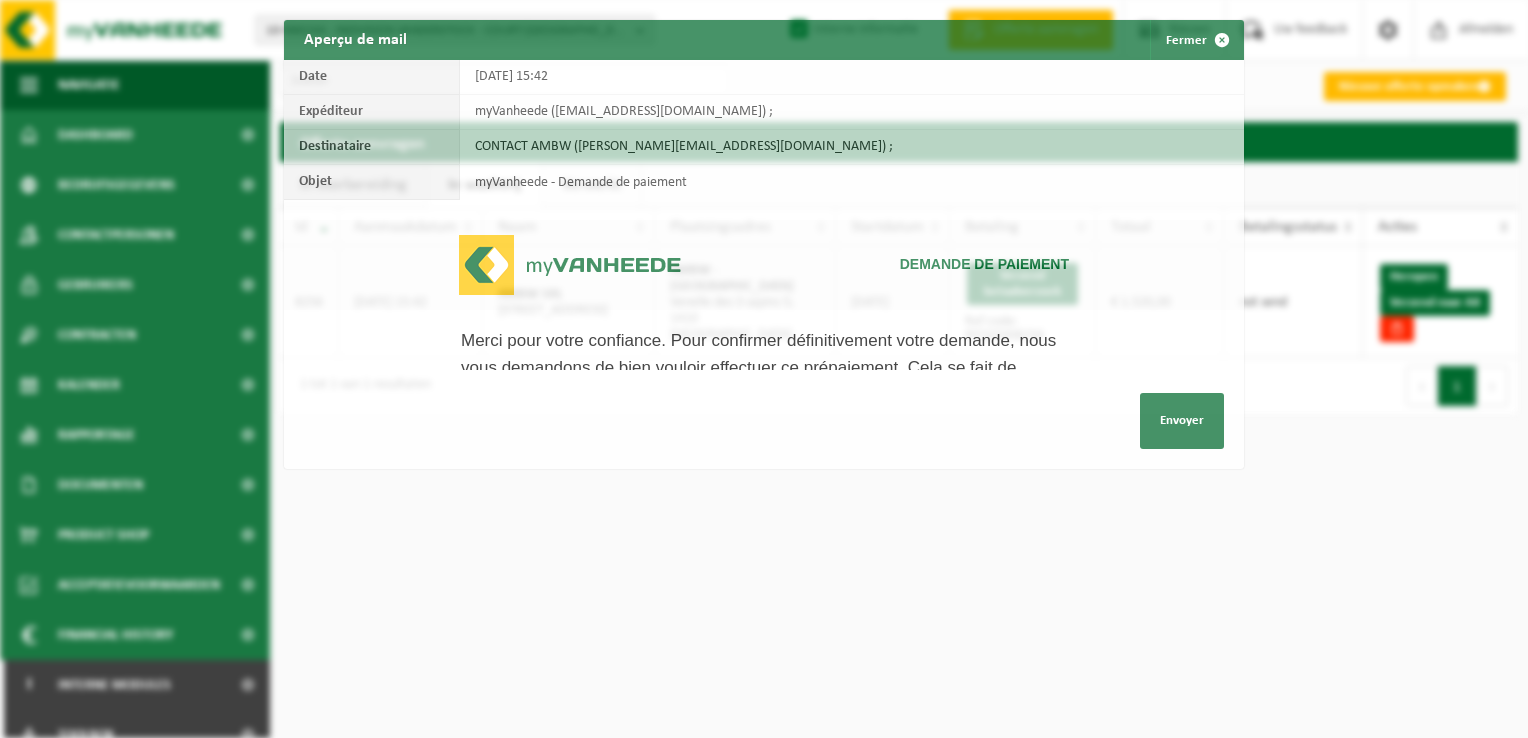 scroll, scrollTop: 0, scrollLeft: 0, axis: both 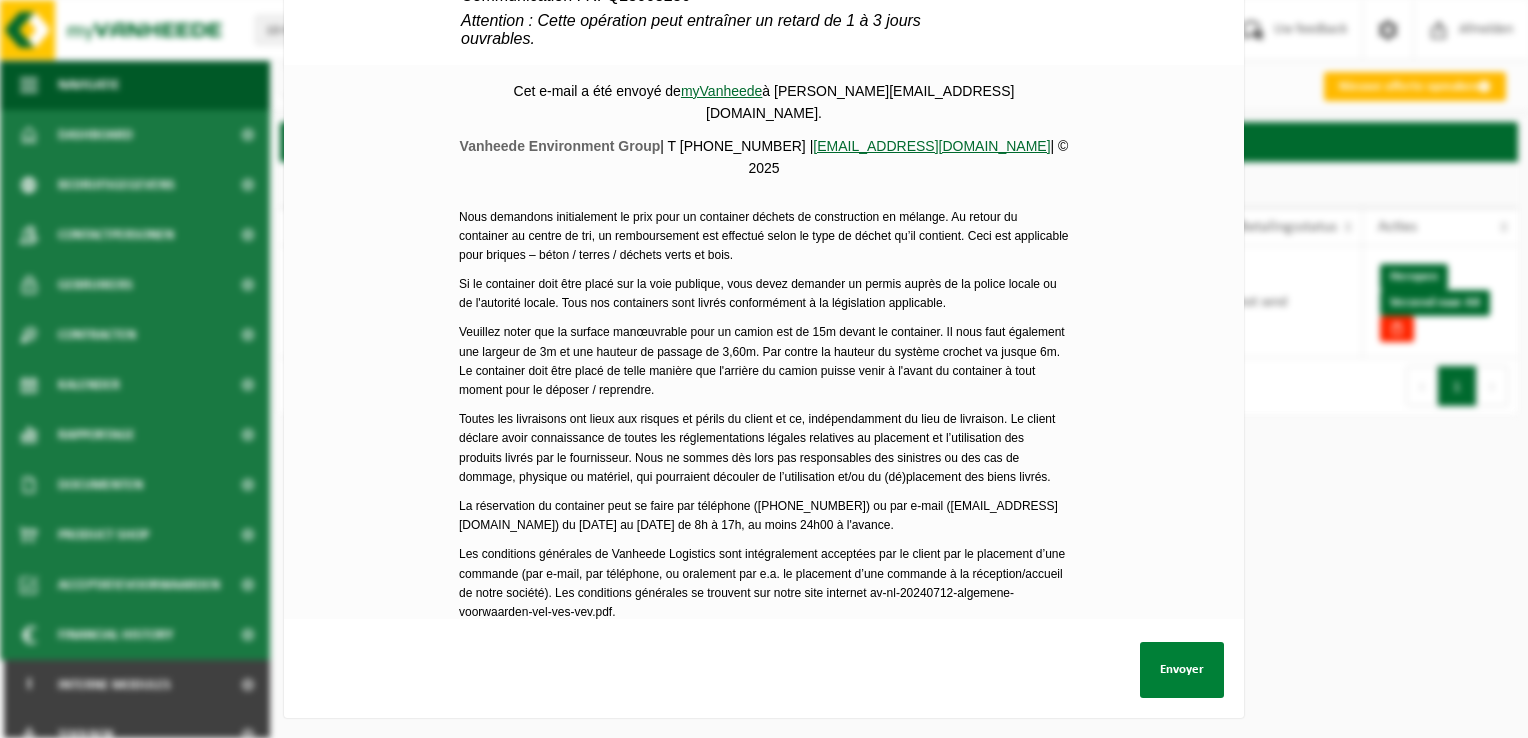 click on "Envoyer" at bounding box center [1182, 670] 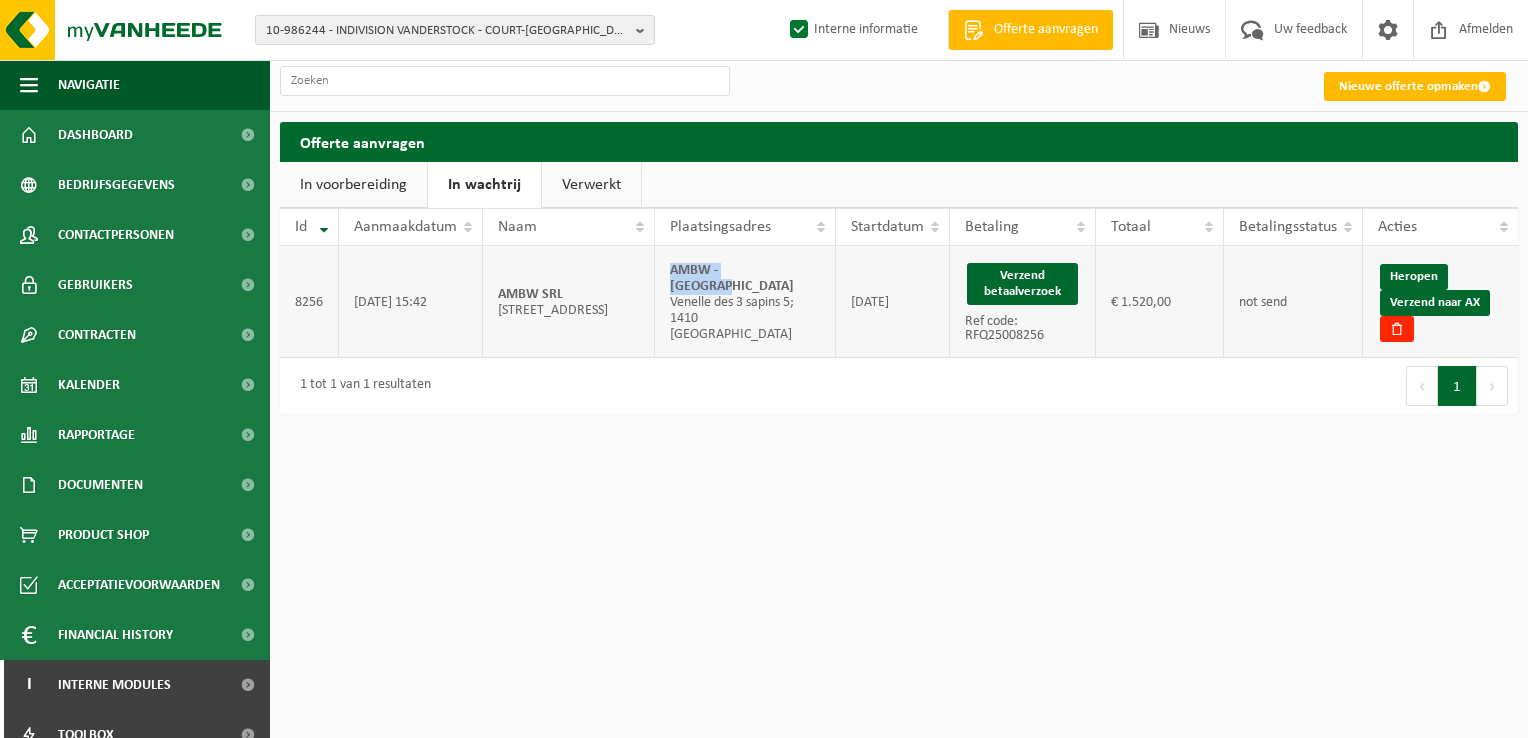 drag, startPoint x: 796, startPoint y: 284, endPoint x: 659, endPoint y: 284, distance: 137 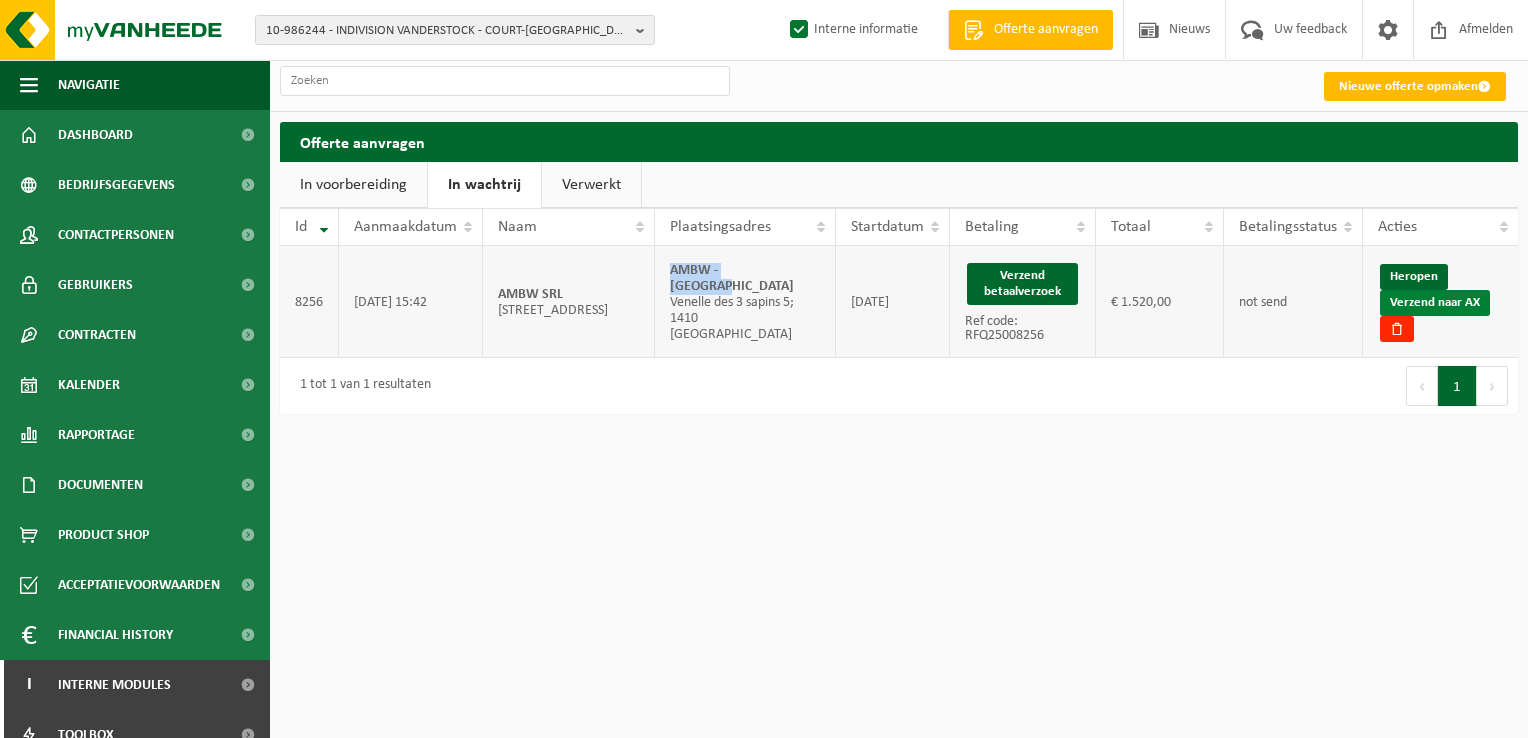 click on "Verzend naar AX" at bounding box center [1435, 303] 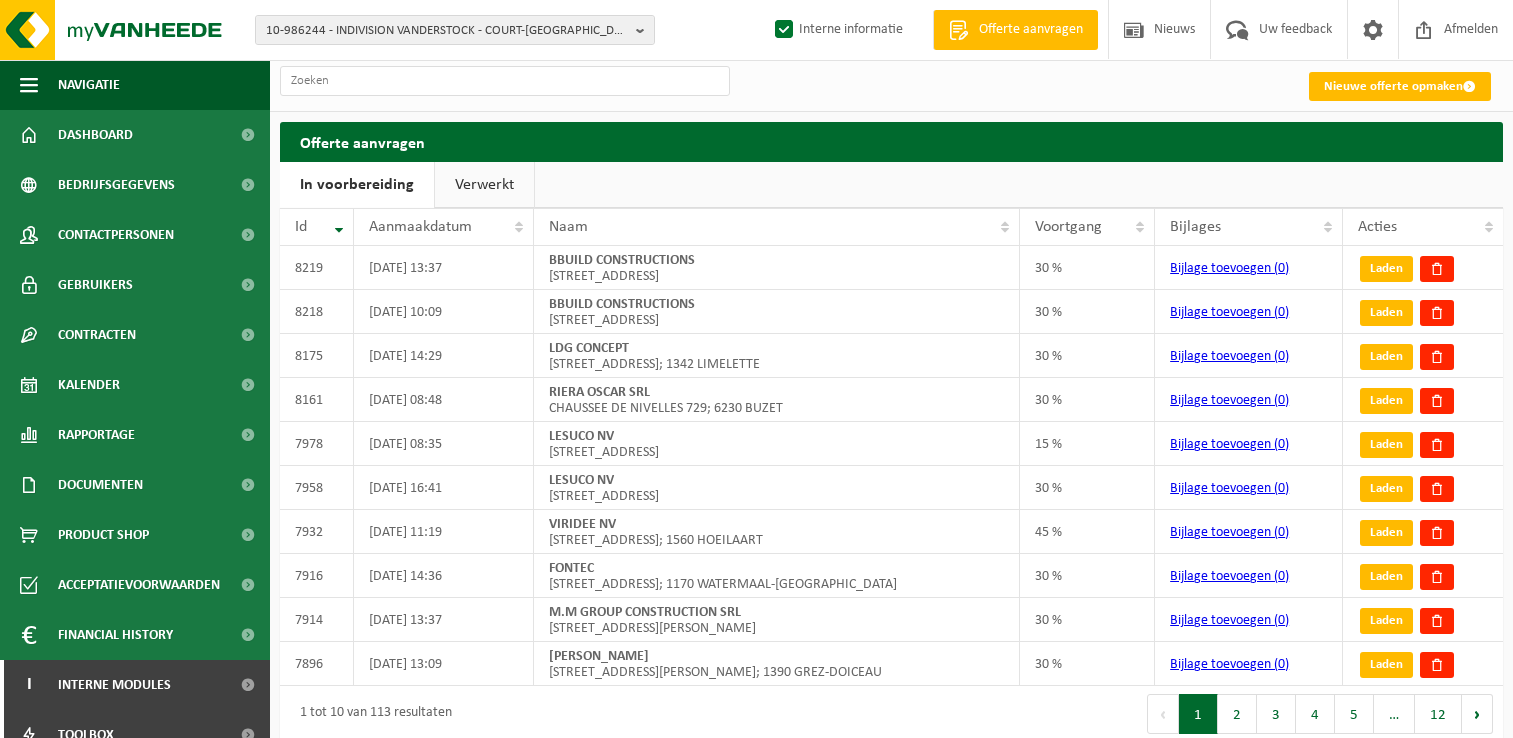 scroll, scrollTop: 0, scrollLeft: 0, axis: both 